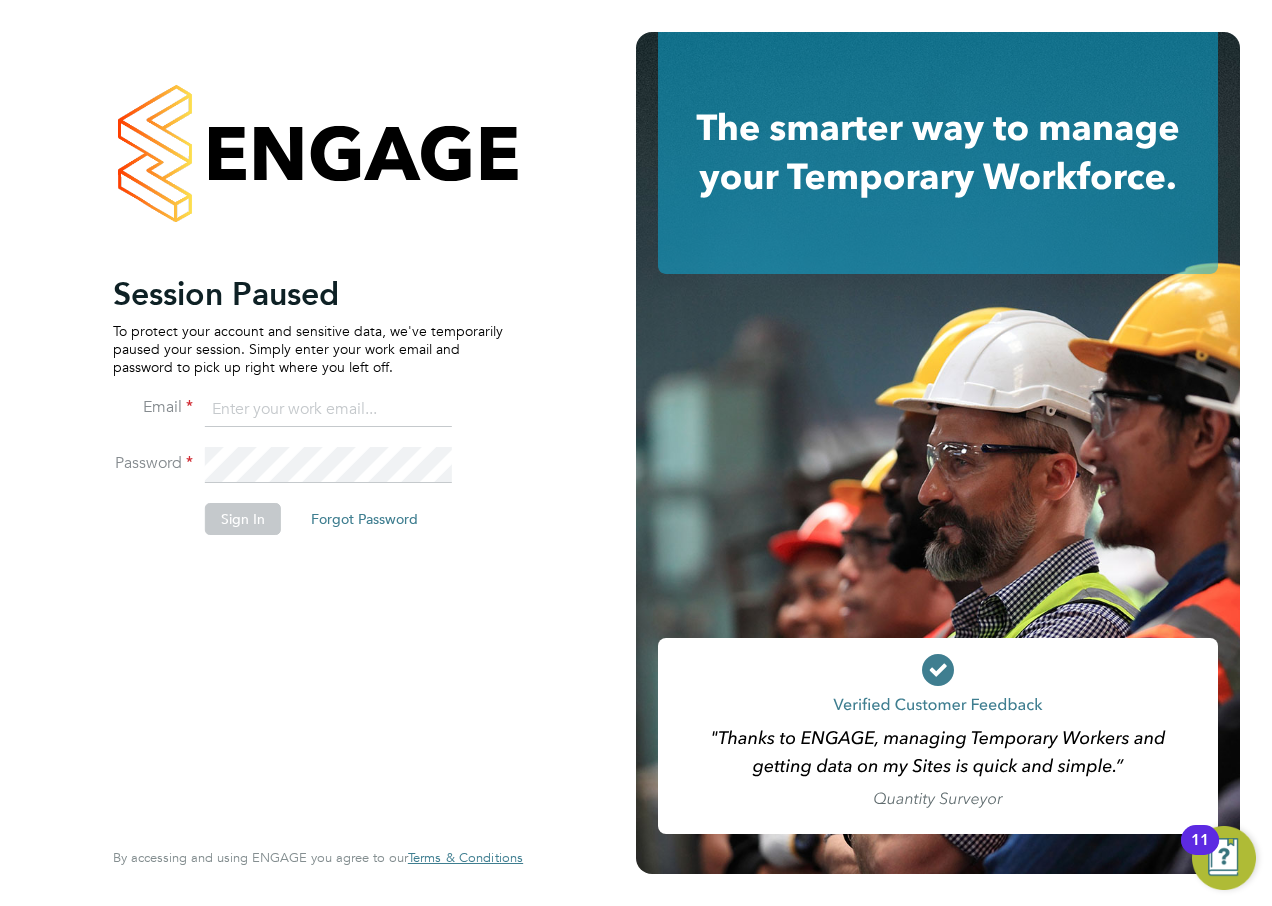 scroll, scrollTop: 0, scrollLeft: 0, axis: both 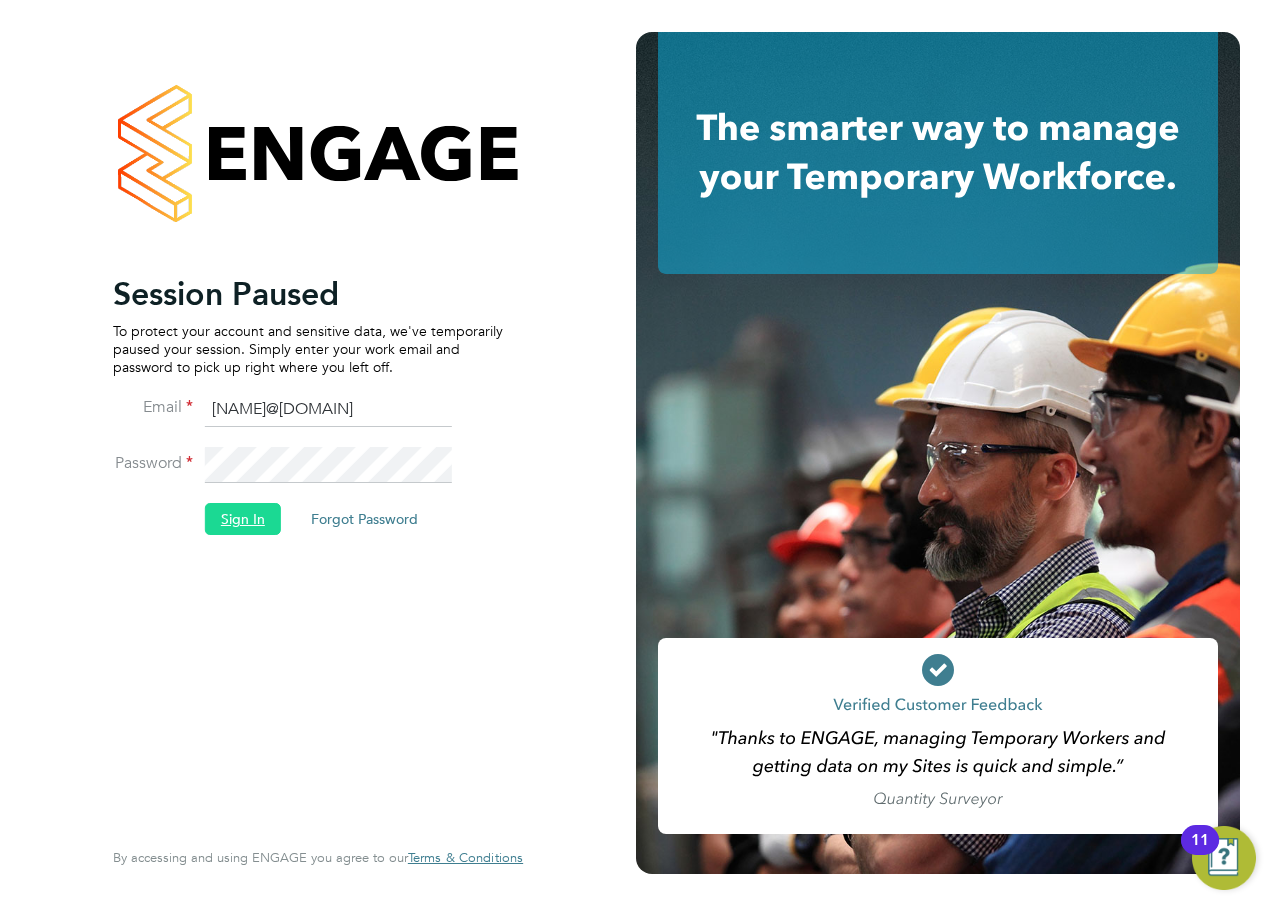click on "Sign In" 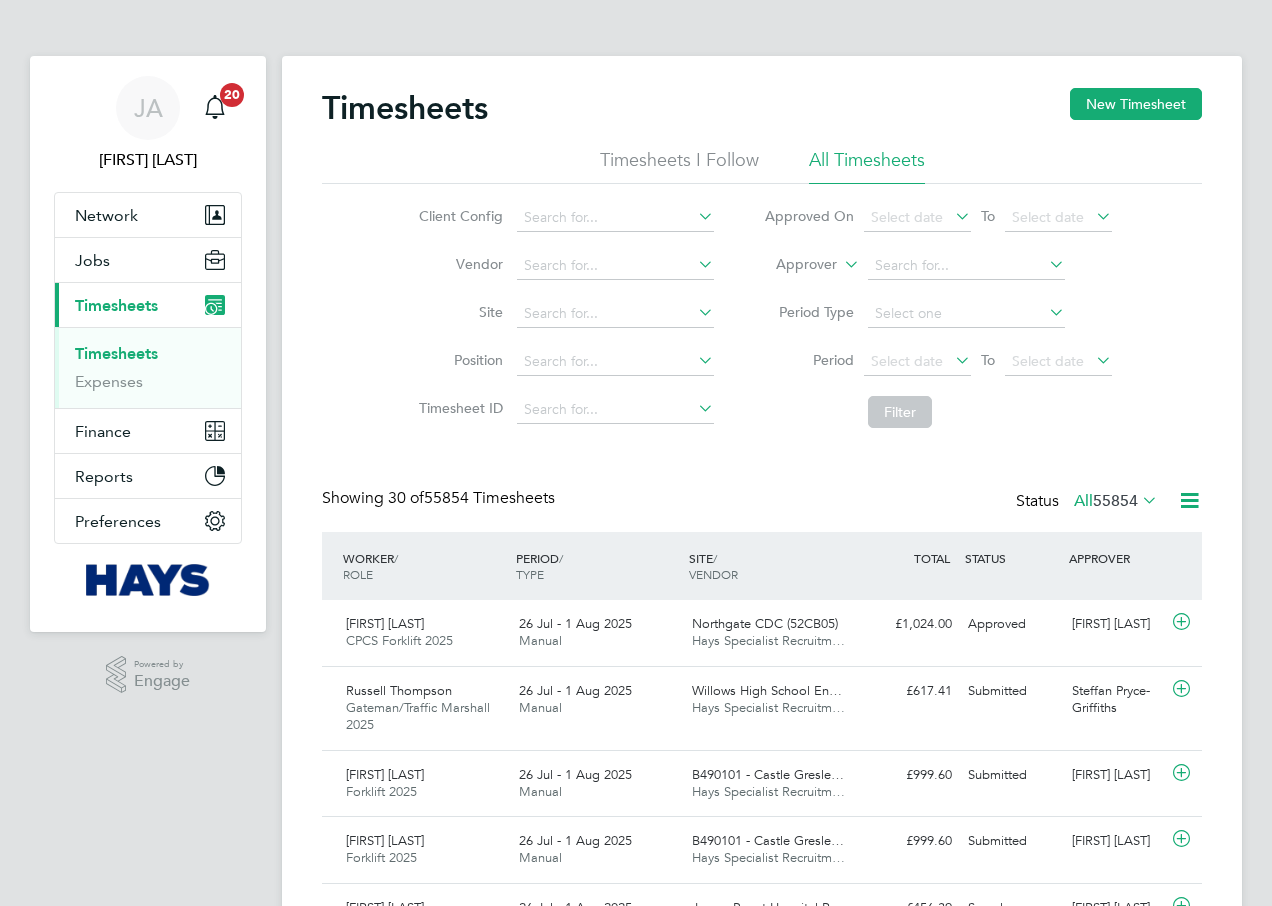 scroll, scrollTop: 0, scrollLeft: 0, axis: both 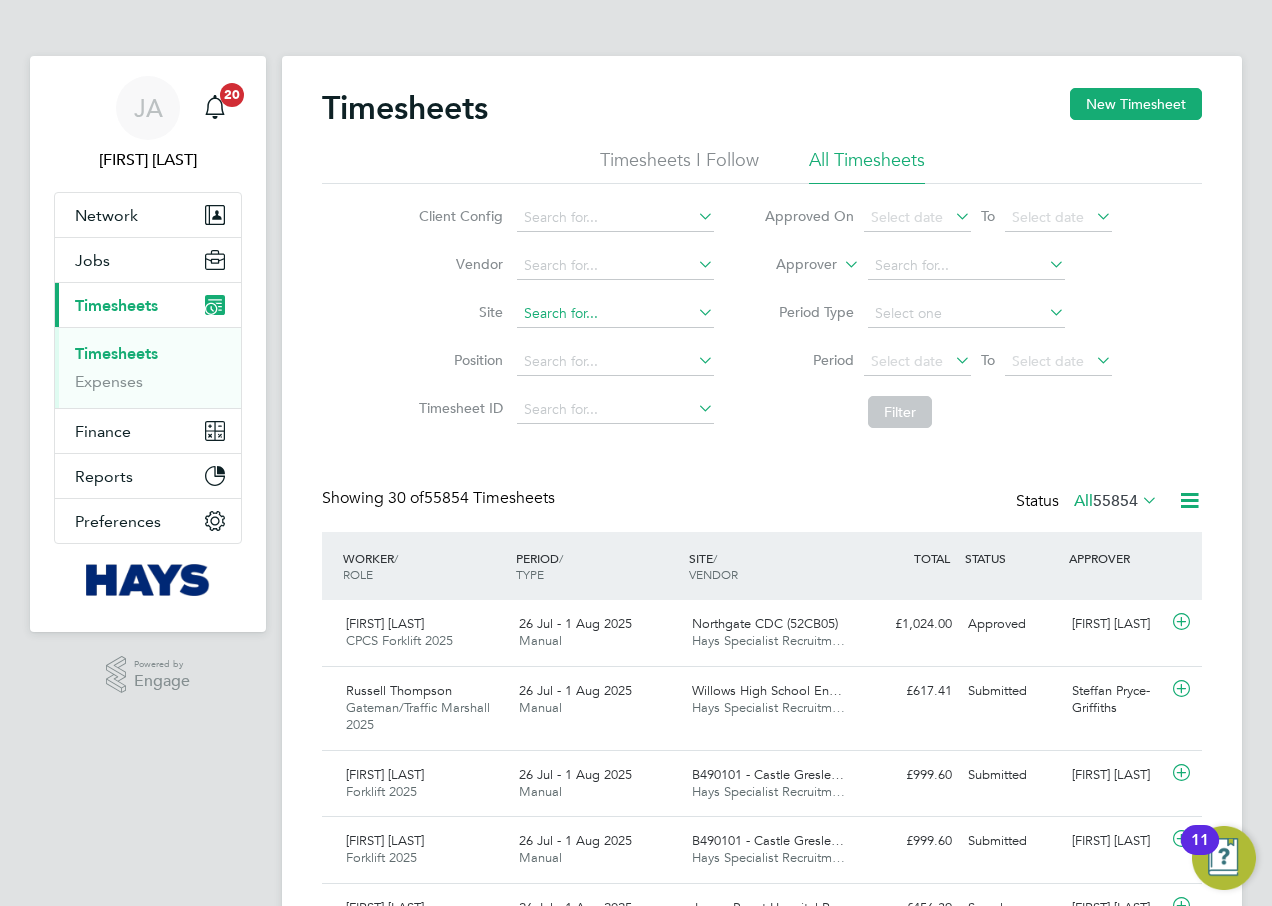click 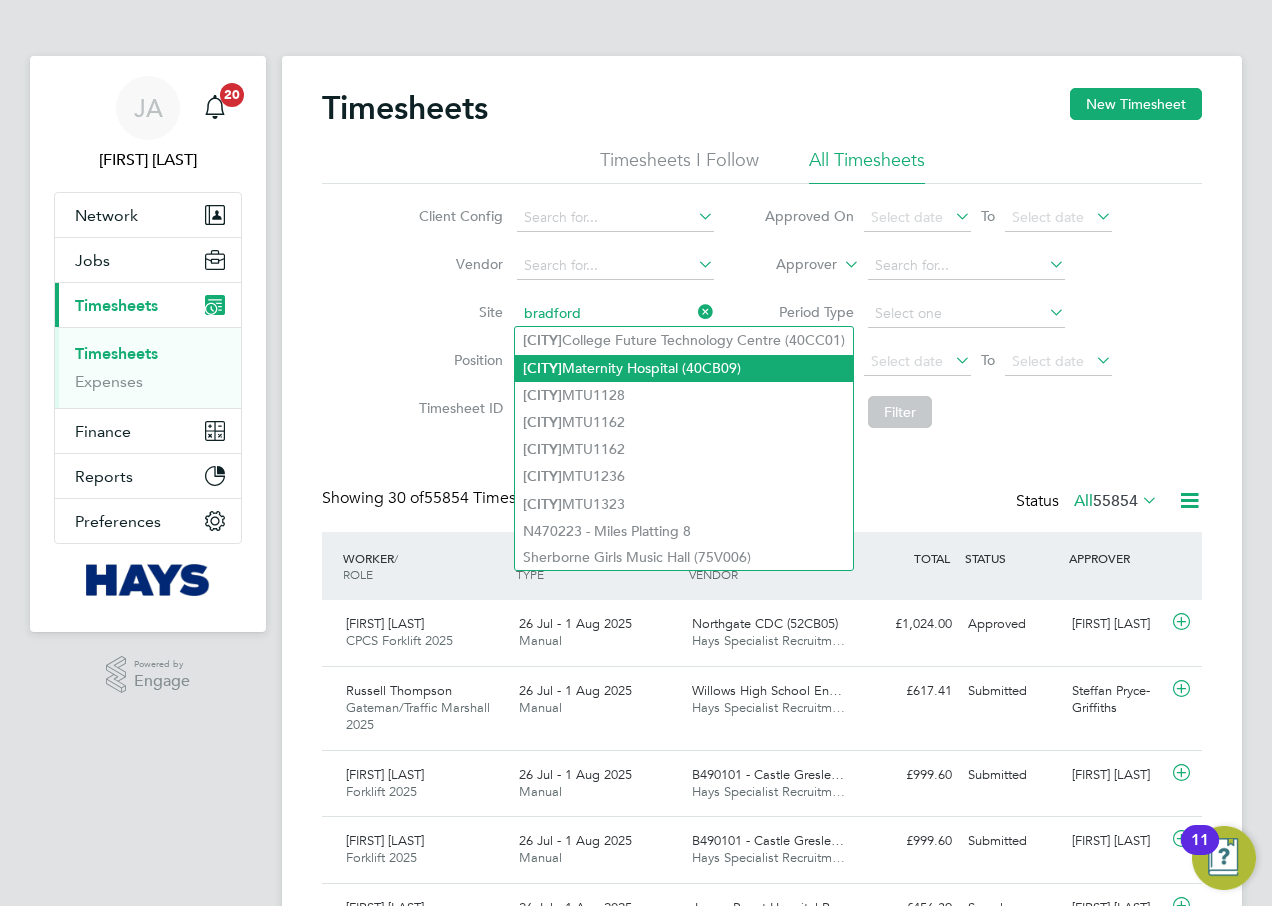 click on "[CITY]  Maternity Hospital ([CODE])" 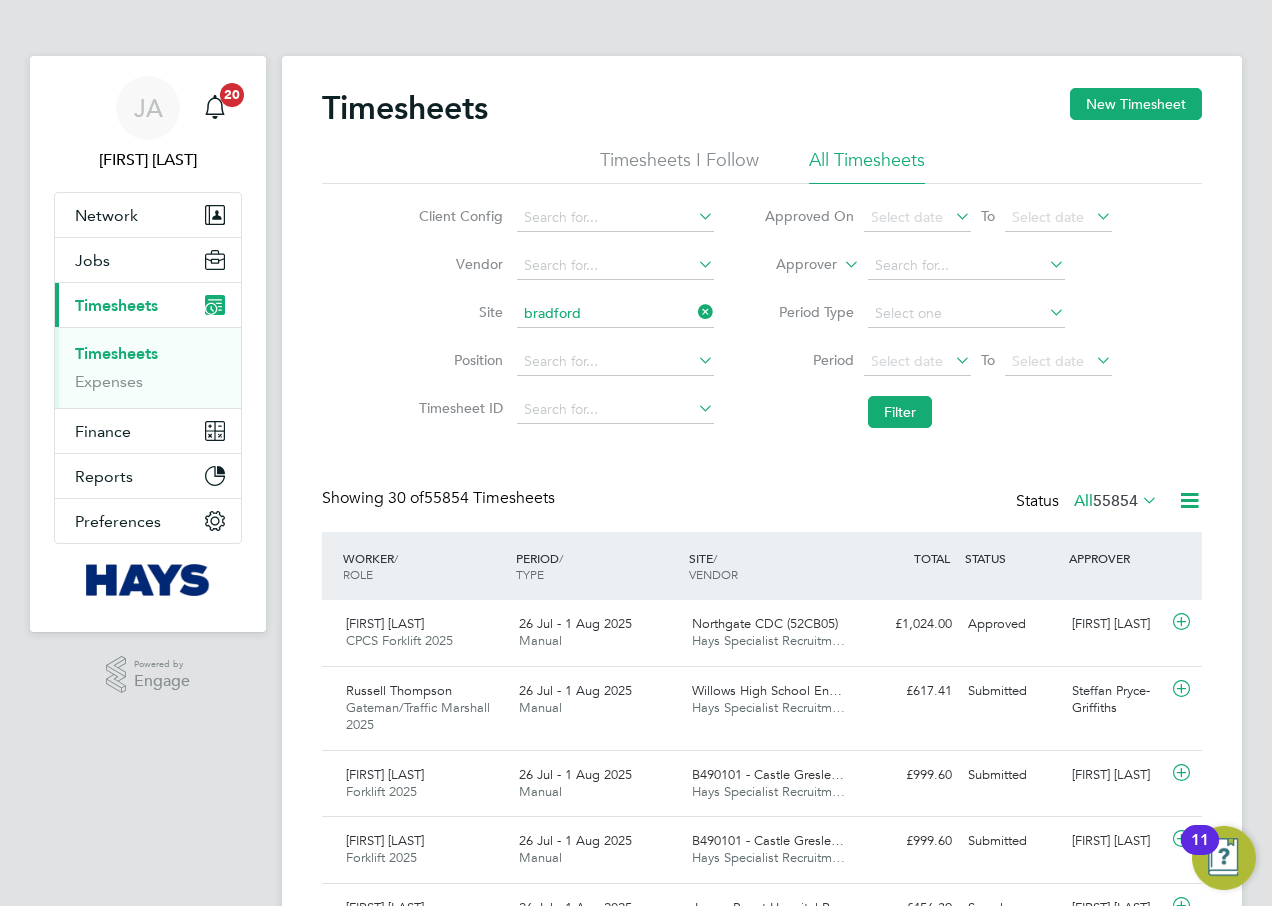 type on "[CITY] Maternity Hospital ([CODE])" 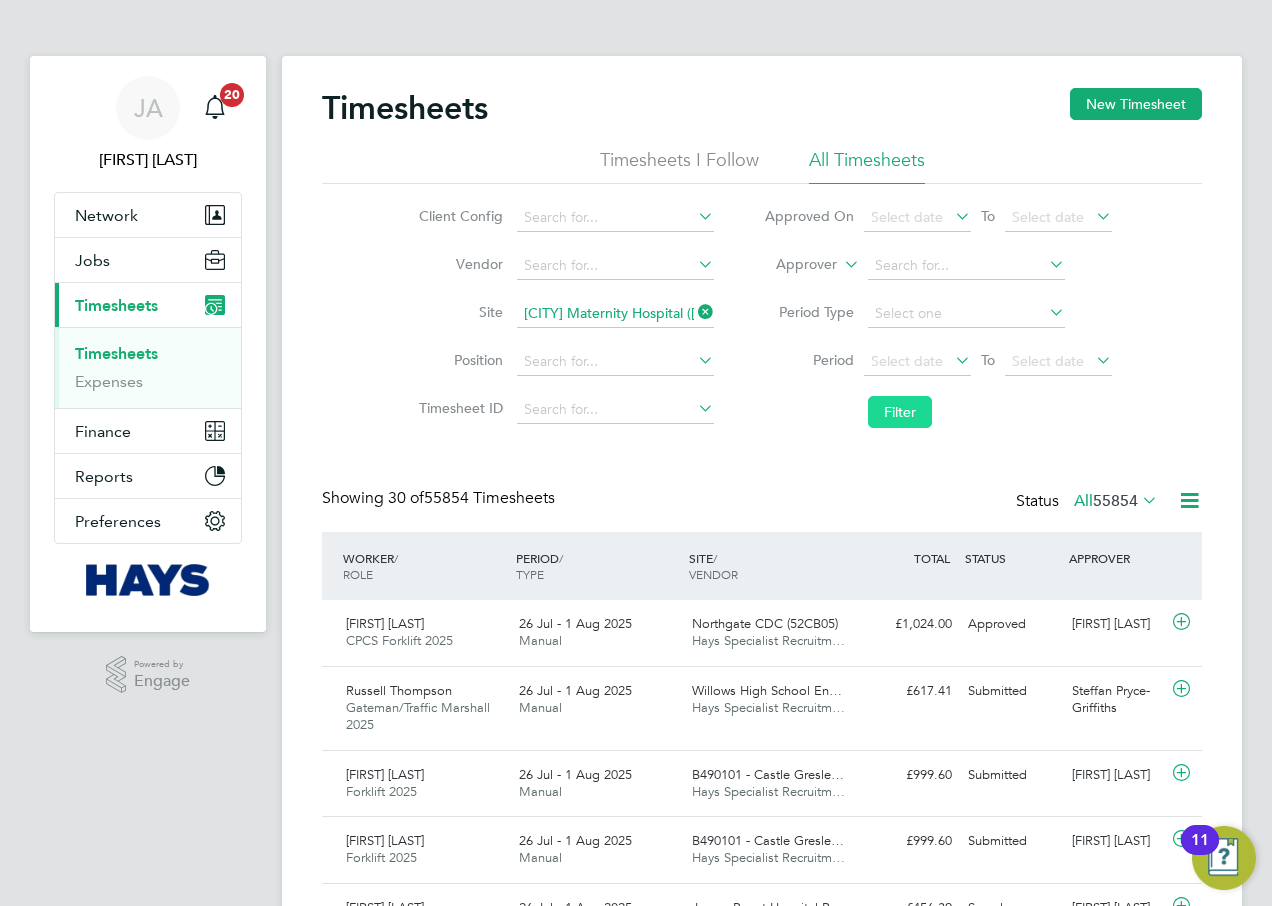 click on "Filter" 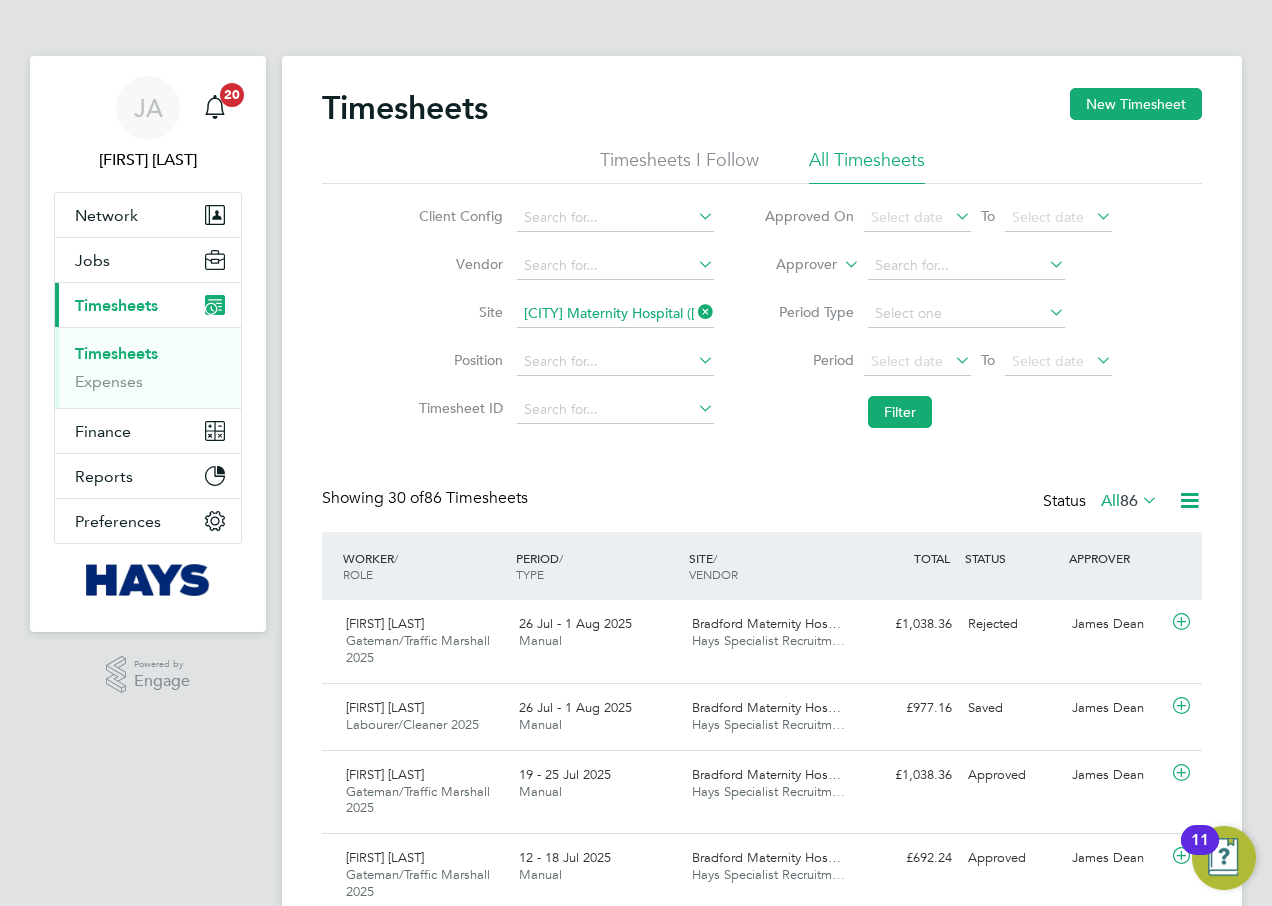 click 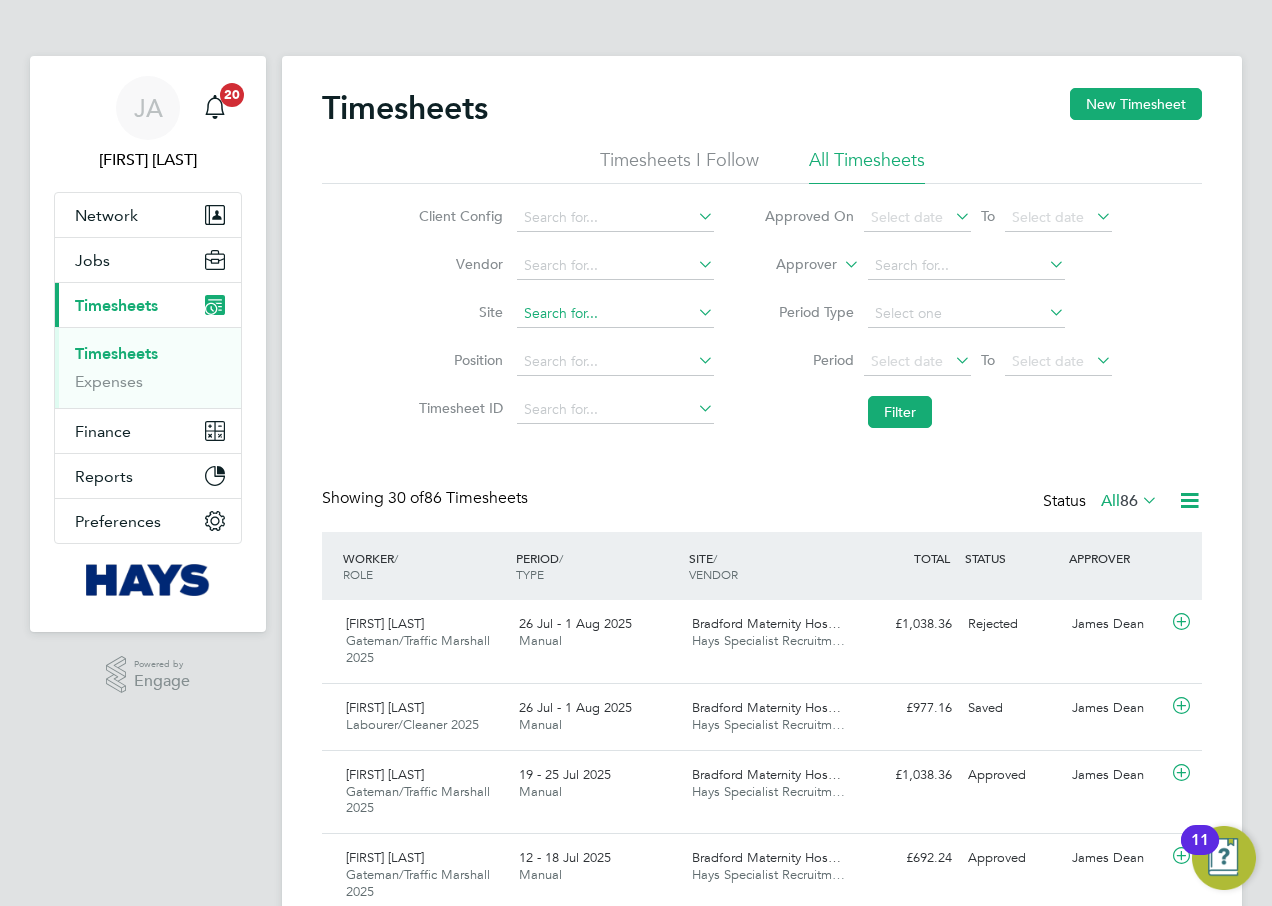 click 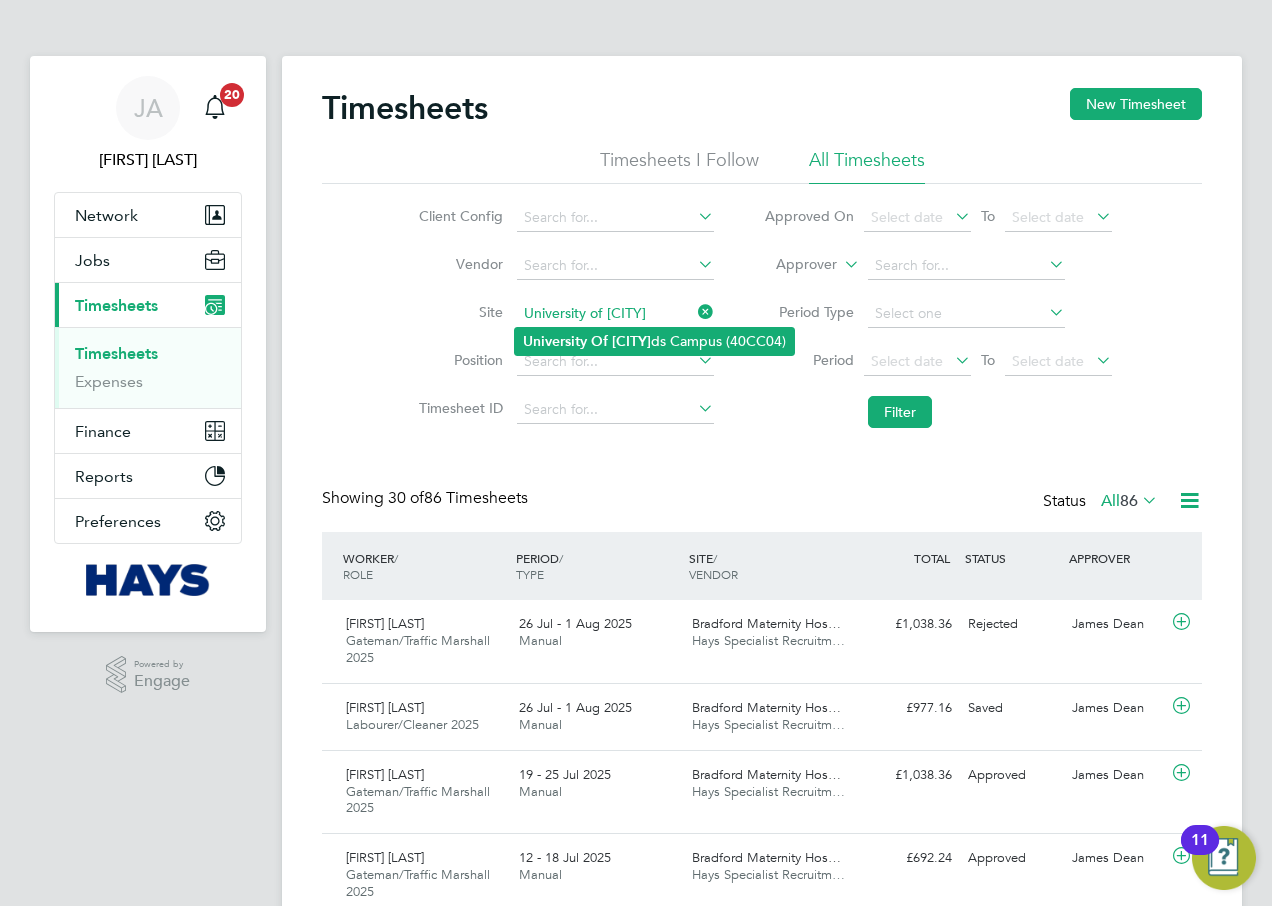 click on "University   Of   Lee ds Campus (40CC04)" 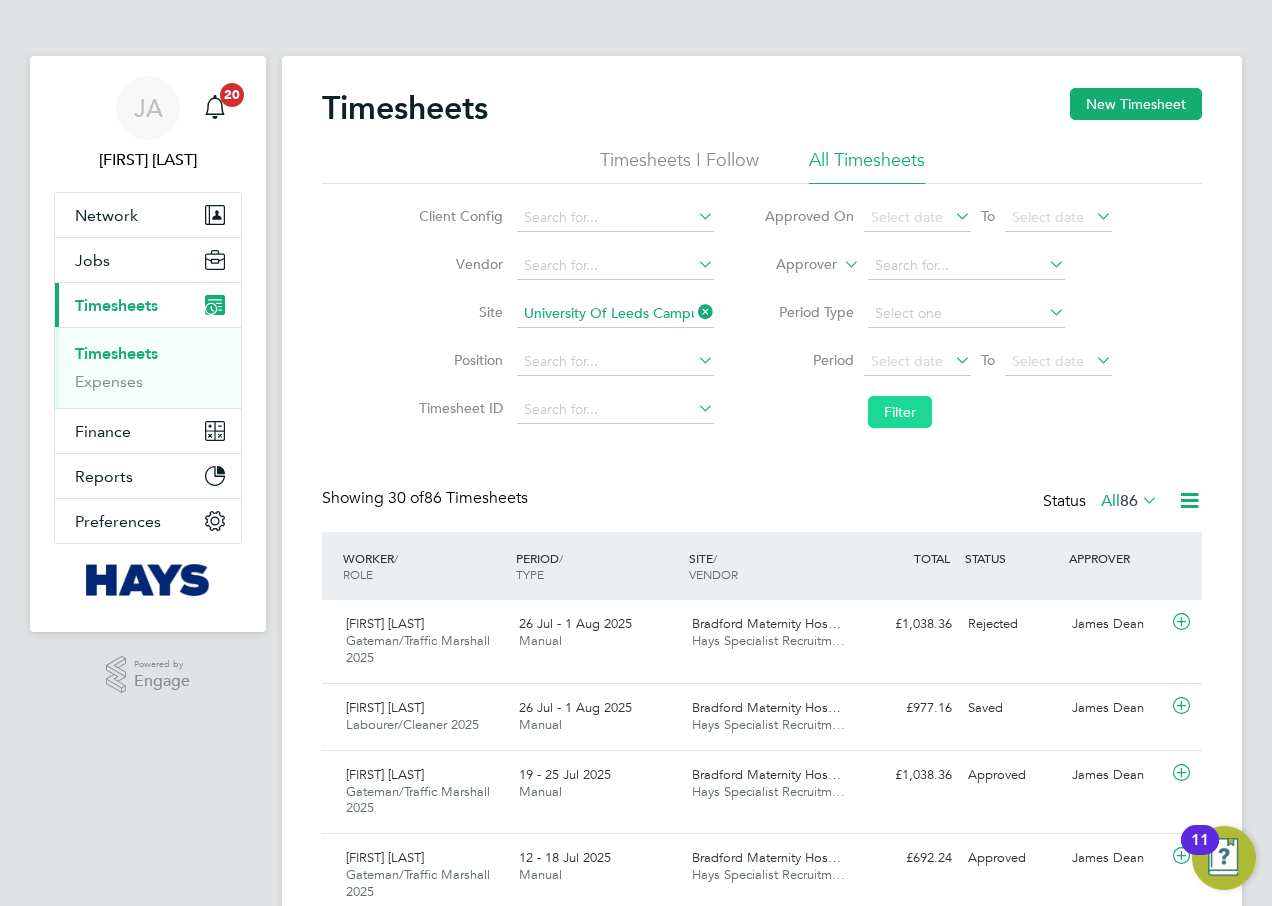 click on "Filter" 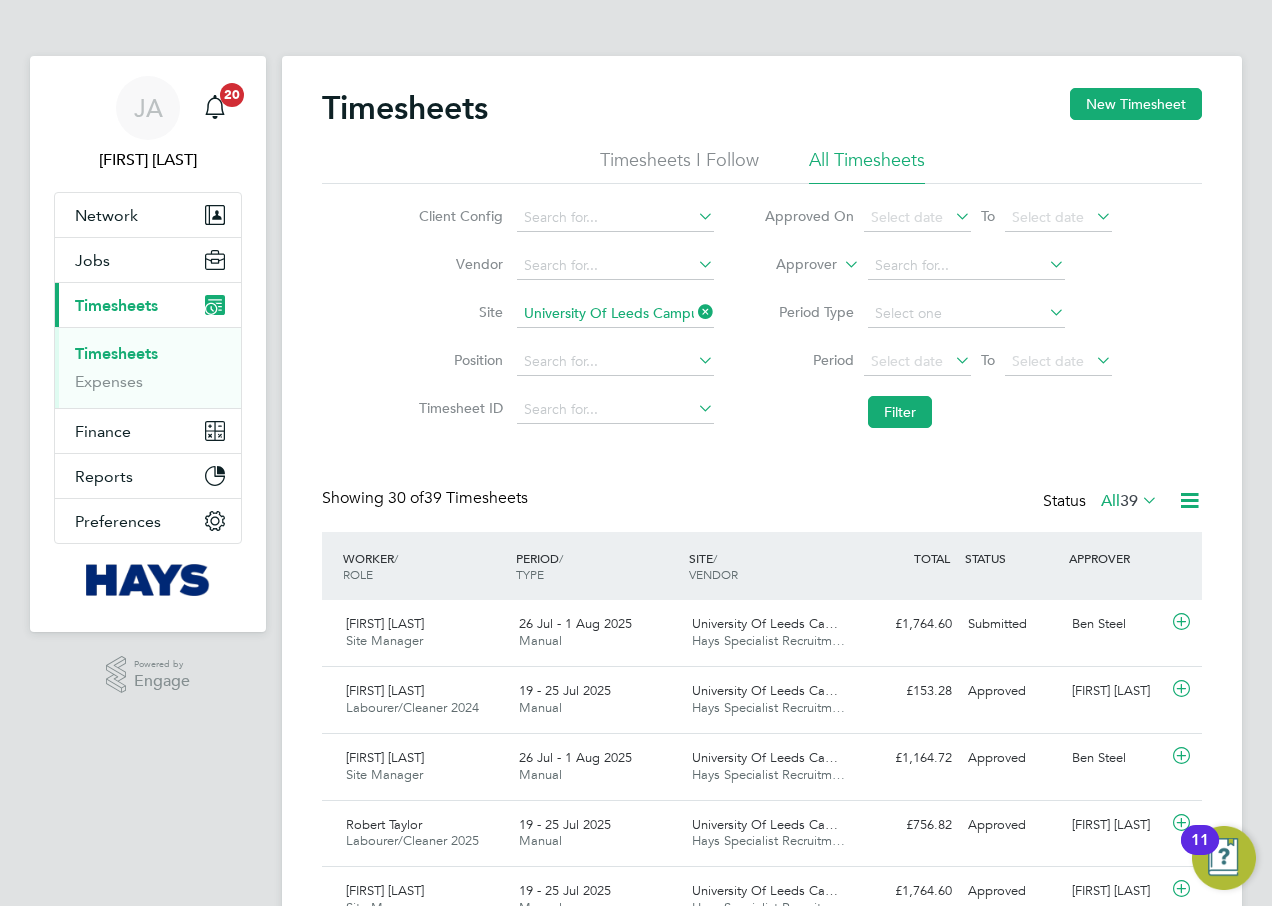 click on "Site   University Of Leeds Campus (40CC04)" 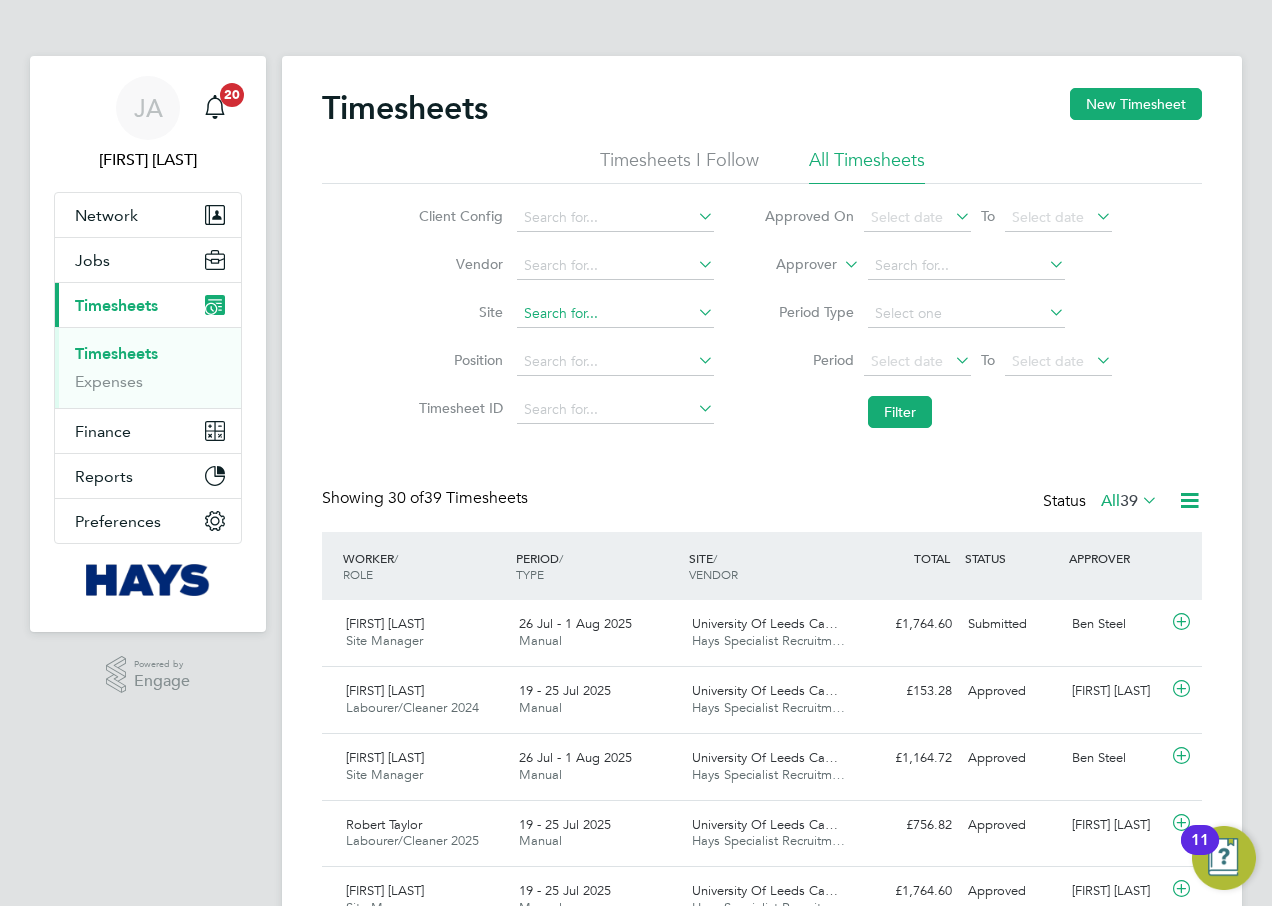 click 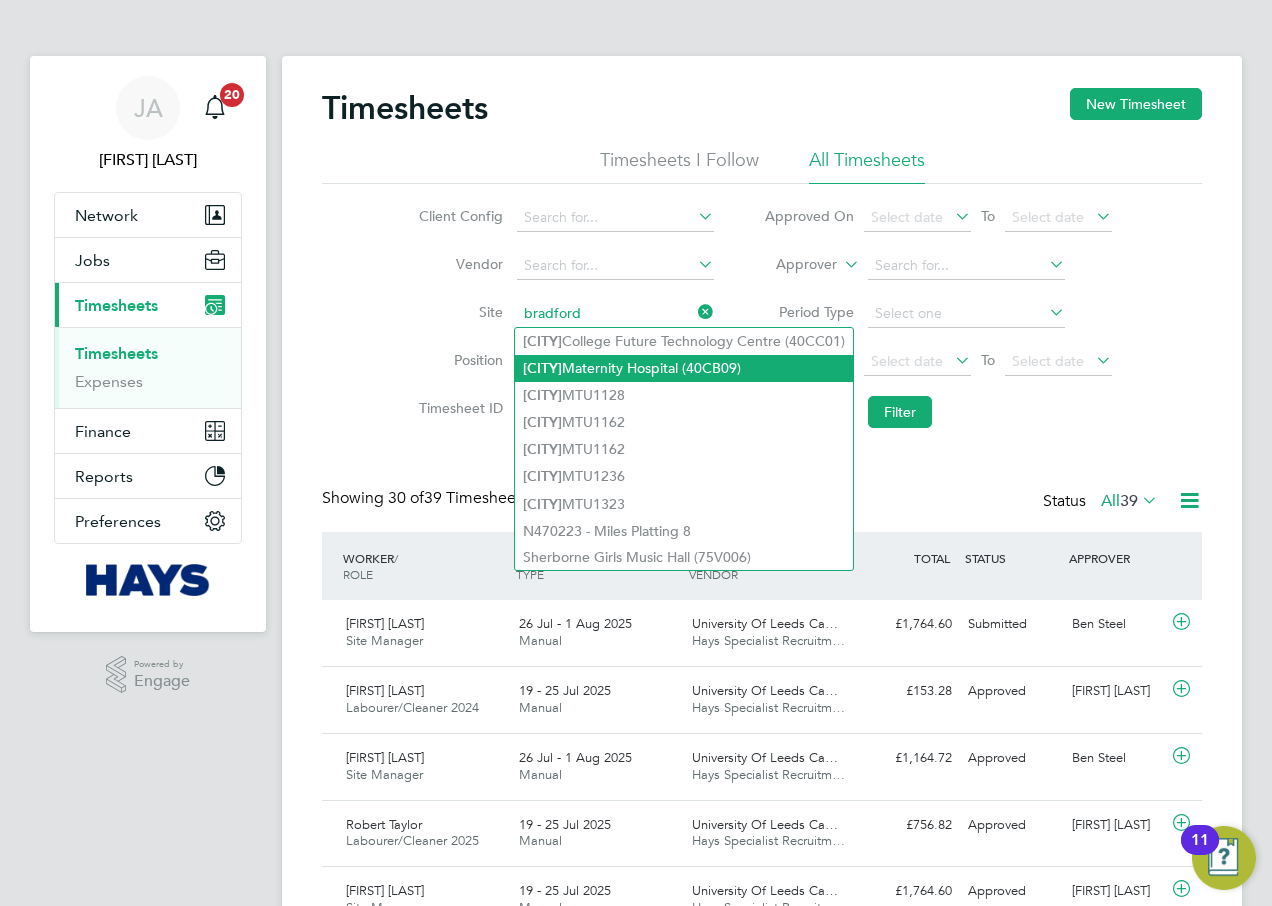 click on "Bradford  Maternity Hospital (40CB09)" 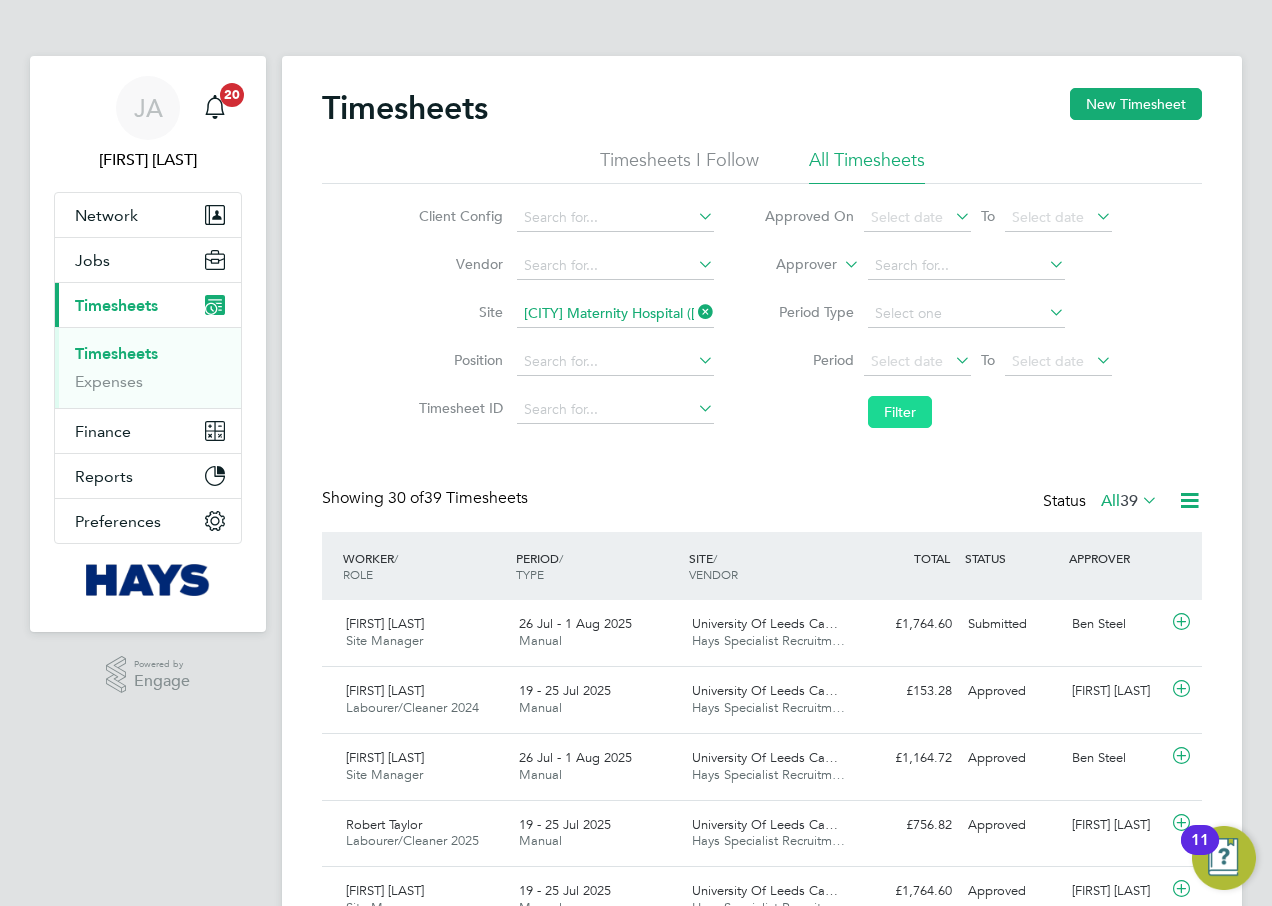 click on "Filter" 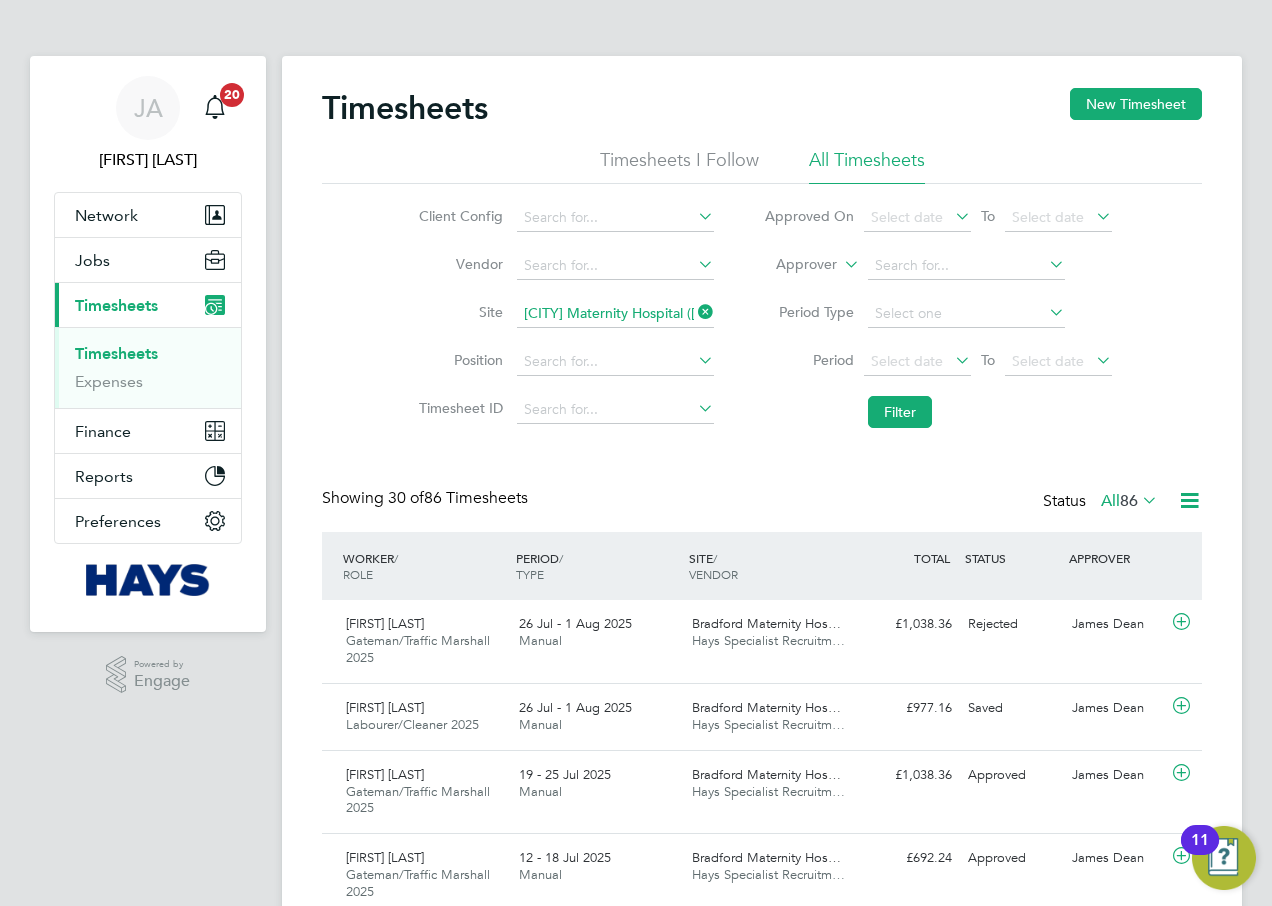 scroll, scrollTop: 10, scrollLeft: 10, axis: both 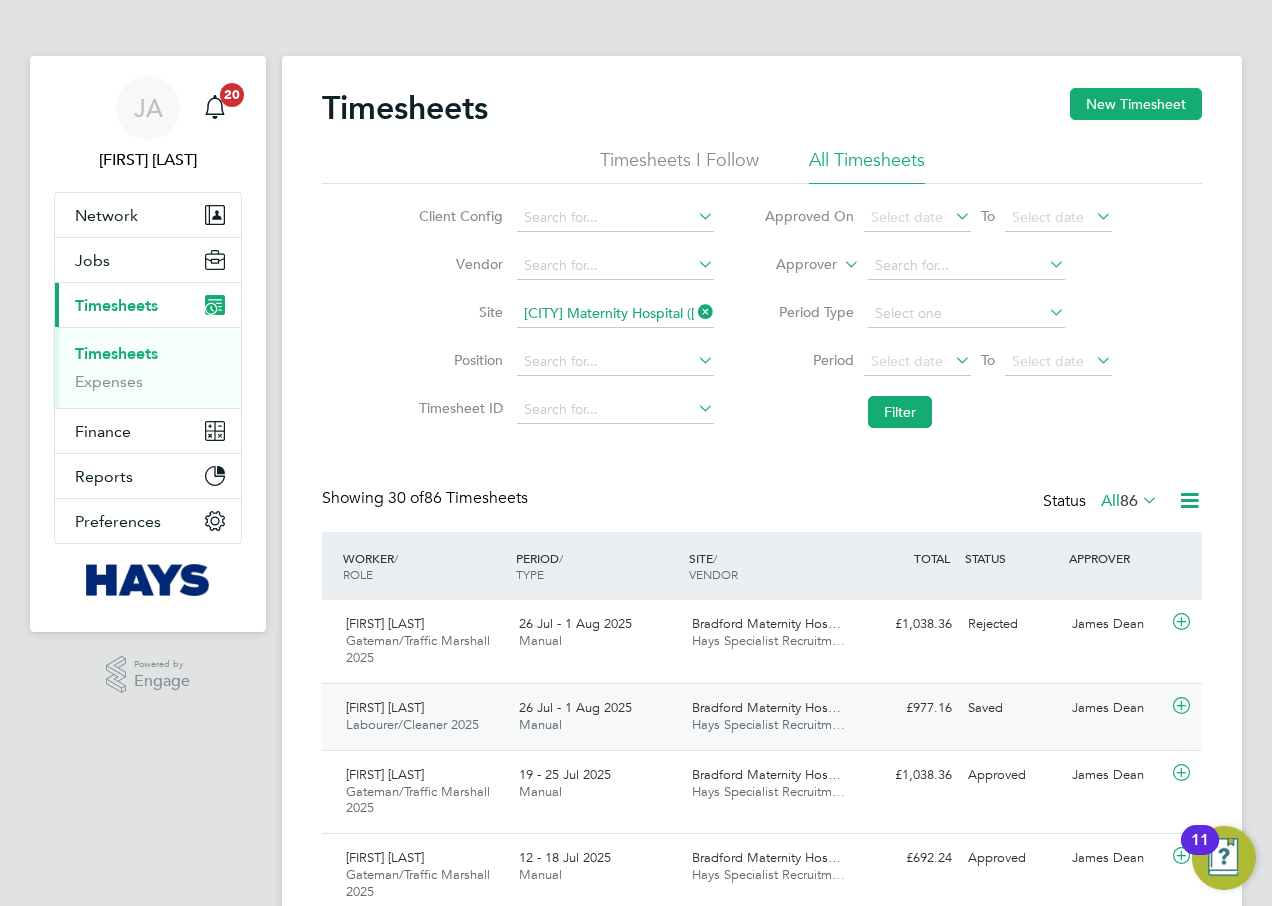 click on "Bradford Maternity Hos…" 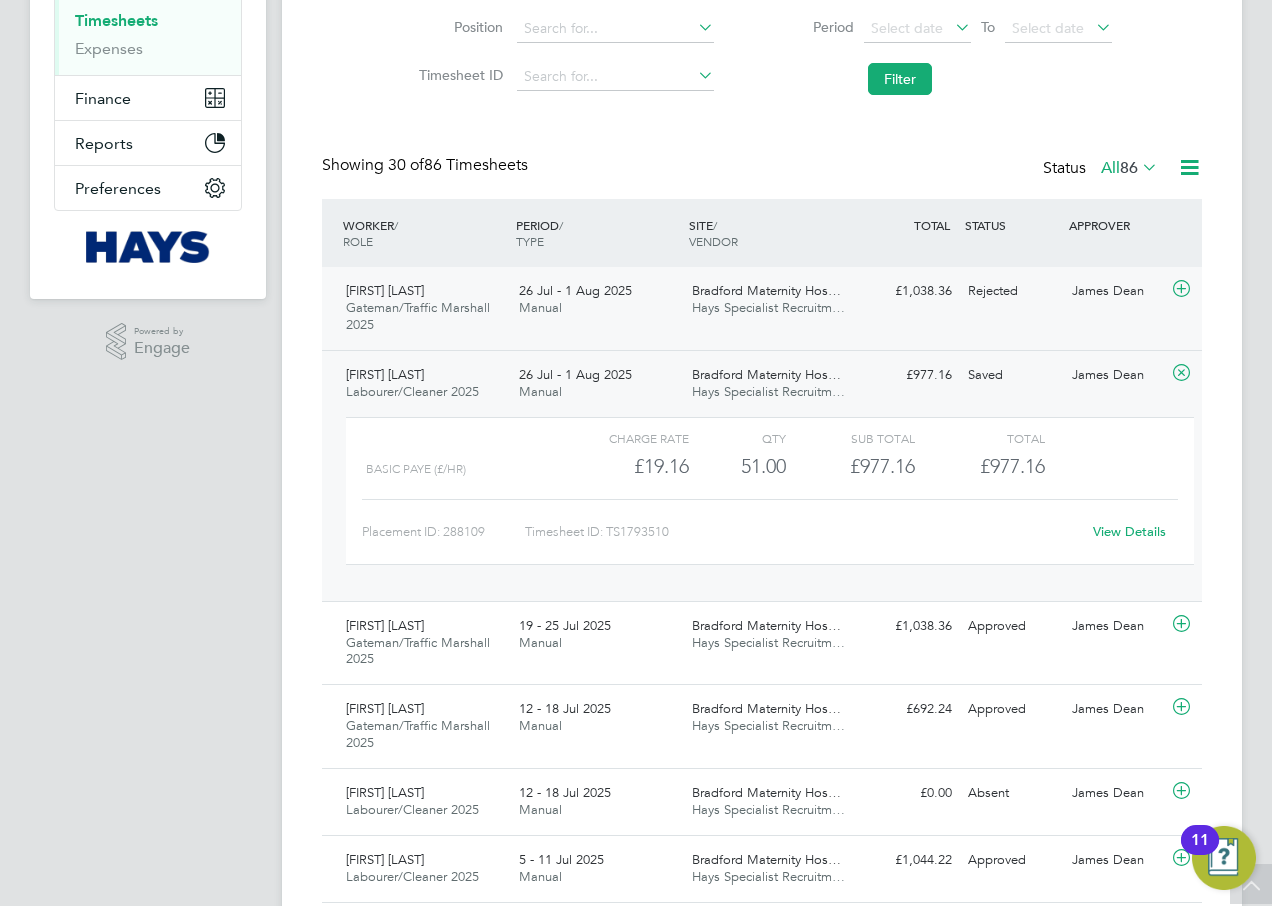 click on "Hays Specialist Recruitm…" 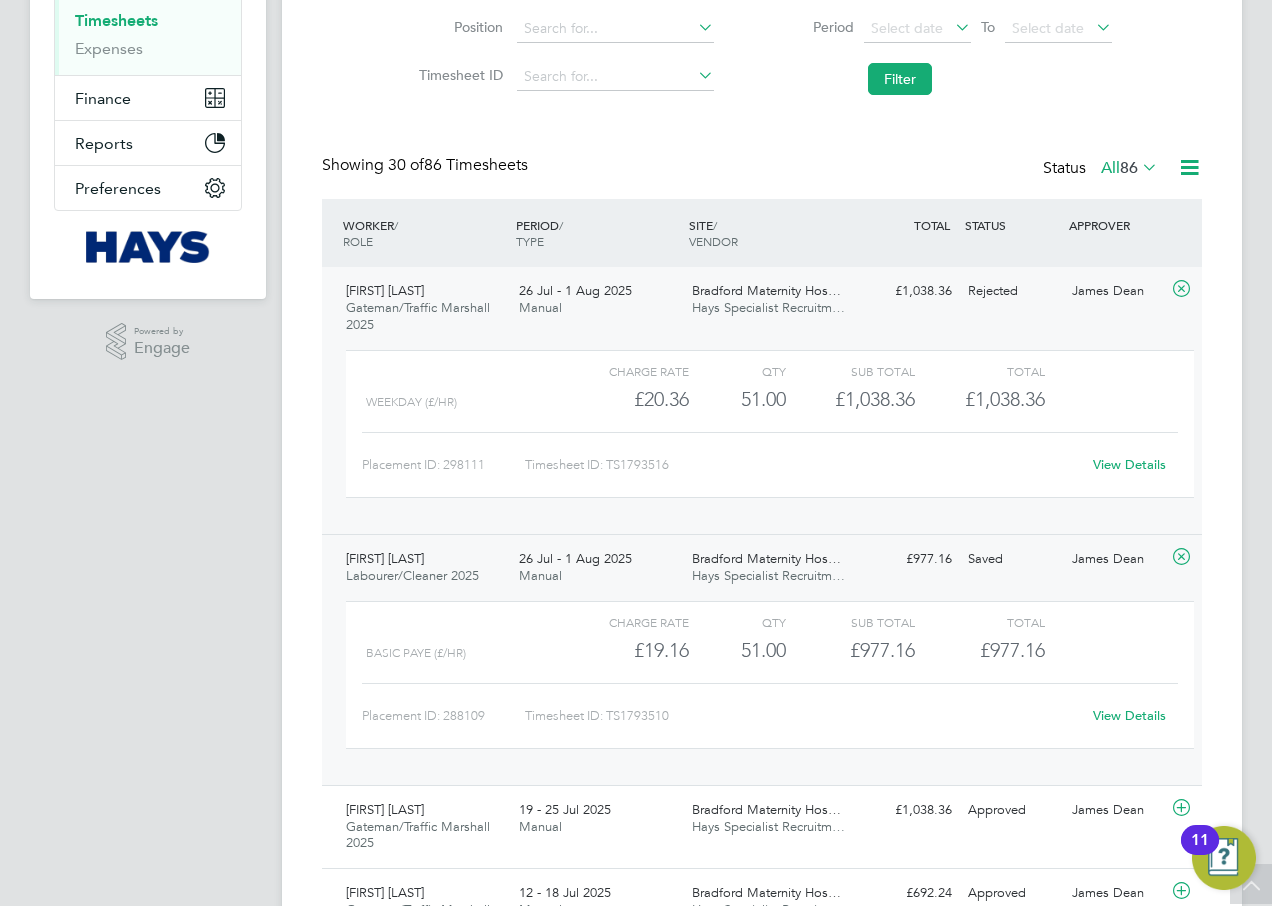 click 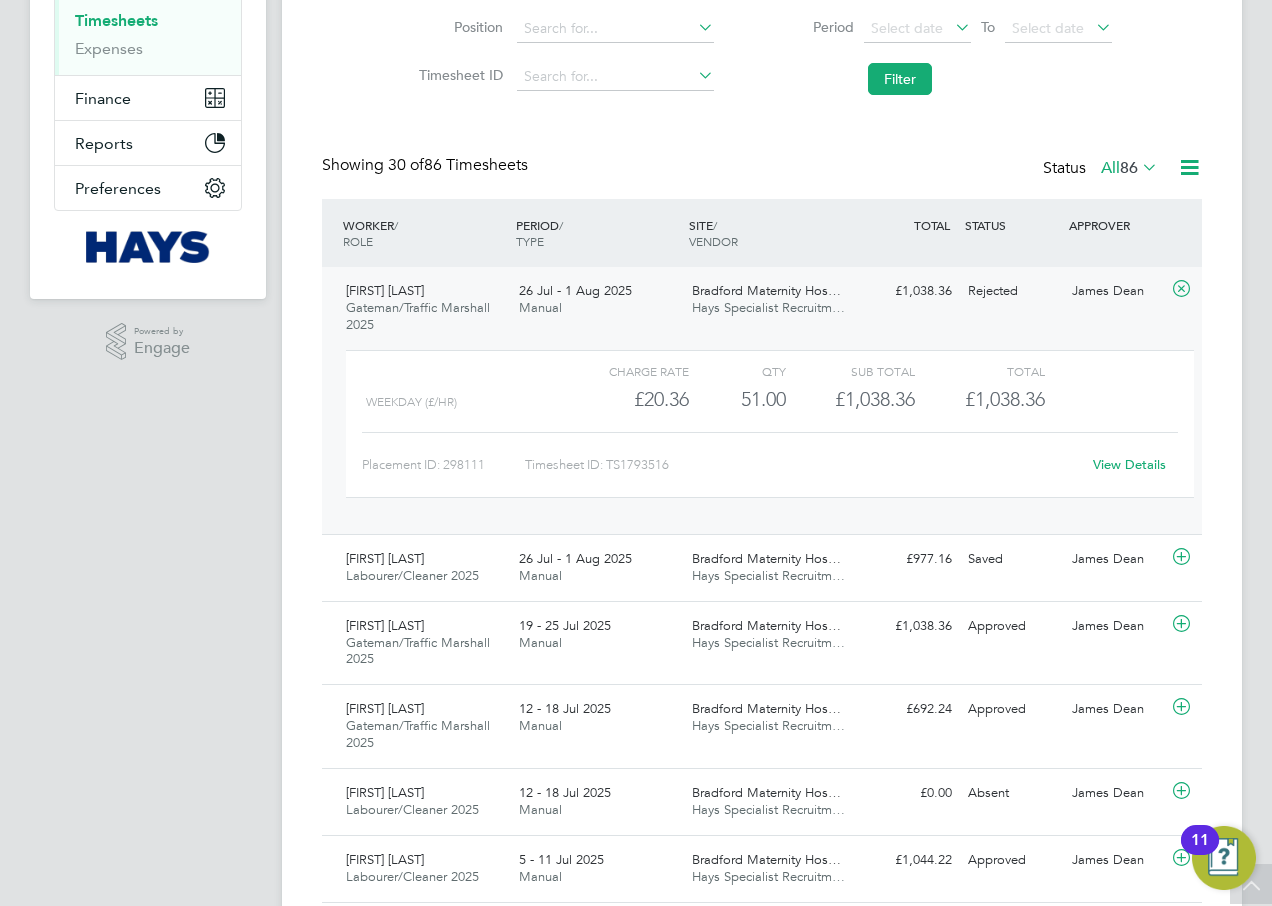 click on "Gateman/Traffic Marshall 2025" 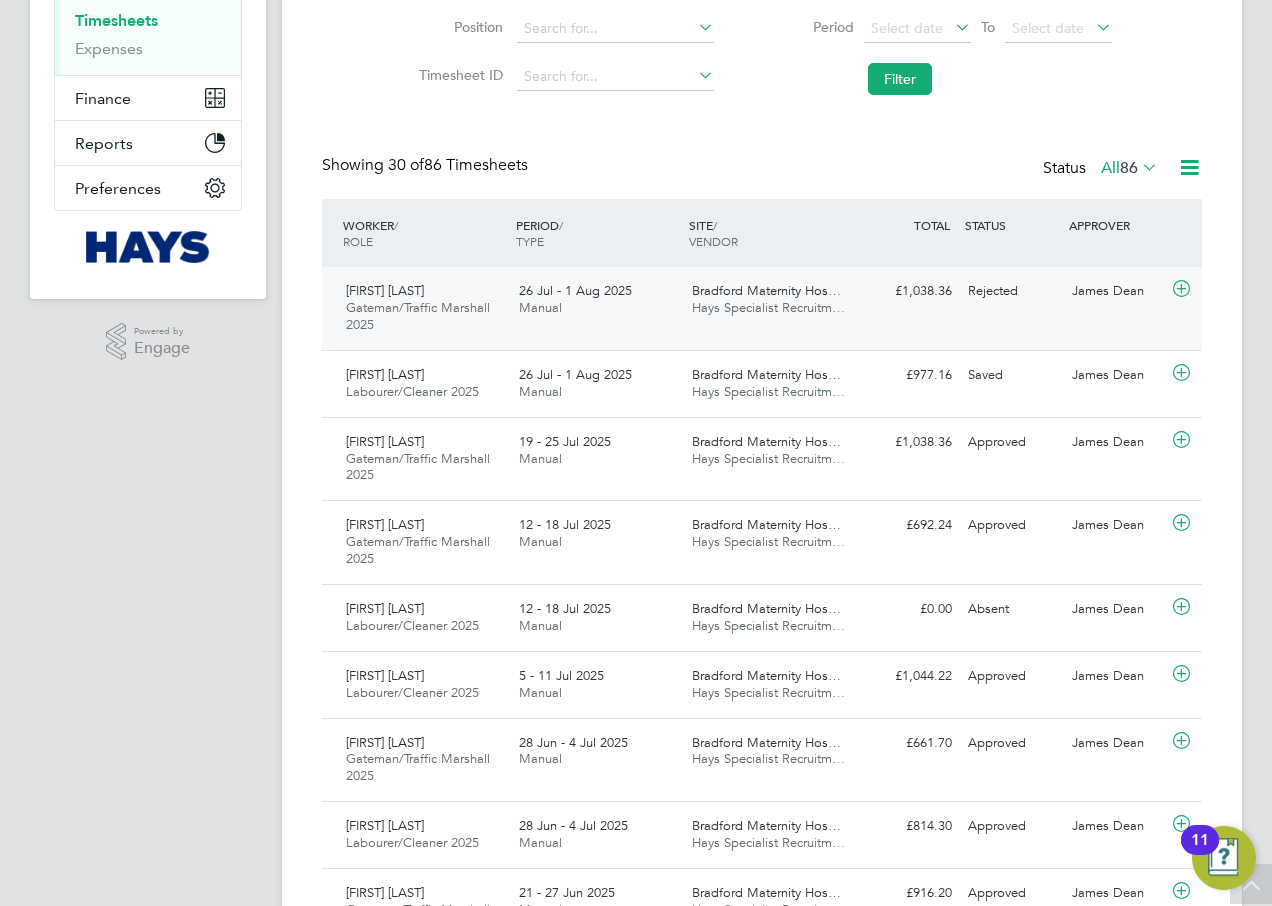 click on "Chibuzor Nkem Igbena… Gateman/Traffic Marshall 2025   26 Jul - 1 Aug 2025 26 Jul - 1 Aug 2025 Manual Bradford Maternity Hos… Hays Specialist Recruitm… £1,038.36 Rejected Rejected James Dean" 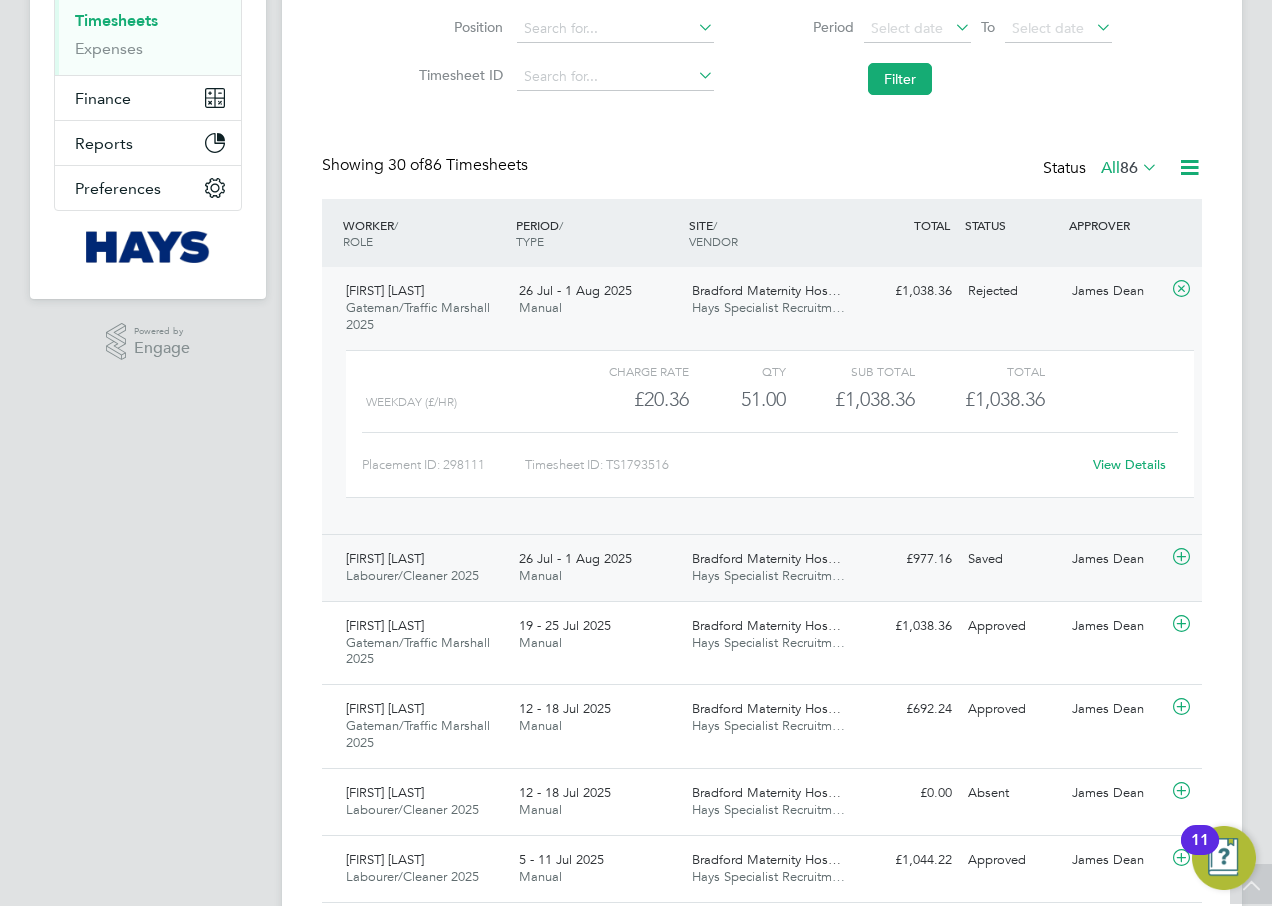click on "£977.16 Saved" 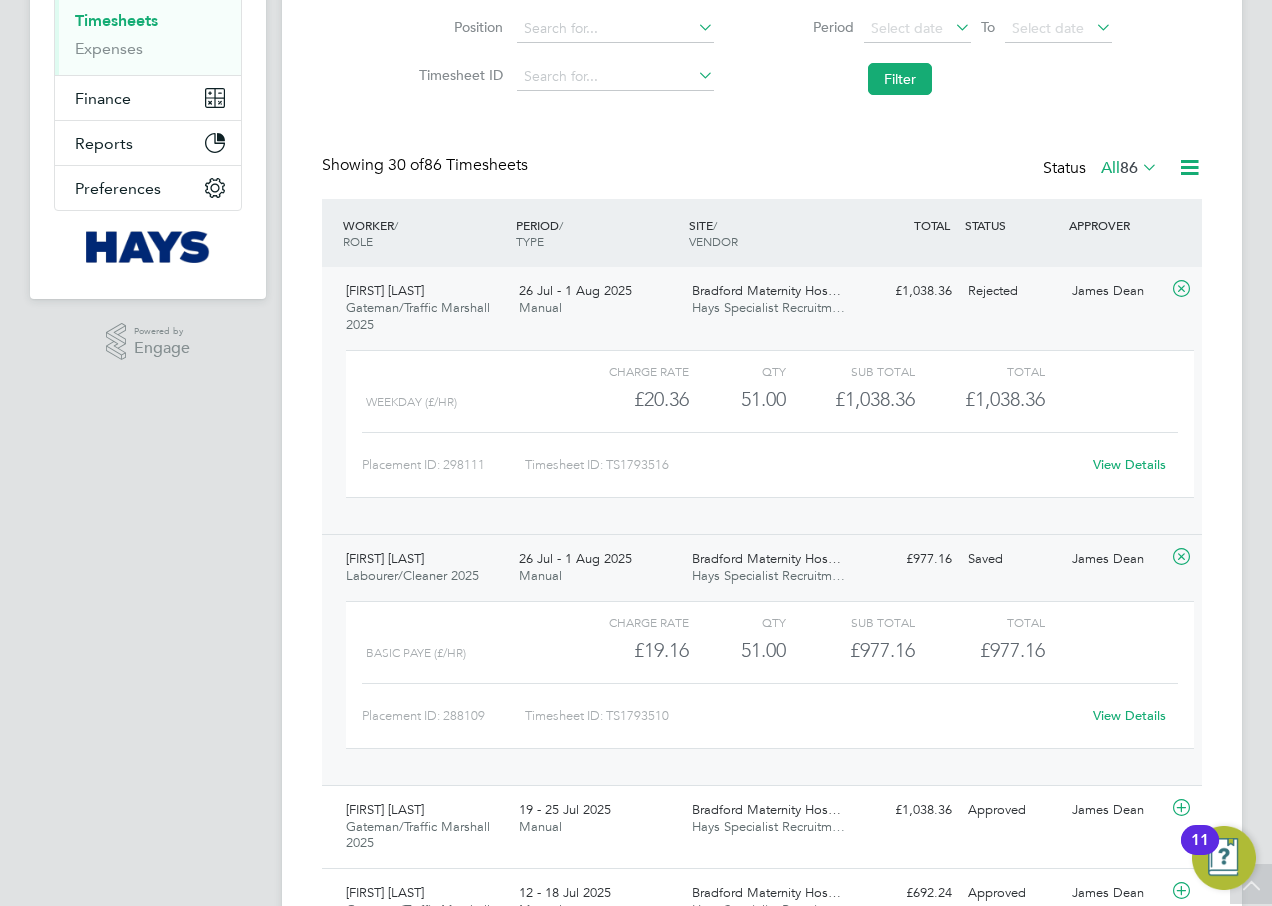 click on "View Details" 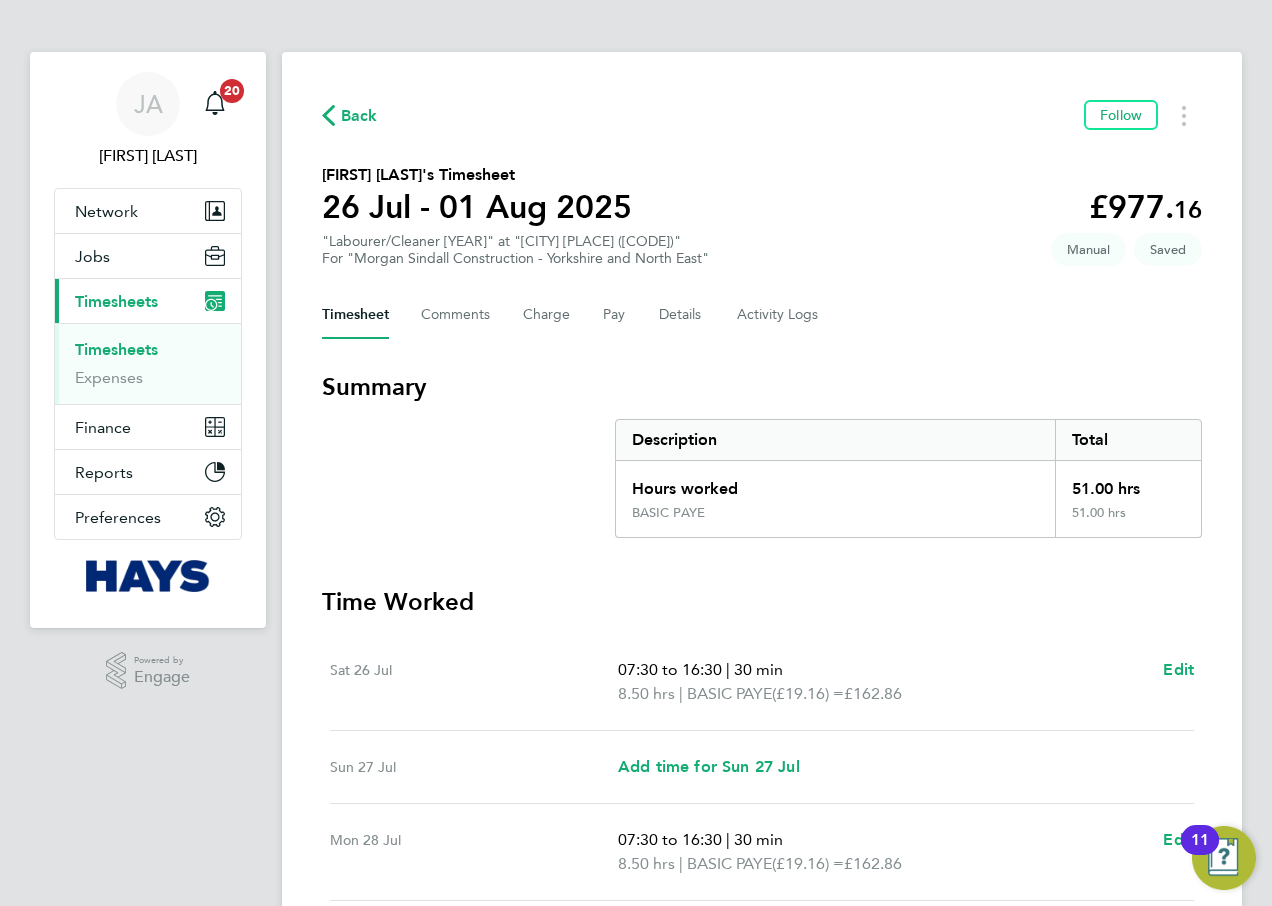scroll, scrollTop: 0, scrollLeft: 0, axis: both 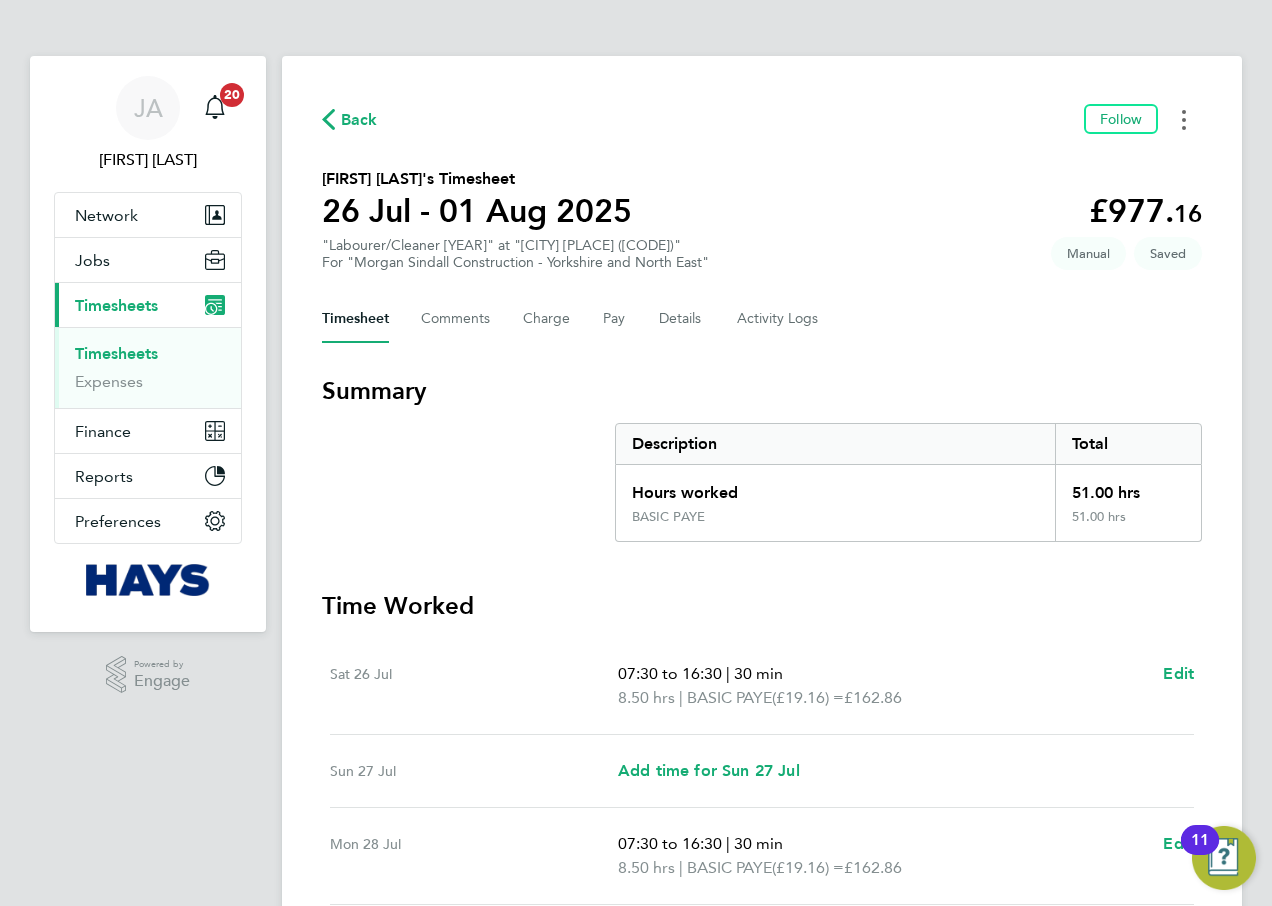 click at bounding box center (1184, 119) 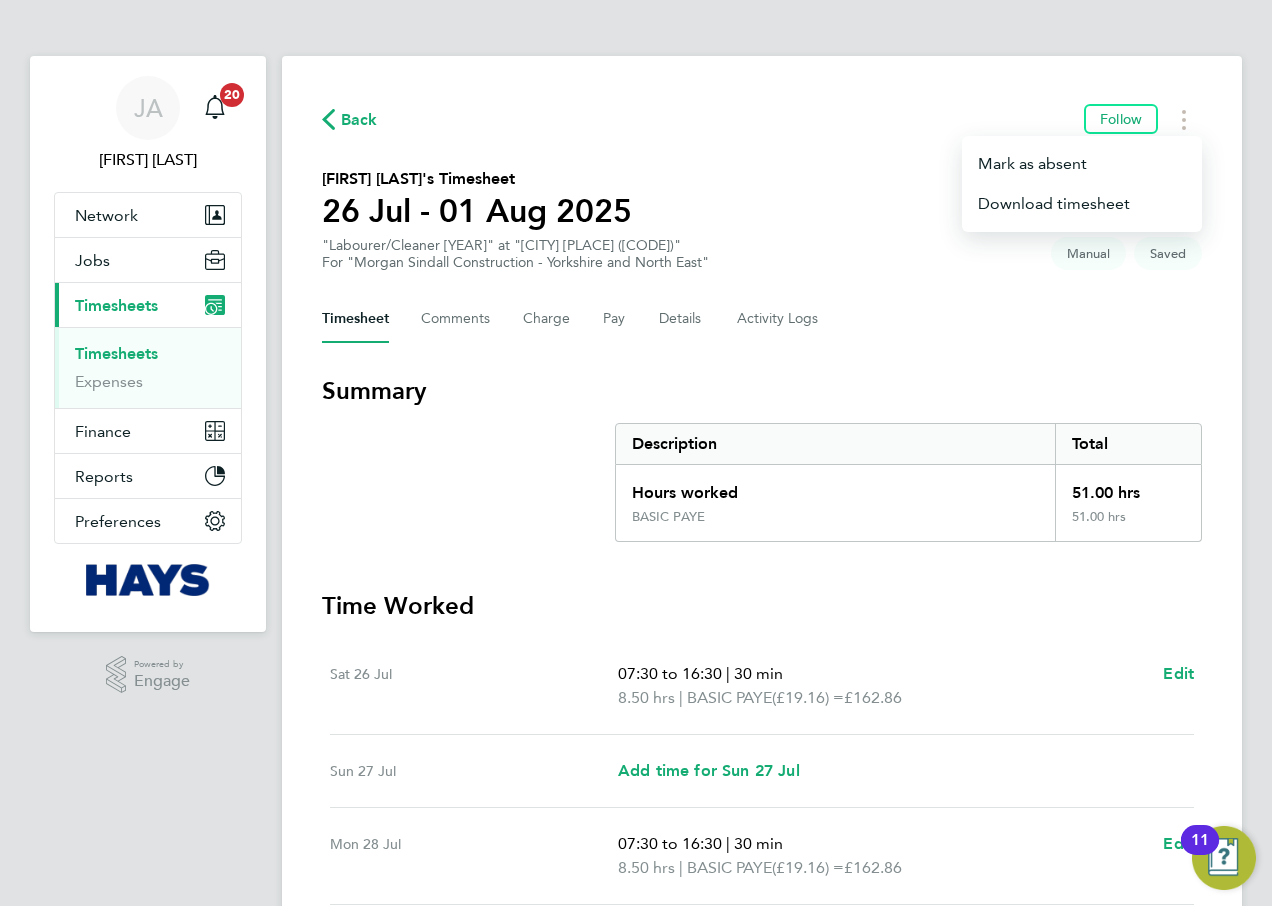 click on "Back  Follow
Mark as absent   Download timesheet   Chibuzor Nkem Igbenabor's Timesheet   26 Jul - 01 Aug 2025   £977. 16  "Labourer/Cleaner 2025" at "Bradford Maternity Hospital (40CB09)"  For "Morgan Sindall Construction - Yorkshire and North East"  Saved   Manual   Timesheet   Comments   Charge   Pay   Details   Activity Logs   Summary   Description   Total   Hours worked   51.00 hrs   BASIC PAYE   51.00 hrs   Time Worked   Sat 26 Jul   07:30 to 16:30   |   30 min   8.50 hrs   |   BASIC PAYE   (£19.16) =   £162.86   Edit   Sun 27 Jul   Add time for Sun 27 Jul   Add time for Sun 27 Jul   Mon 28 Jul   07:30 to 16:30   |   30 min   8.50 hrs   |   BASIC PAYE   (£19.16) =   £162.86   Edit   Tue 29 Jul   07:30 to 16:30   |   30 min   8.50 hrs   |   BASIC PAYE   (£19.16) =   £162.86   Edit   Wed 30 Jul   07:30 to 16:30   |   30 min   8.50 hrs   |   BASIC PAYE   (£19.16) =   £162.86   Edit   Thu 31 Jul   07:30 to 16:30   |   30 min   8.50 hrs   |   BASIC PAYE   (£19.16) =   £162.86   |" 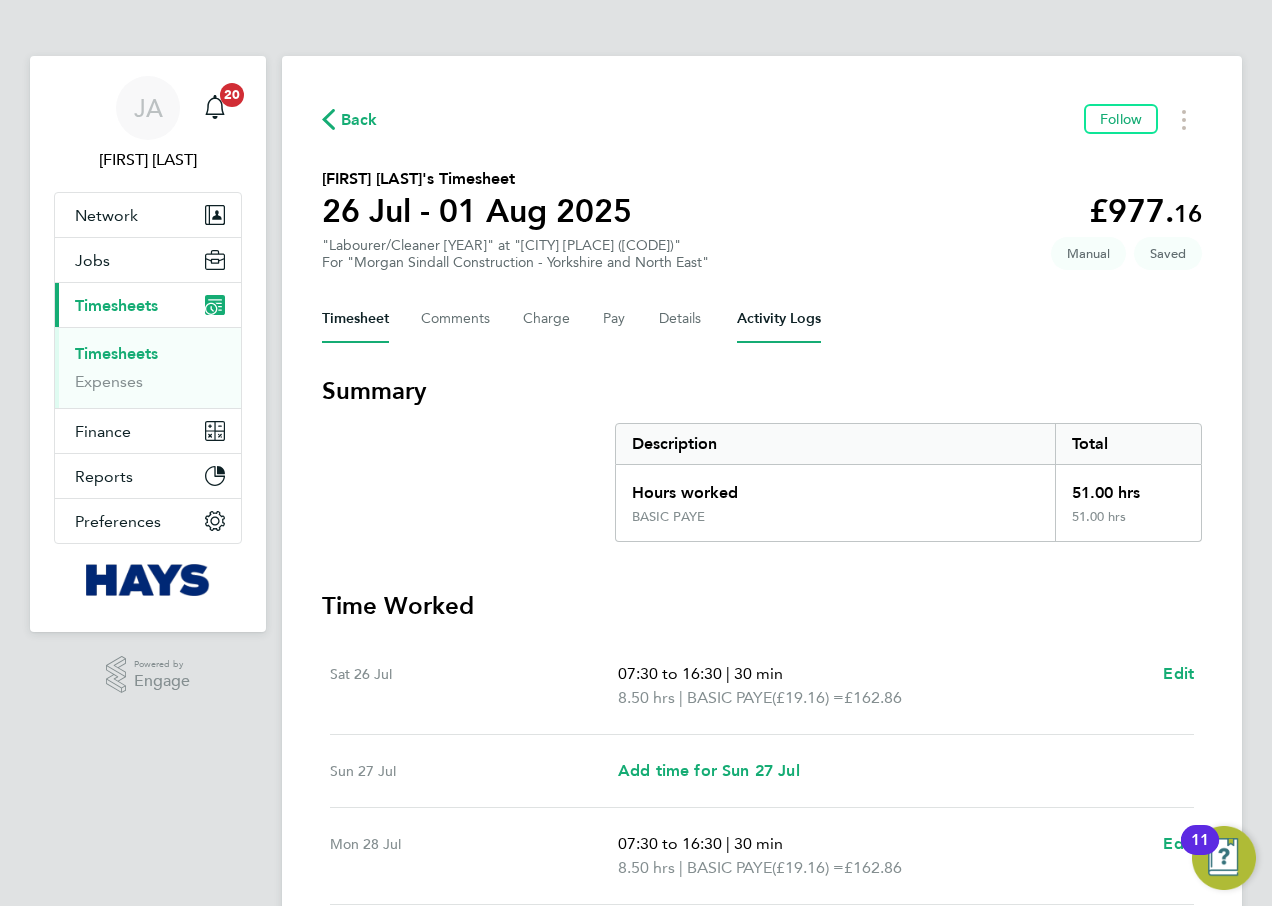 click on "Activity Logs" at bounding box center [779, 319] 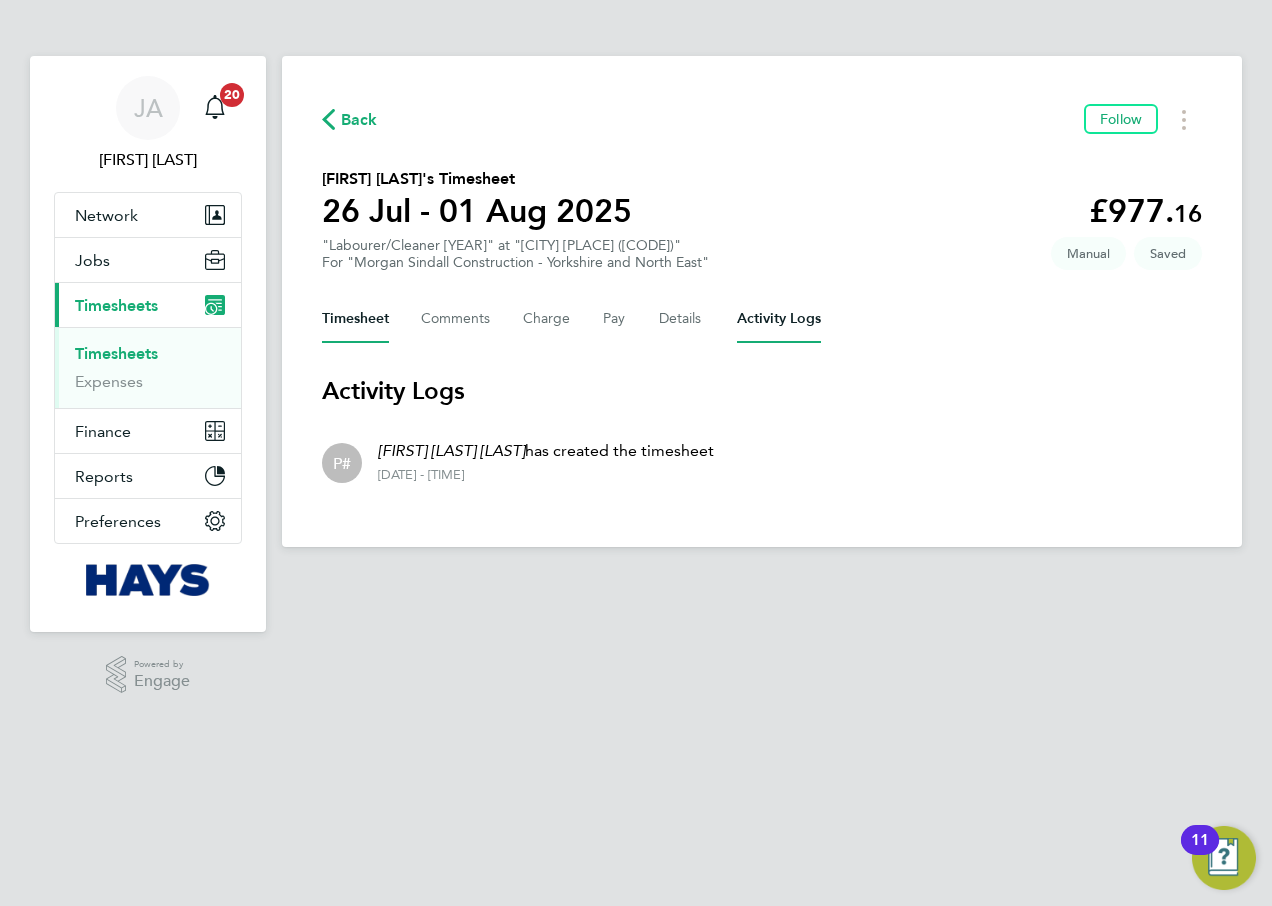 click on "Timesheet" at bounding box center [355, 319] 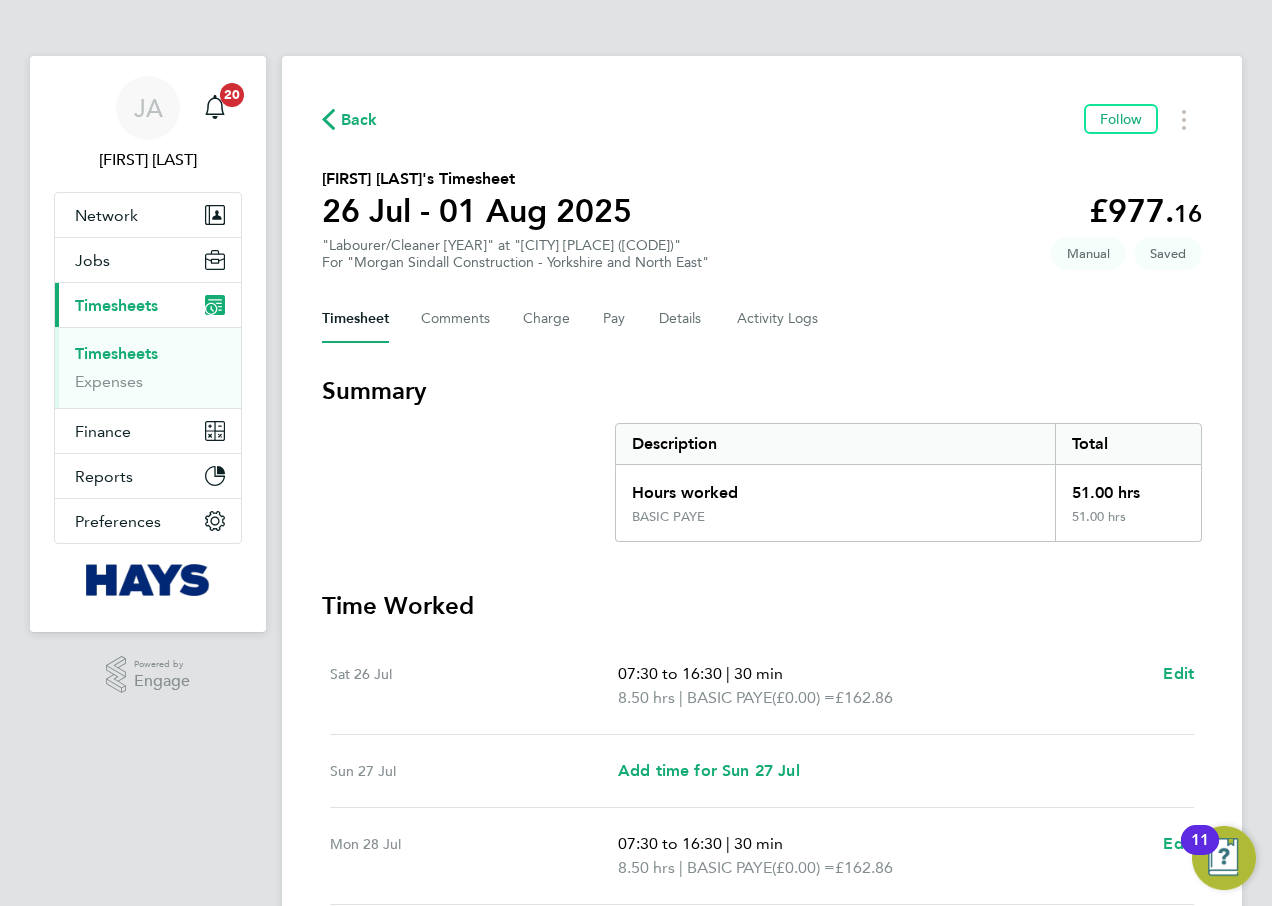 click on "Back" 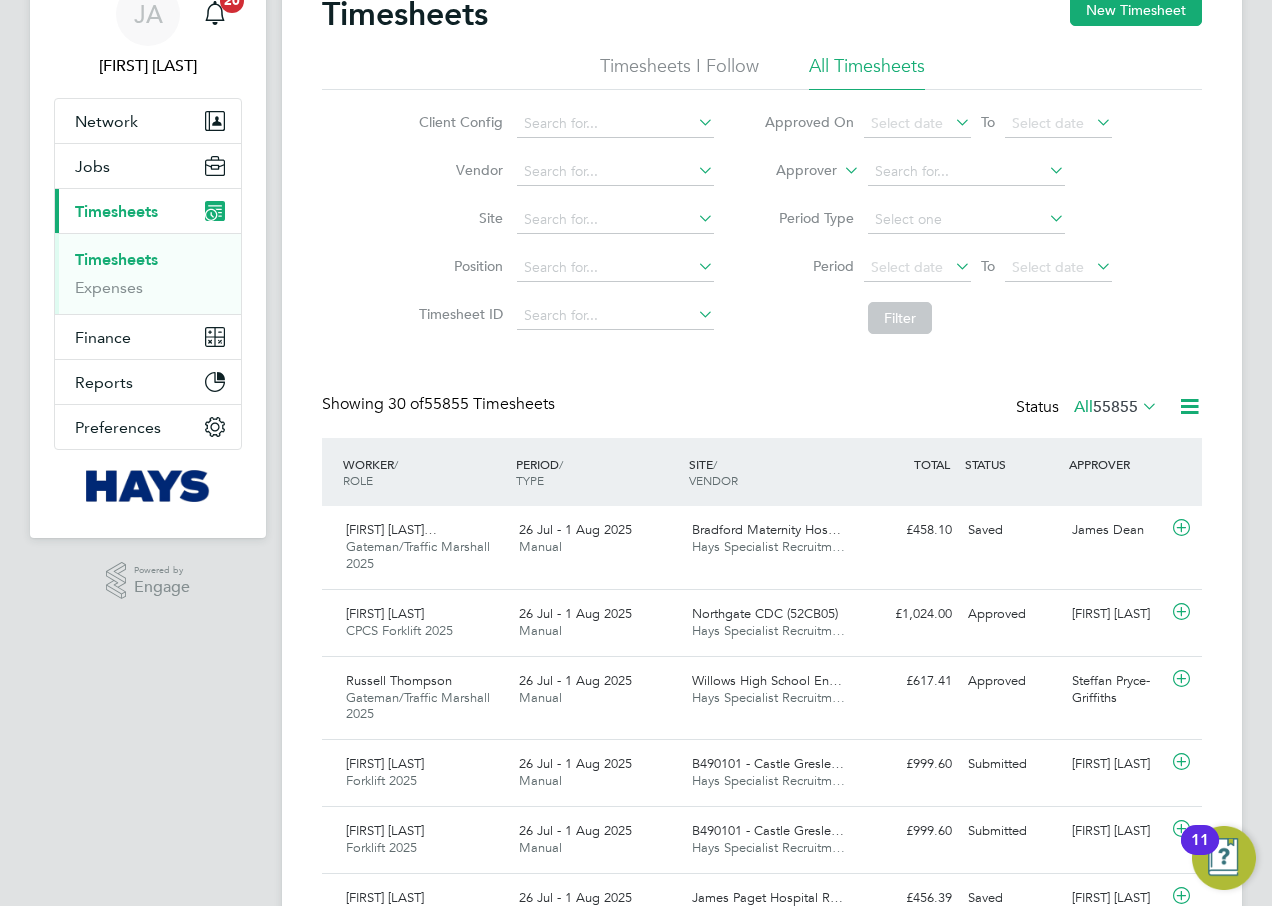 scroll, scrollTop: 333, scrollLeft: 0, axis: vertical 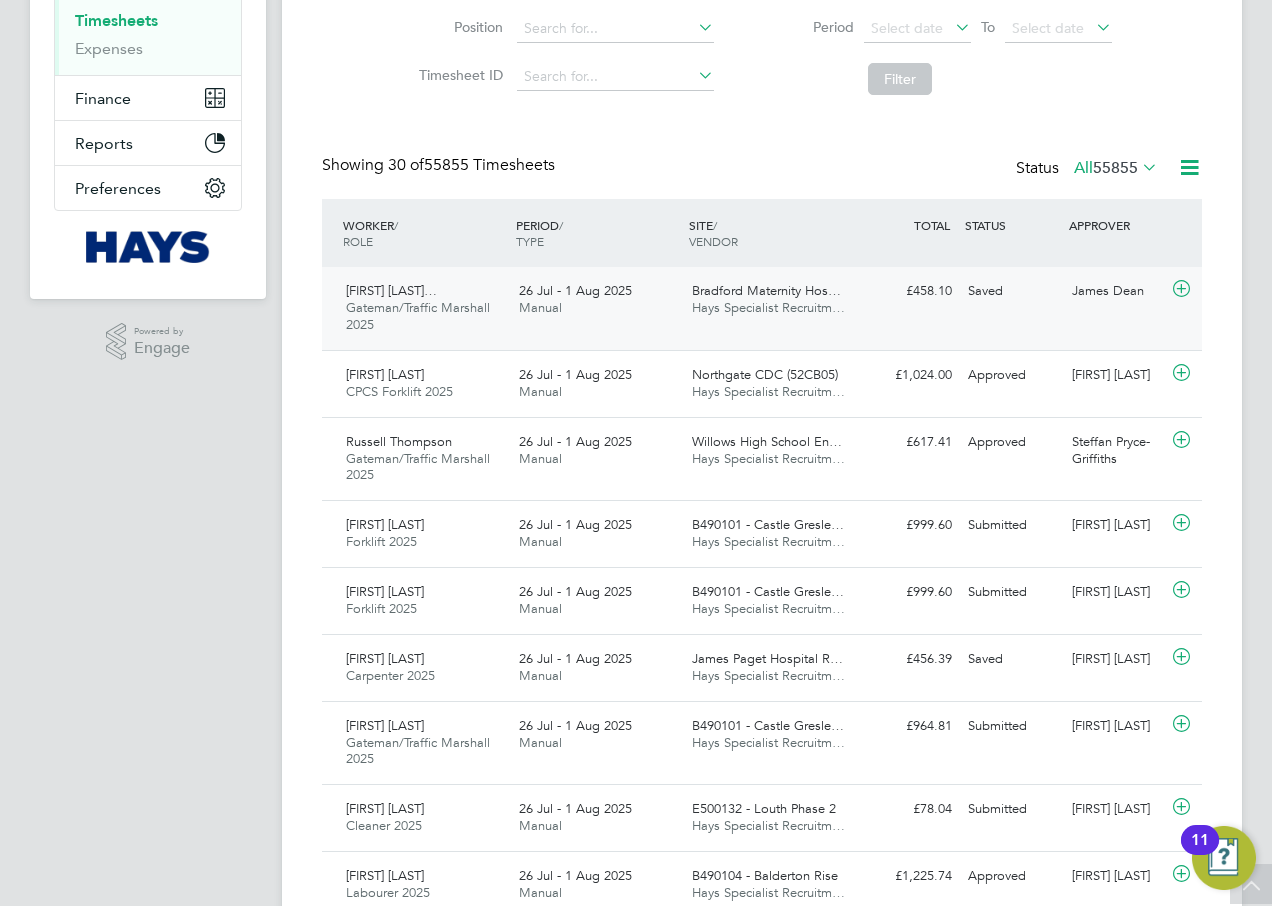 click on "26 Jul - 1 Aug 2025 Manual" 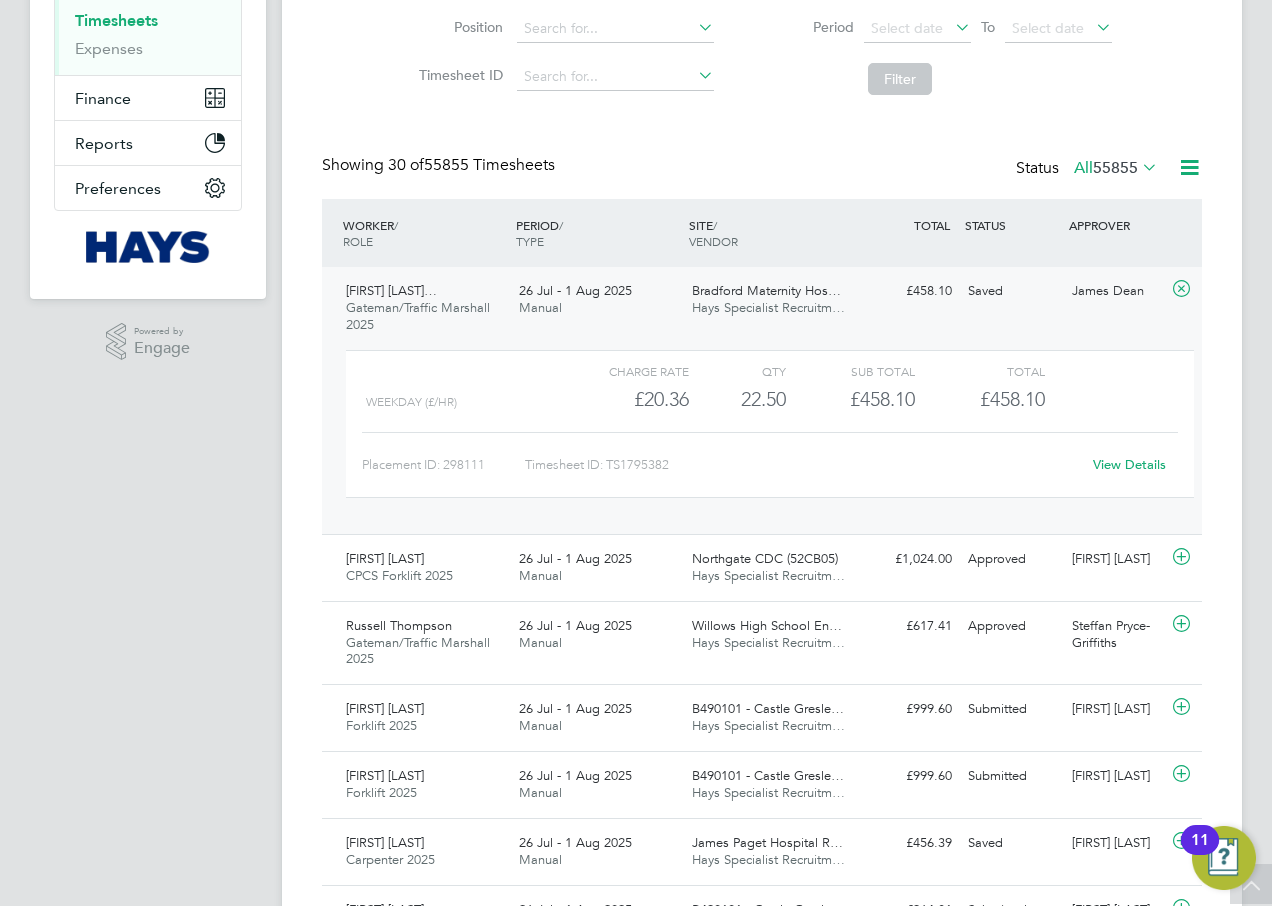 click on "View Details" 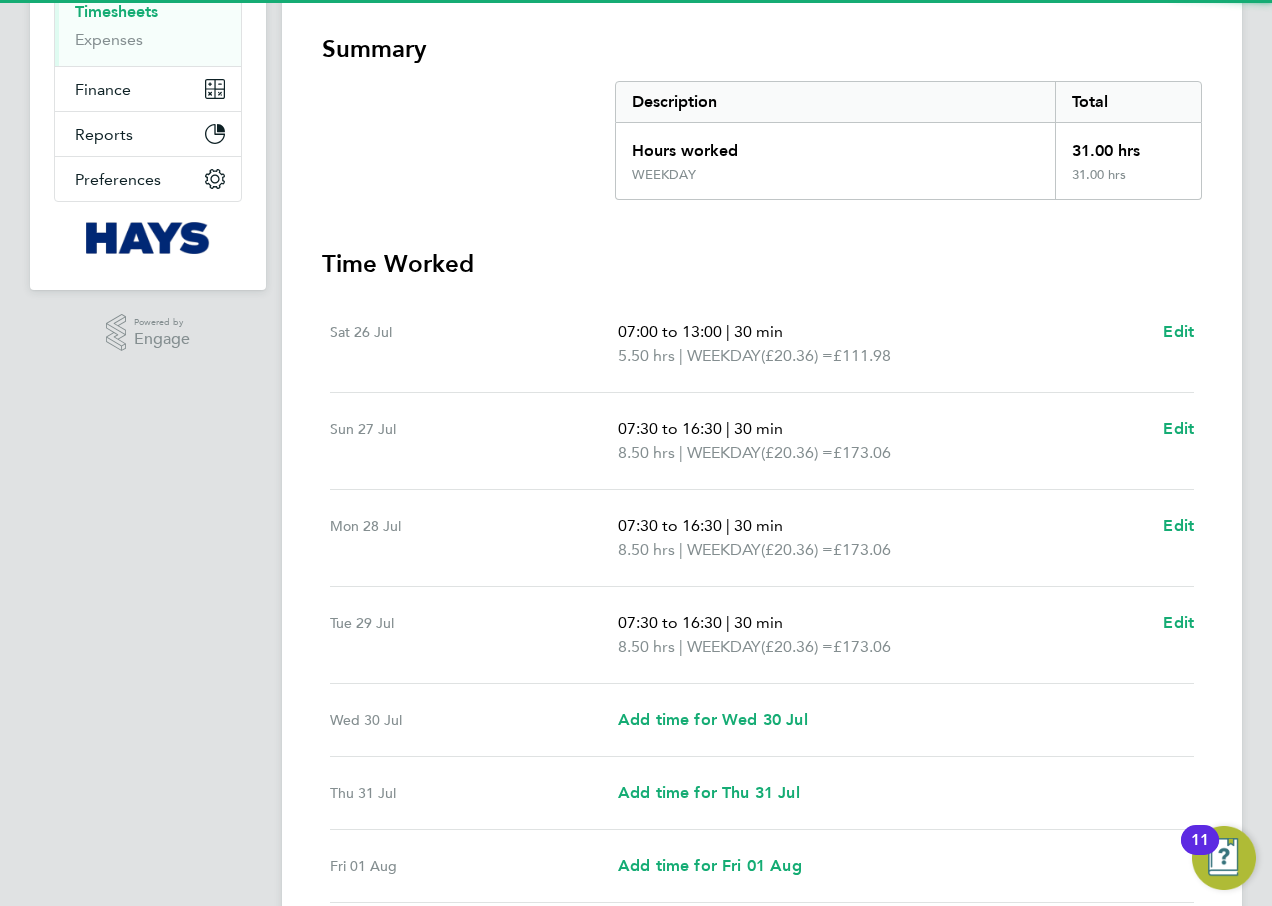 scroll, scrollTop: 515, scrollLeft: 0, axis: vertical 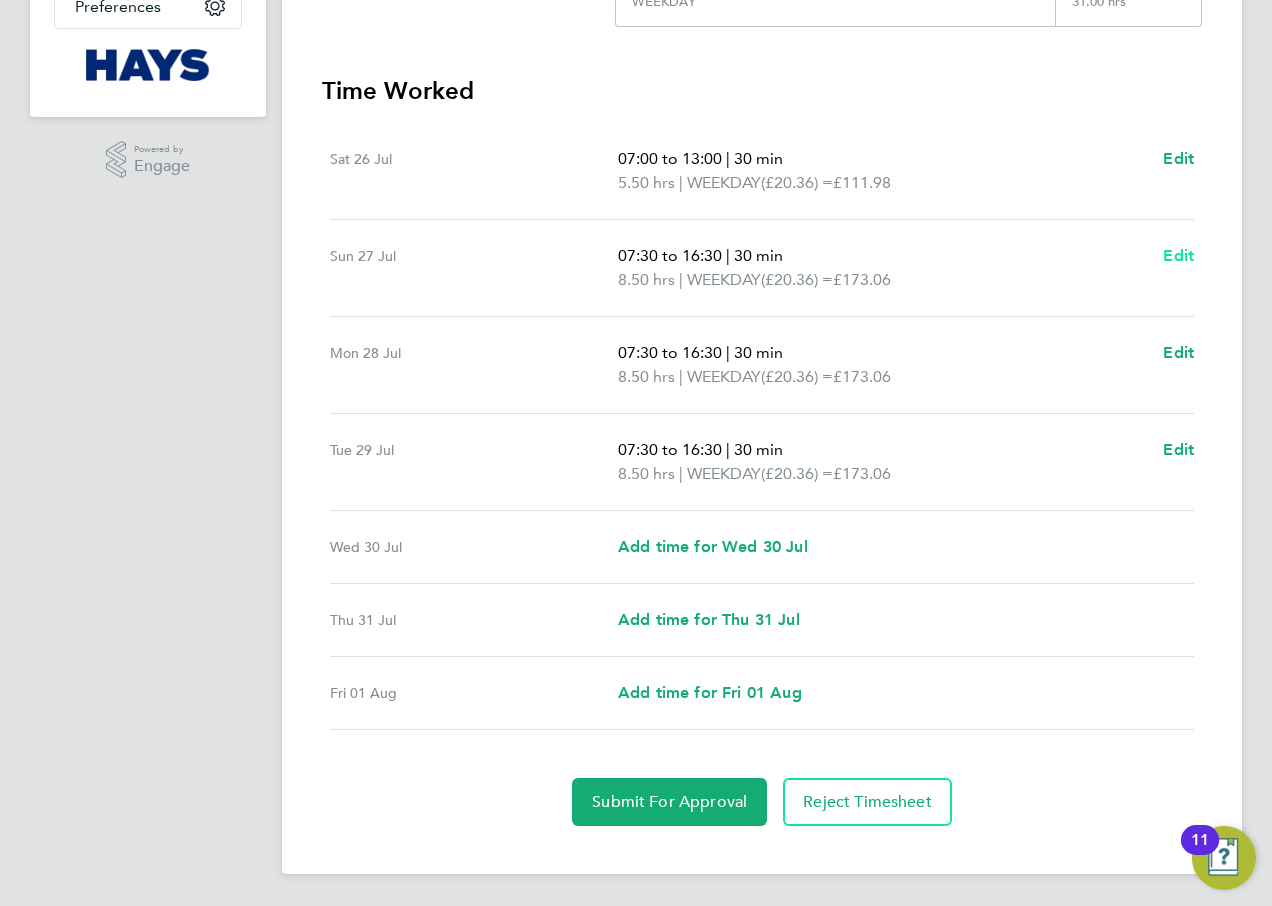 click on "Edit" at bounding box center (1178, 255) 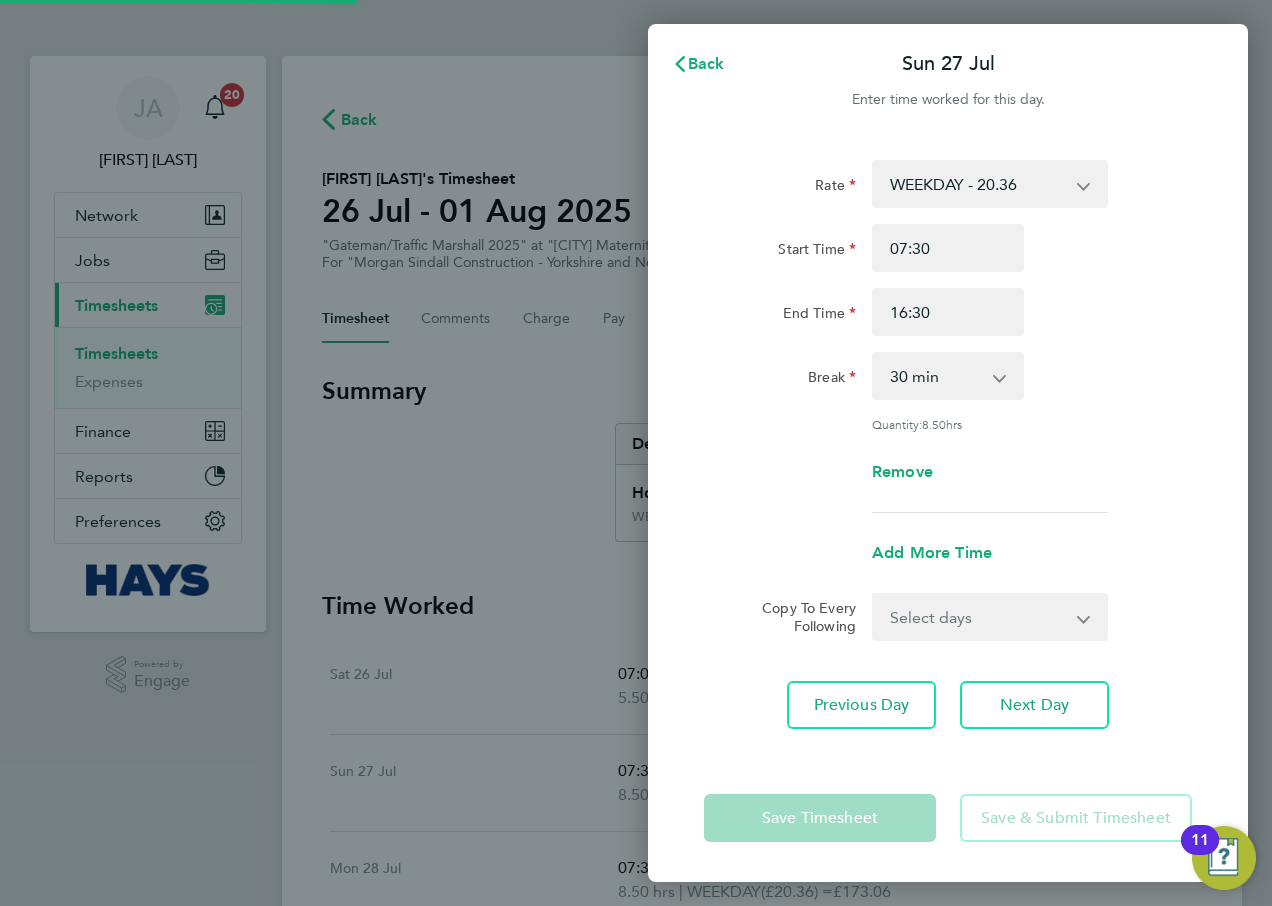 scroll, scrollTop: 0, scrollLeft: 0, axis: both 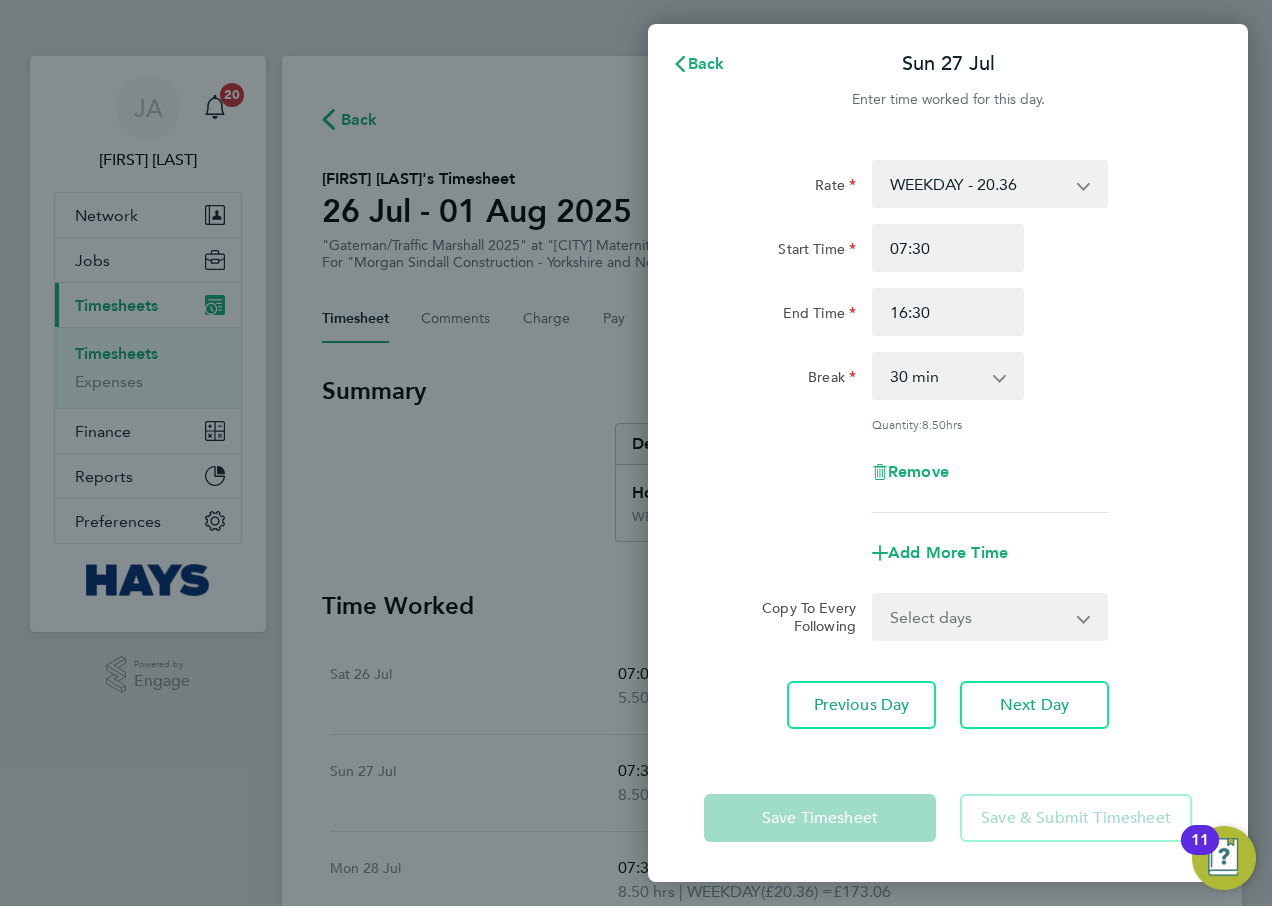 click on "Select days   Day   Monday   Tuesday   Wednesday   Thursday   Friday" at bounding box center (979, 617) 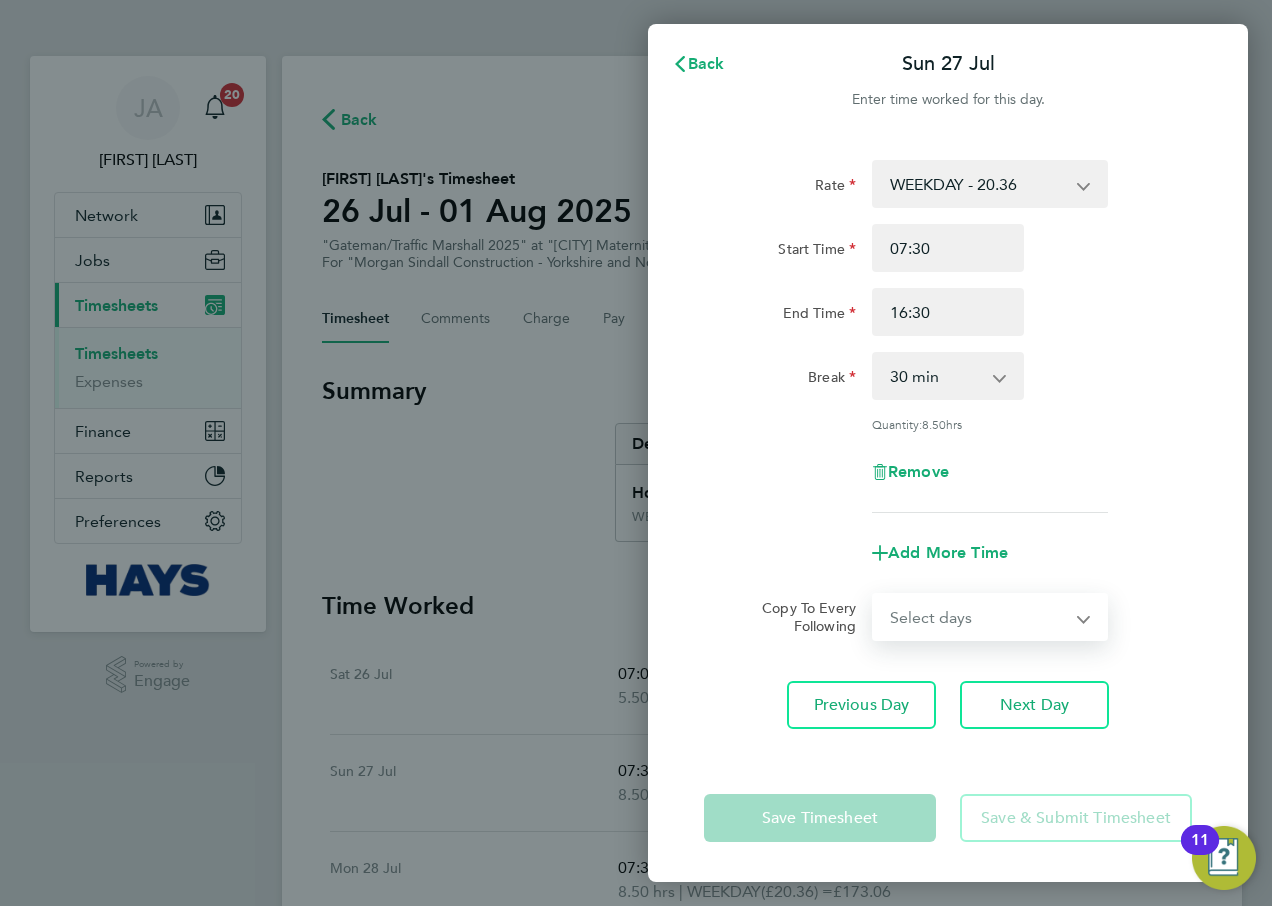 select on "WED" 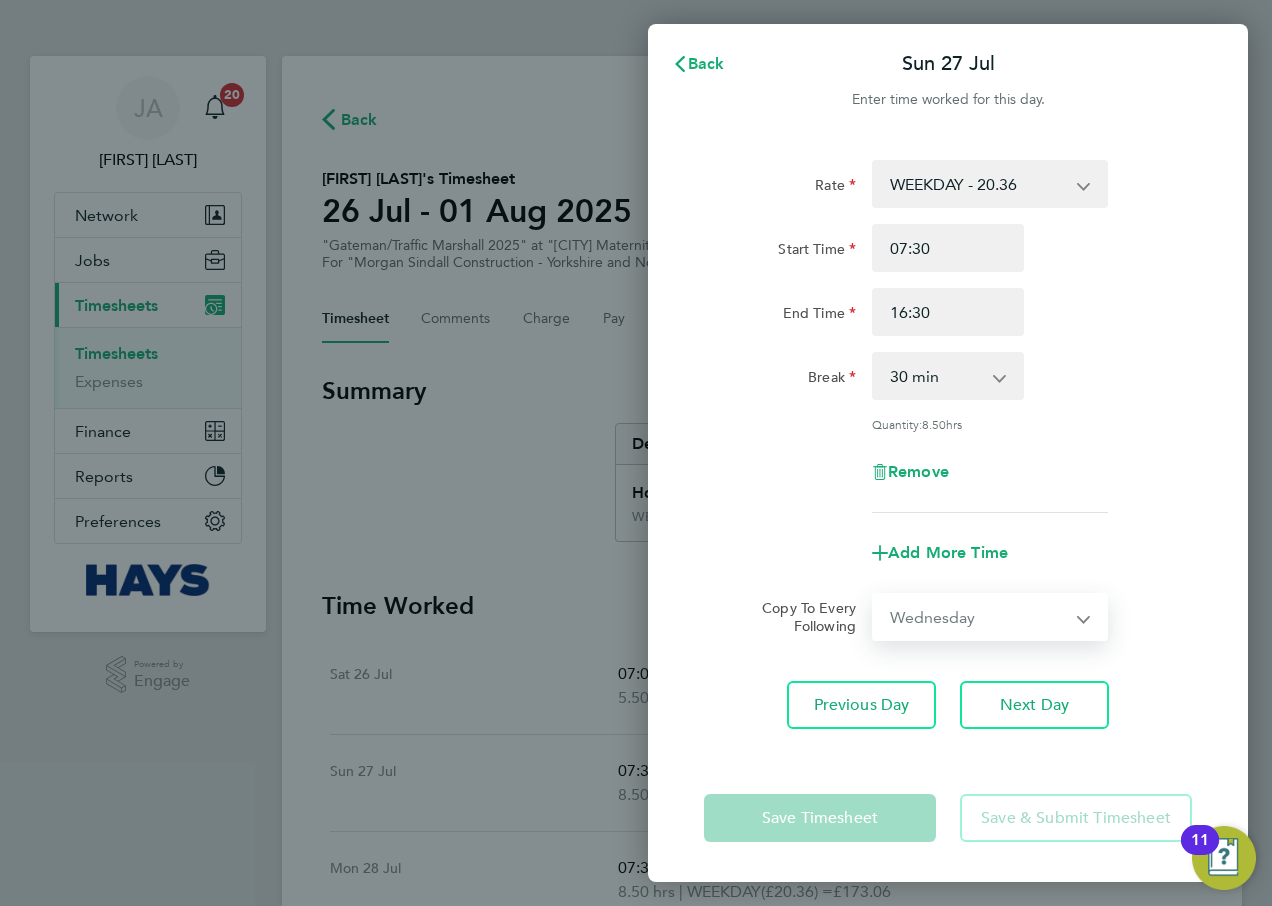 click on "Select days   Day   Monday   Tuesday   Wednesday   Thursday   Friday" at bounding box center (979, 617) 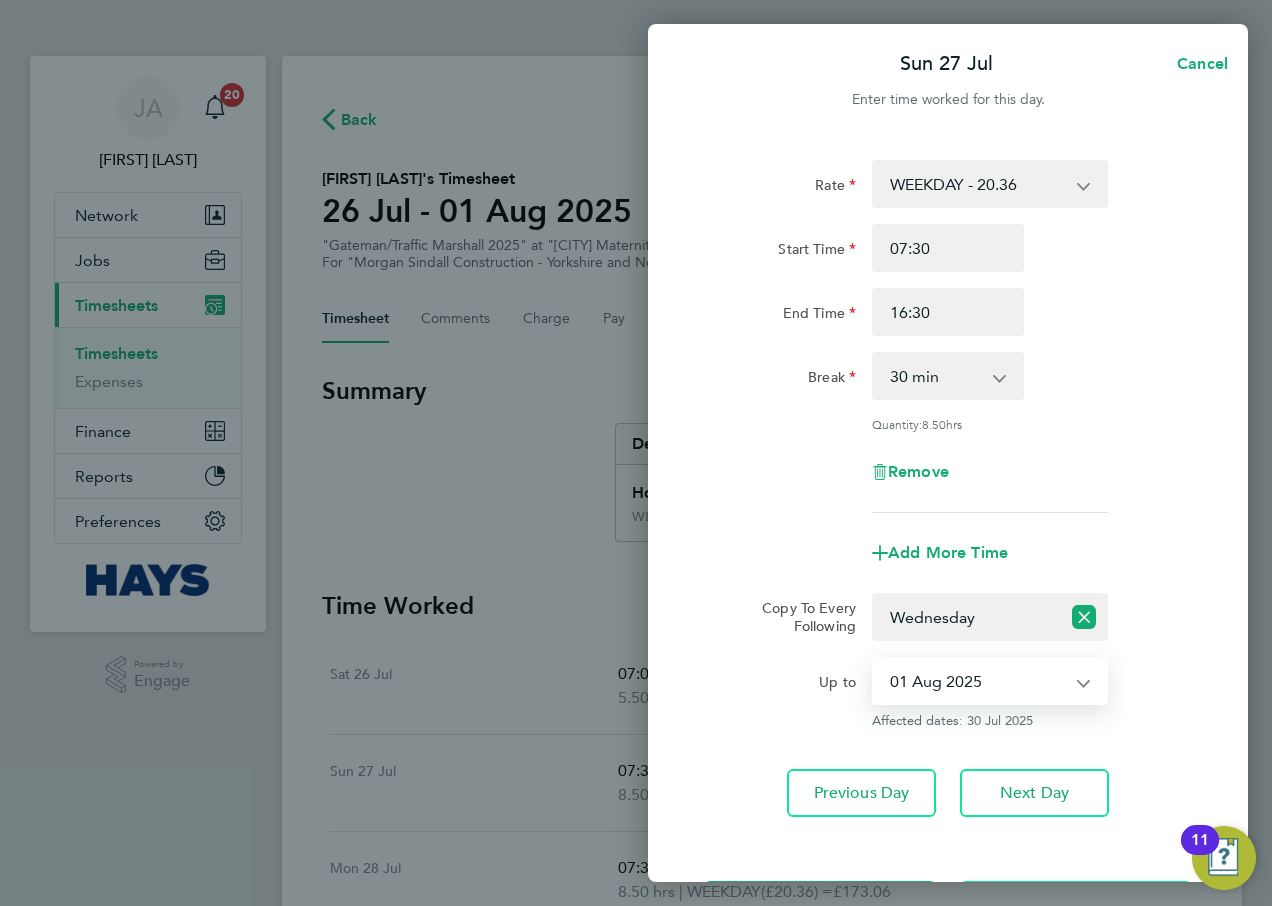 click on "30 Jul 2025   31 Jul 2025   01 Aug 2025" at bounding box center [978, 681] 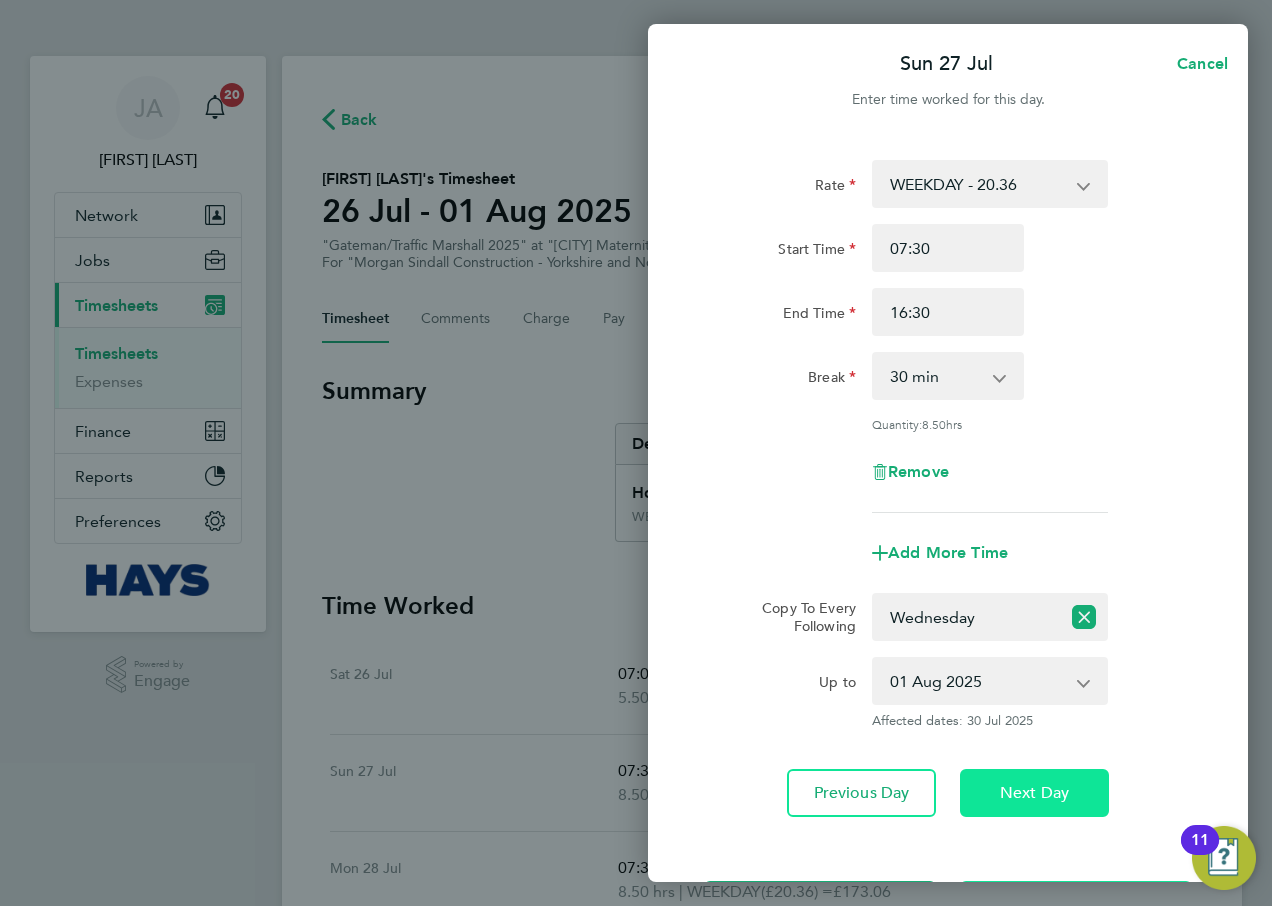 click on "Next Day" 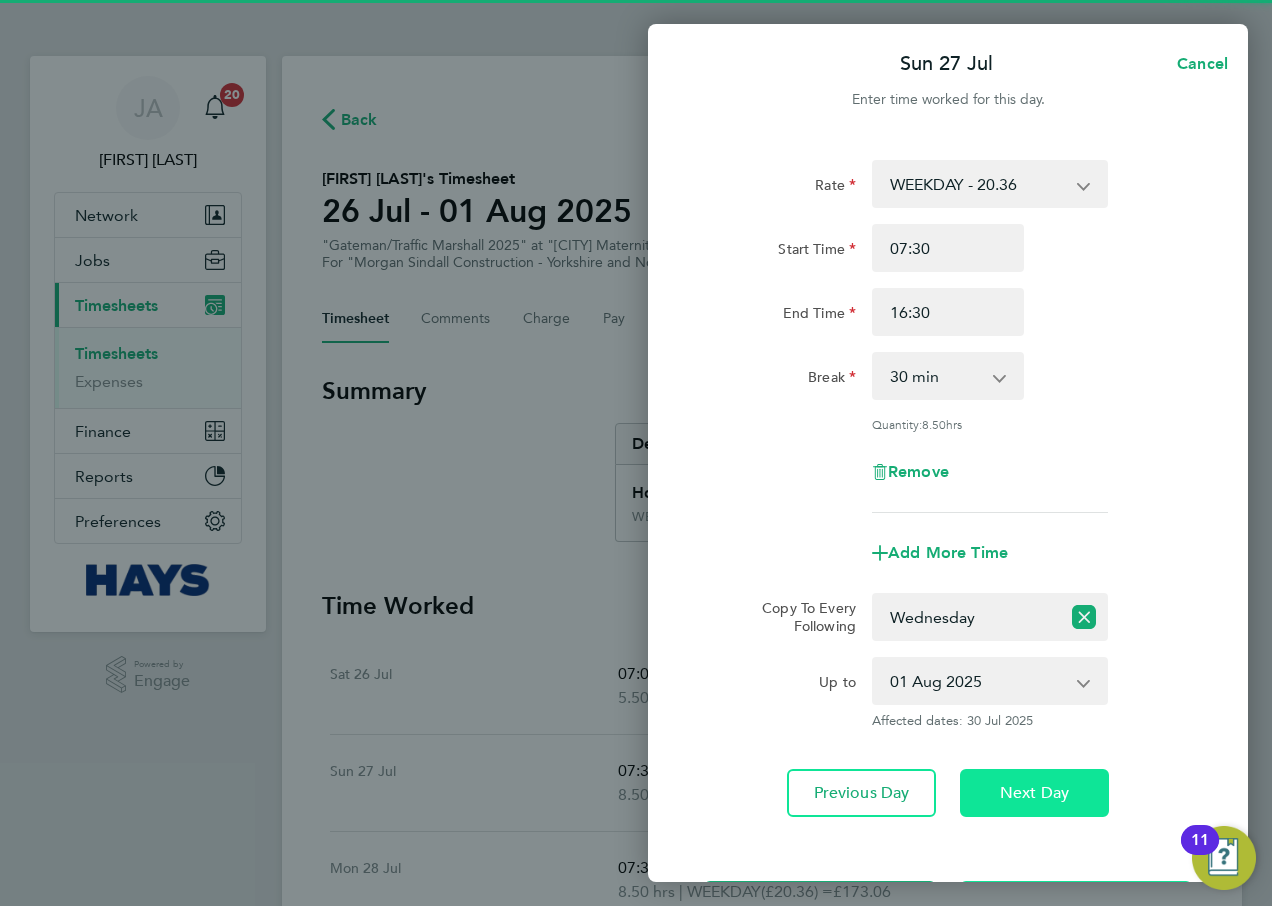 click on "Next Day" 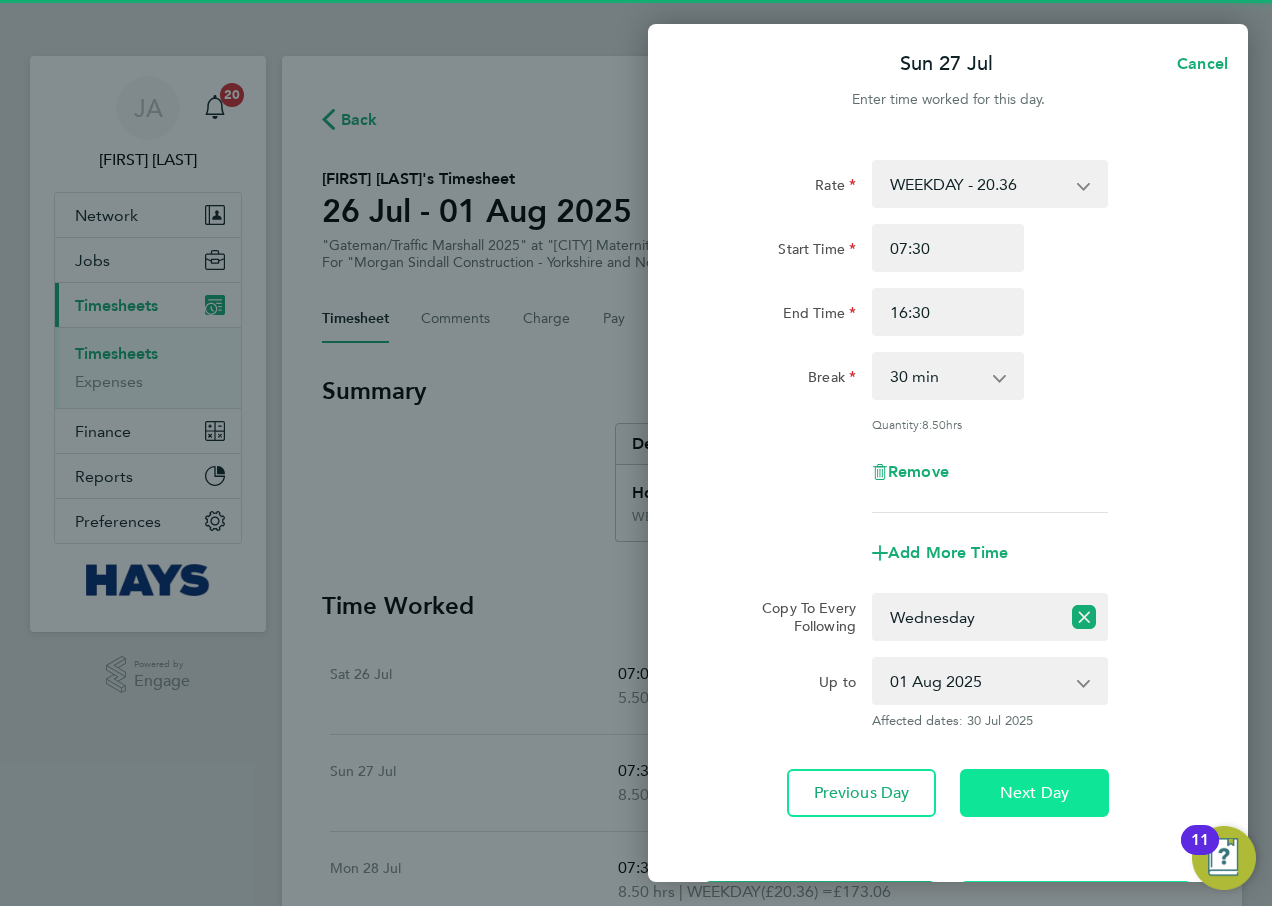 click on "Next Day" 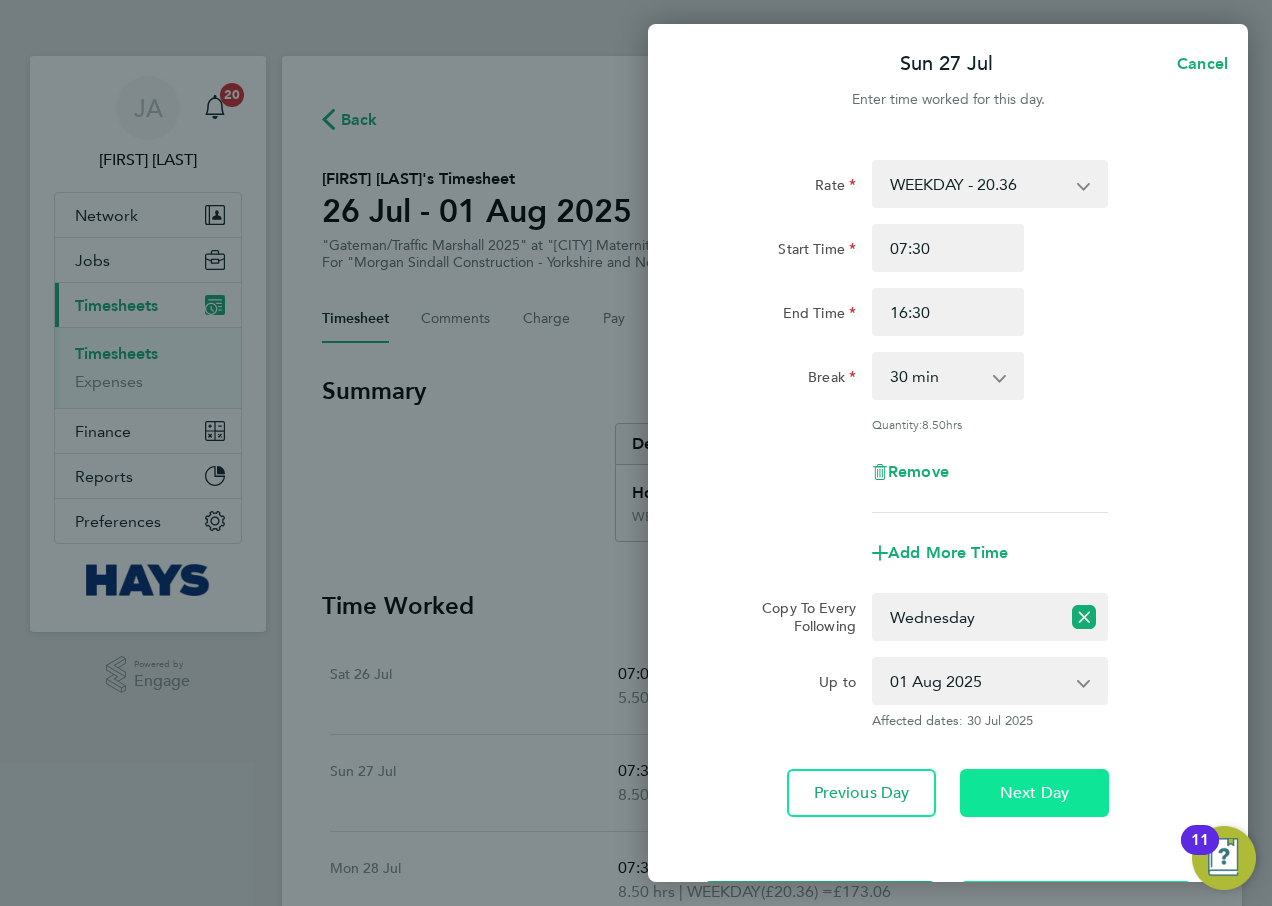 click on "Next Day" 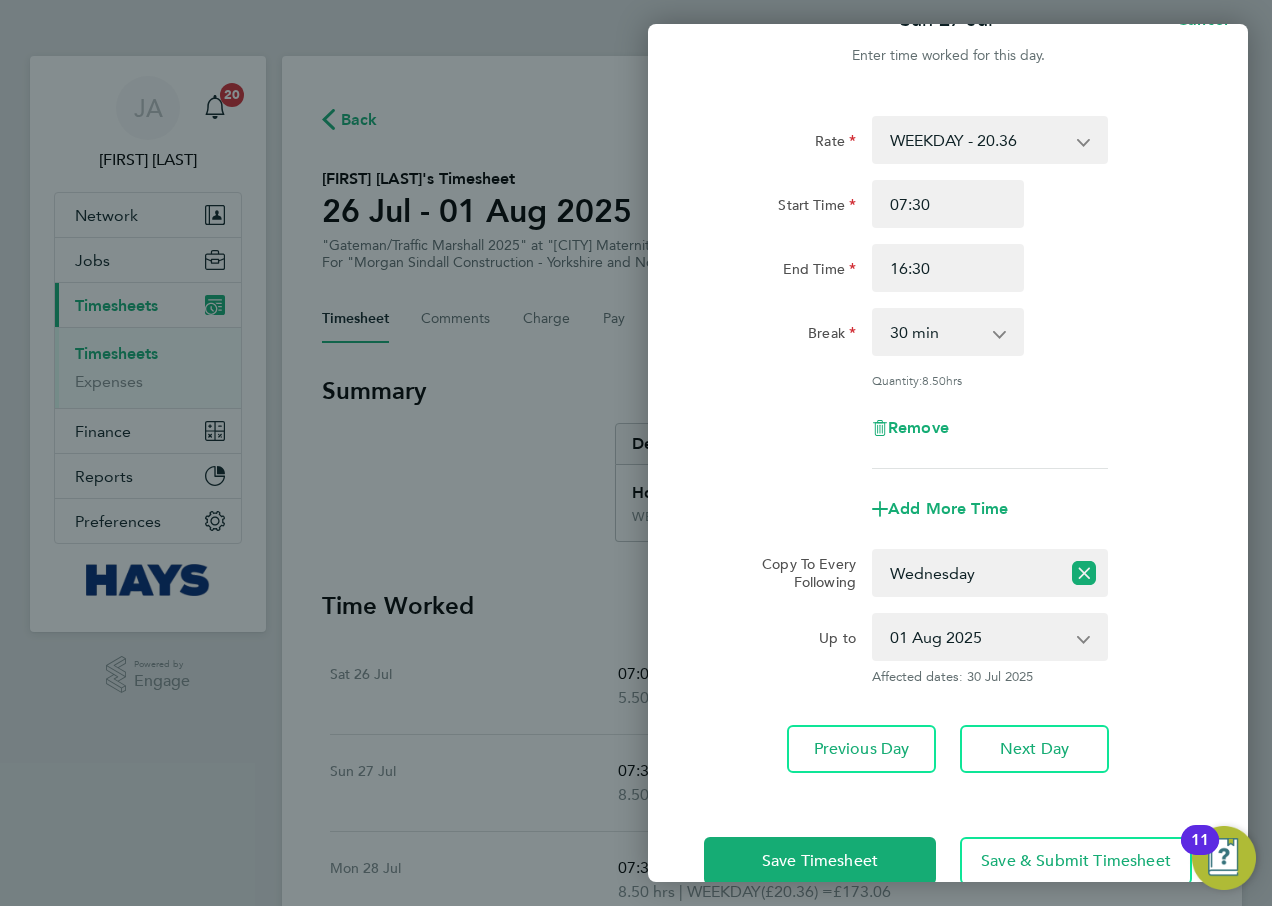 scroll, scrollTop: 85, scrollLeft: 0, axis: vertical 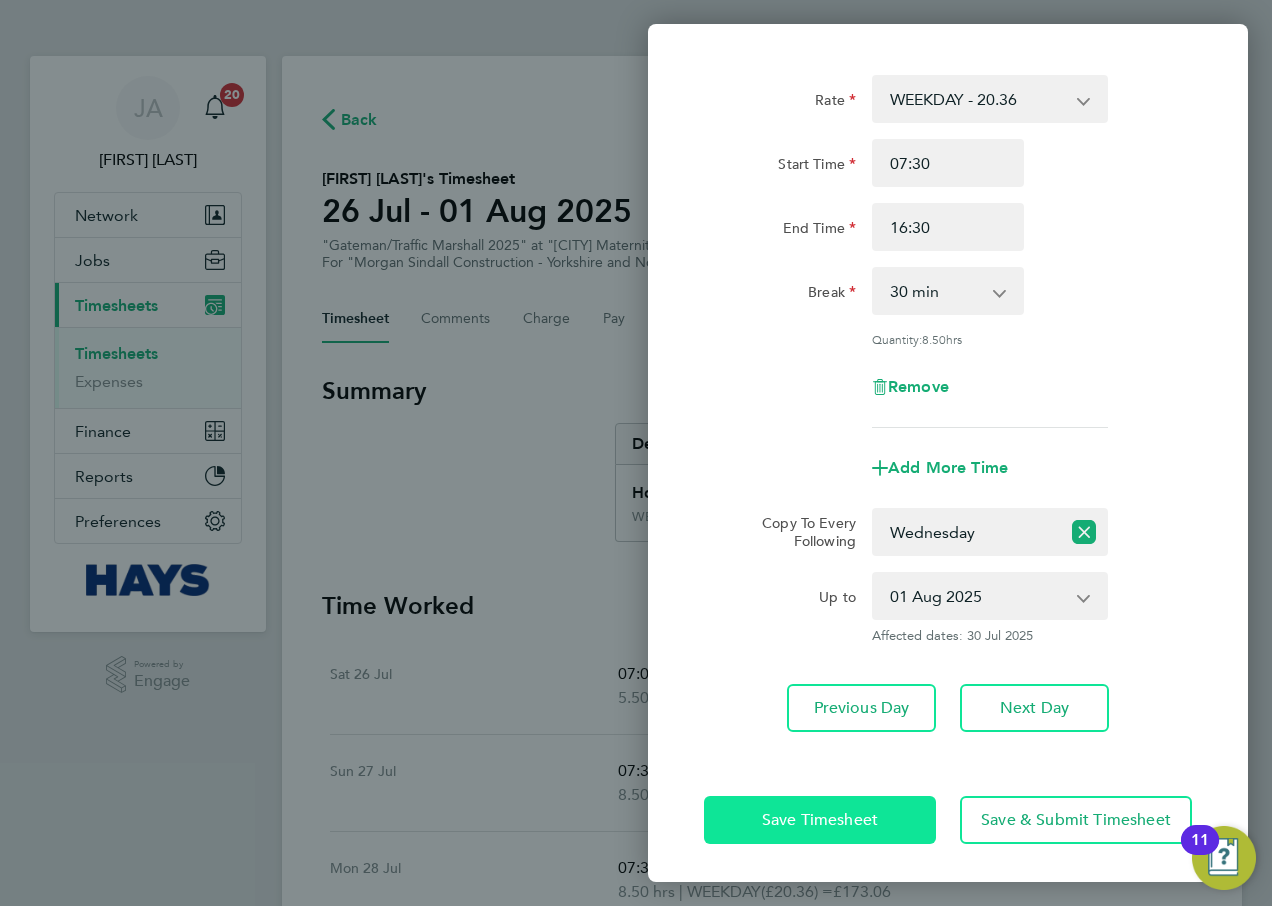 click on "Save Timesheet" 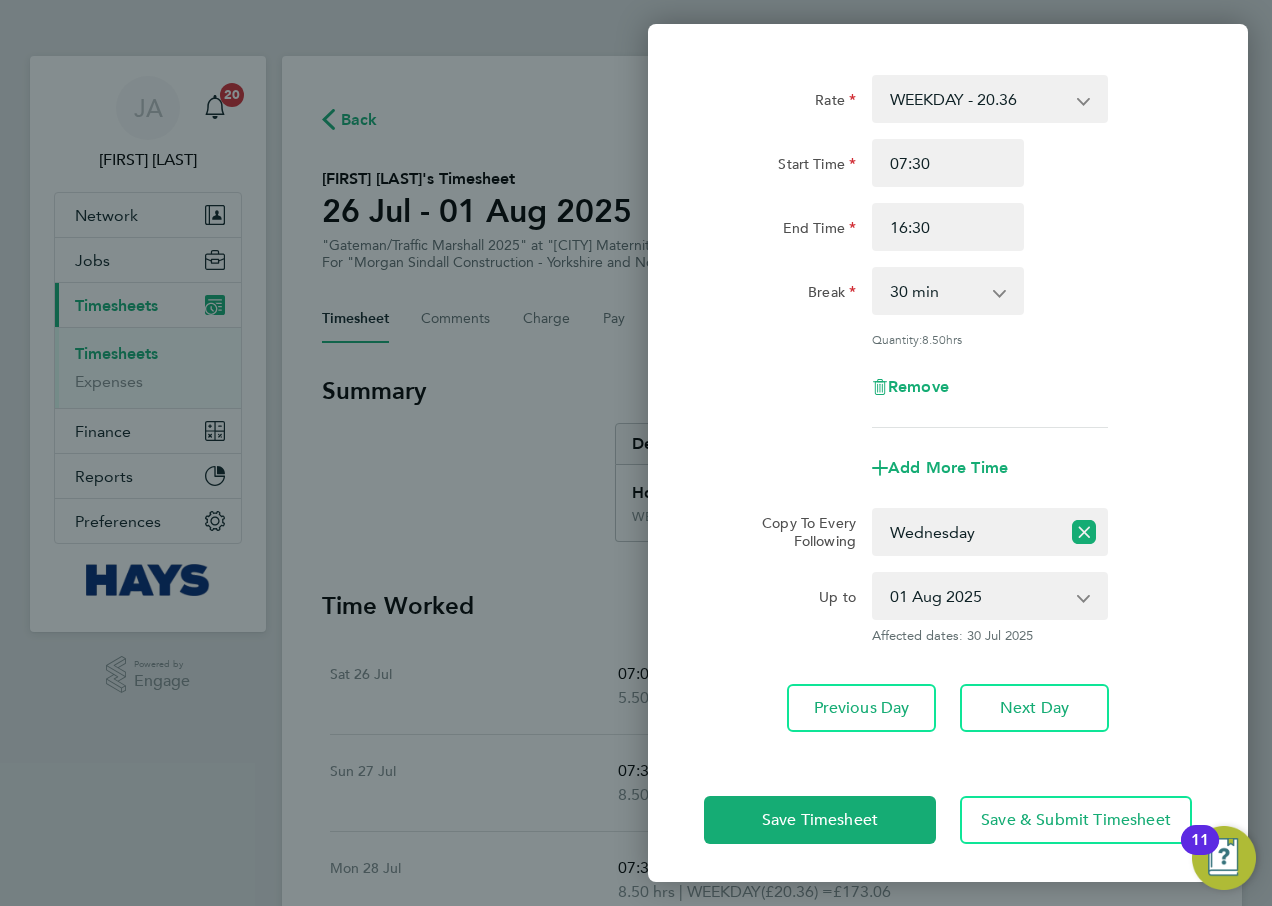 scroll, scrollTop: 0, scrollLeft: 0, axis: both 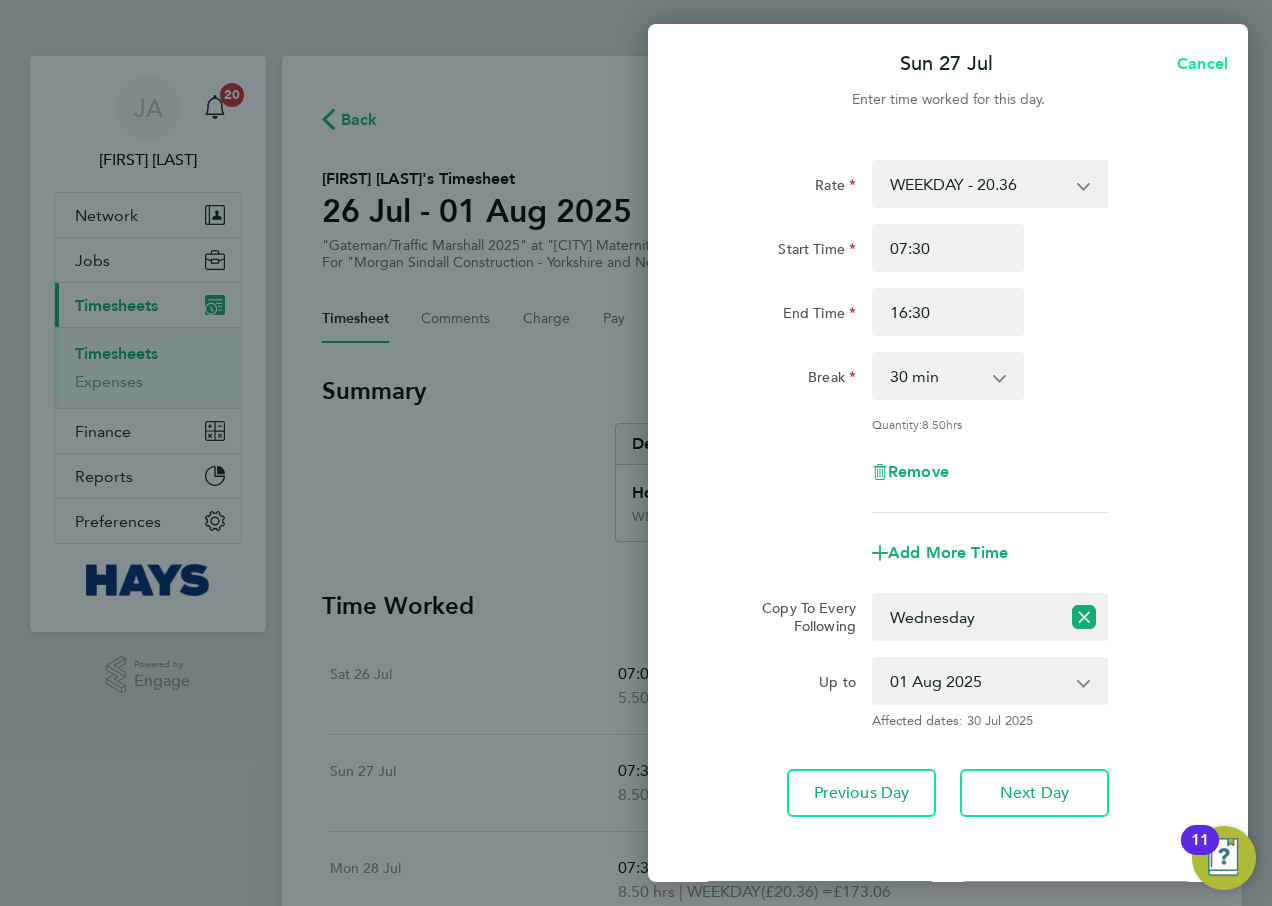 click on "Cancel" 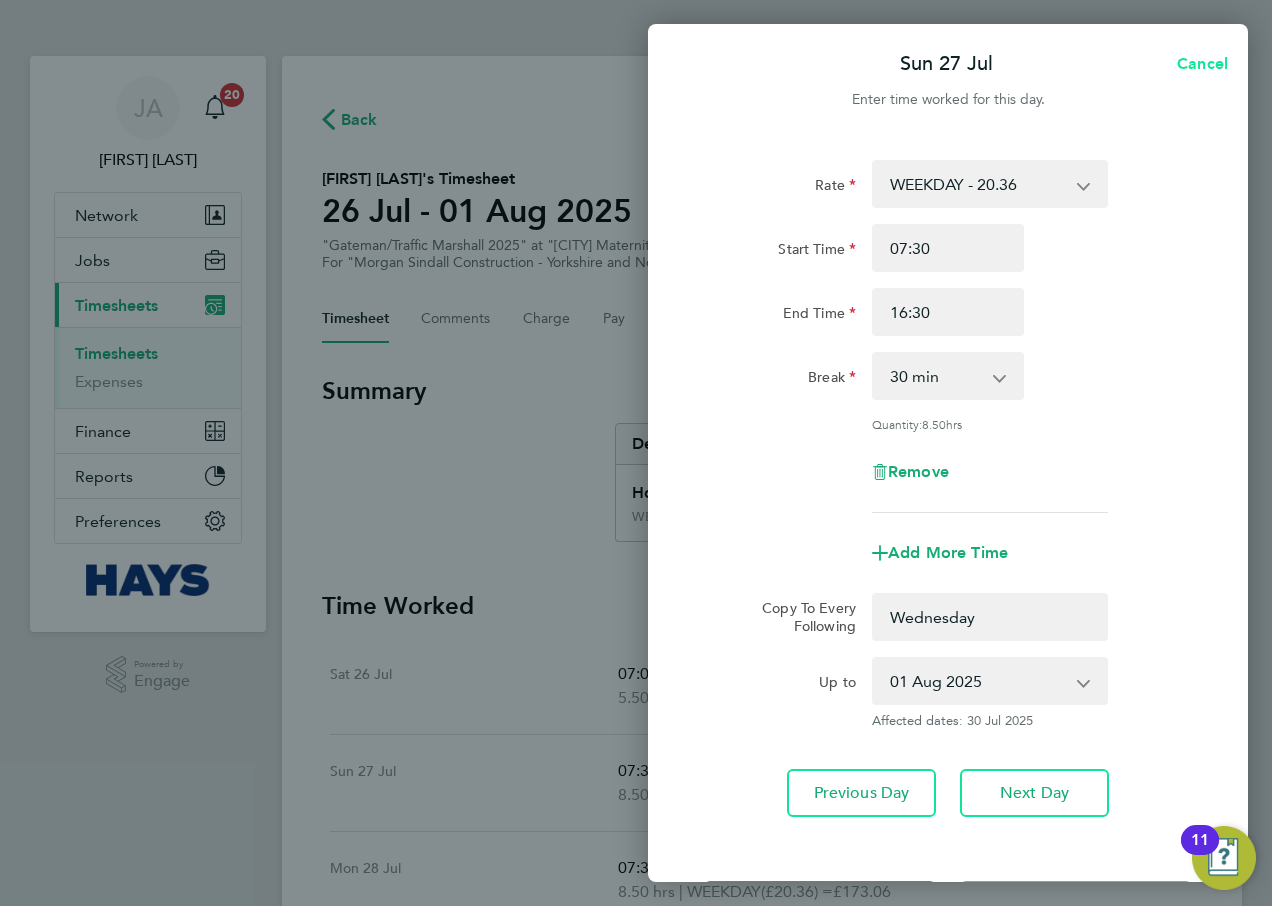 select on "0: null" 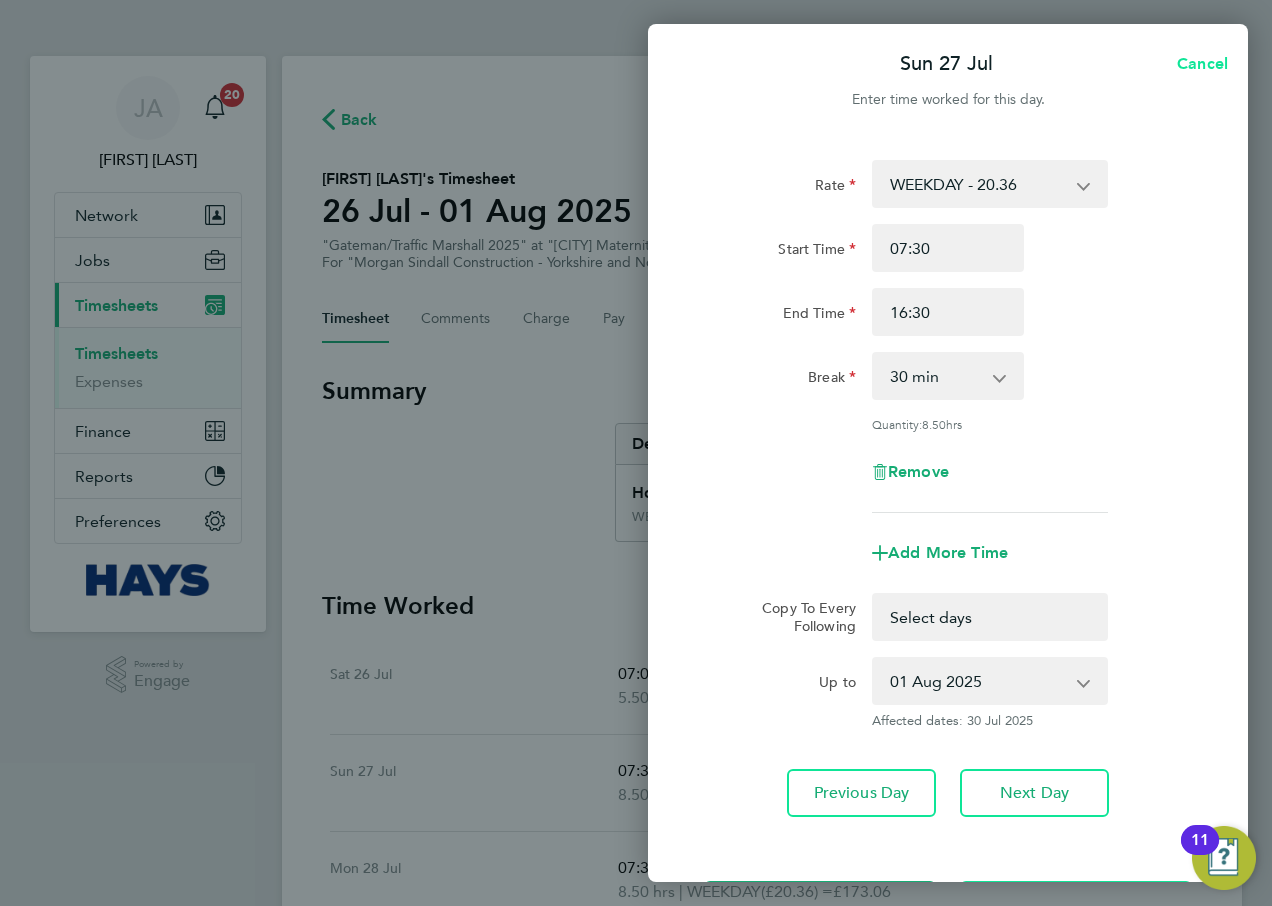 select on "30" 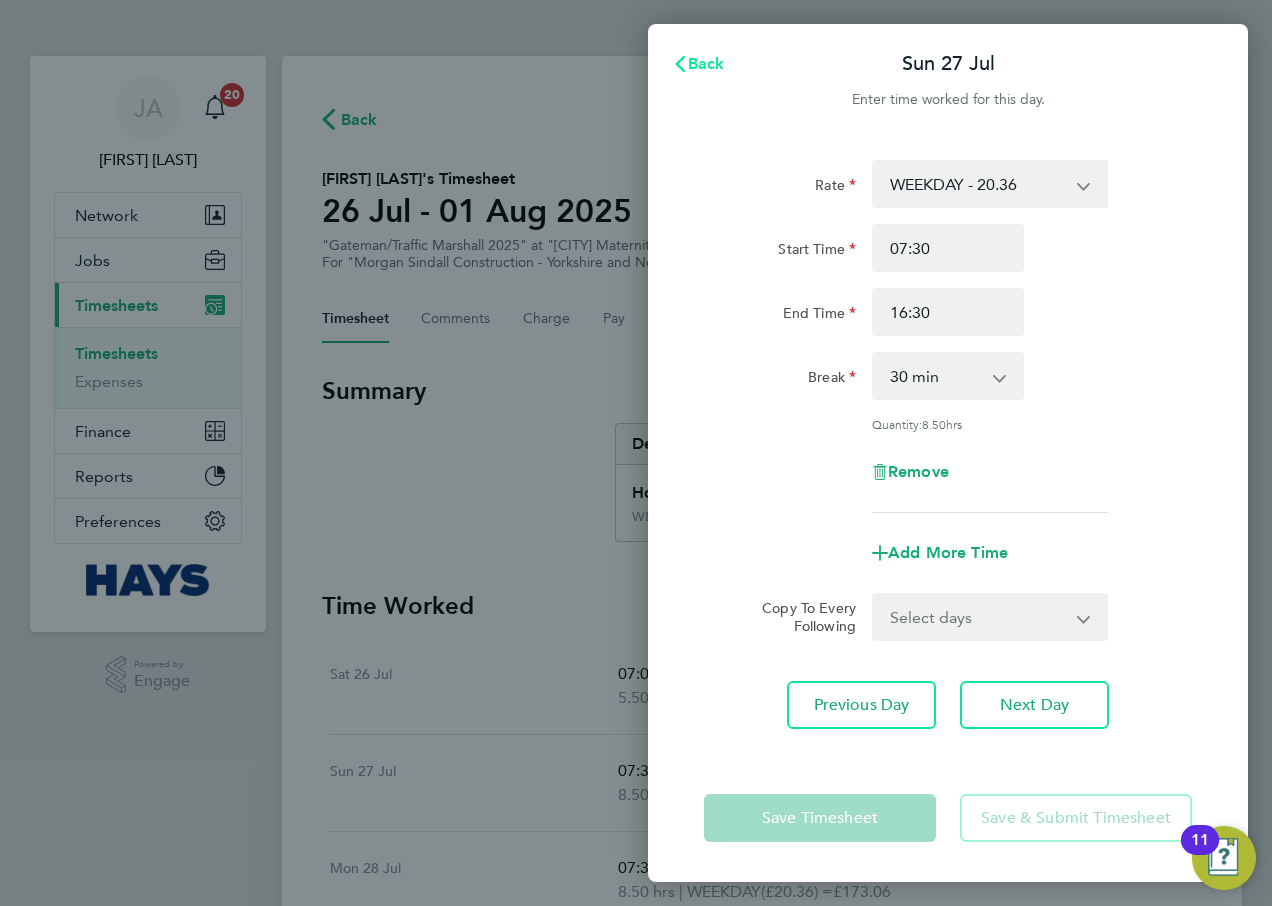 click on "Back" 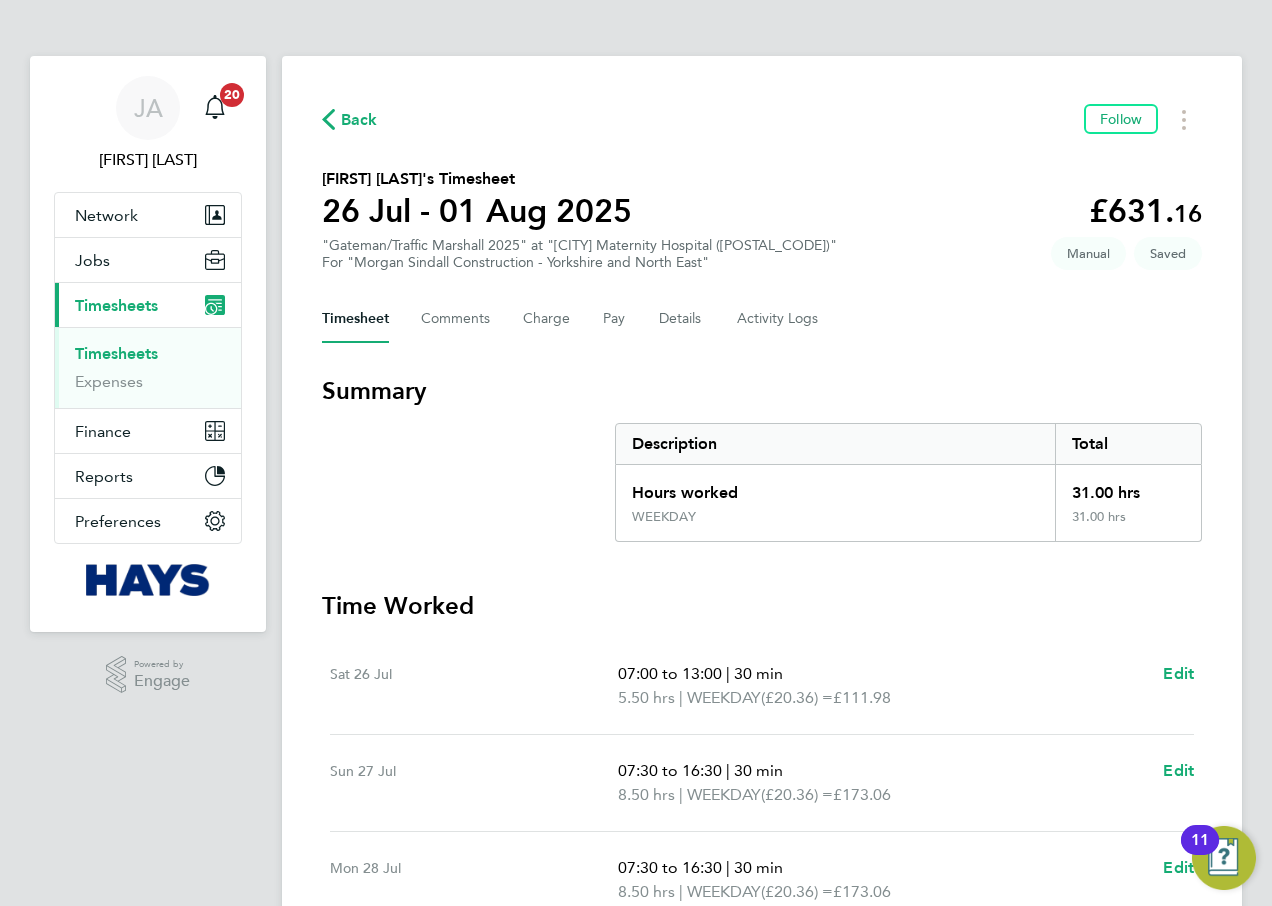 scroll, scrollTop: 515, scrollLeft: 0, axis: vertical 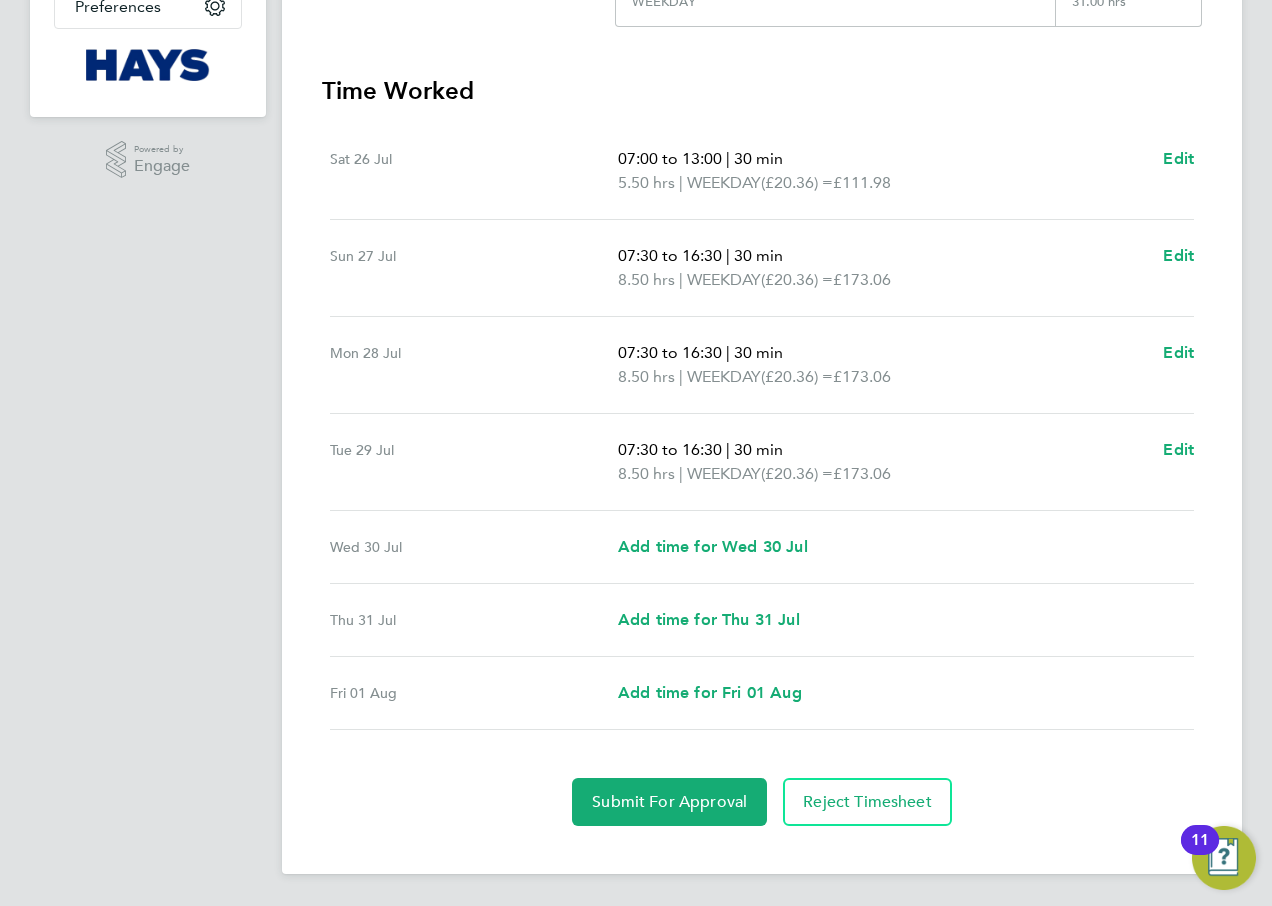 click on "£173.06" at bounding box center (862, 279) 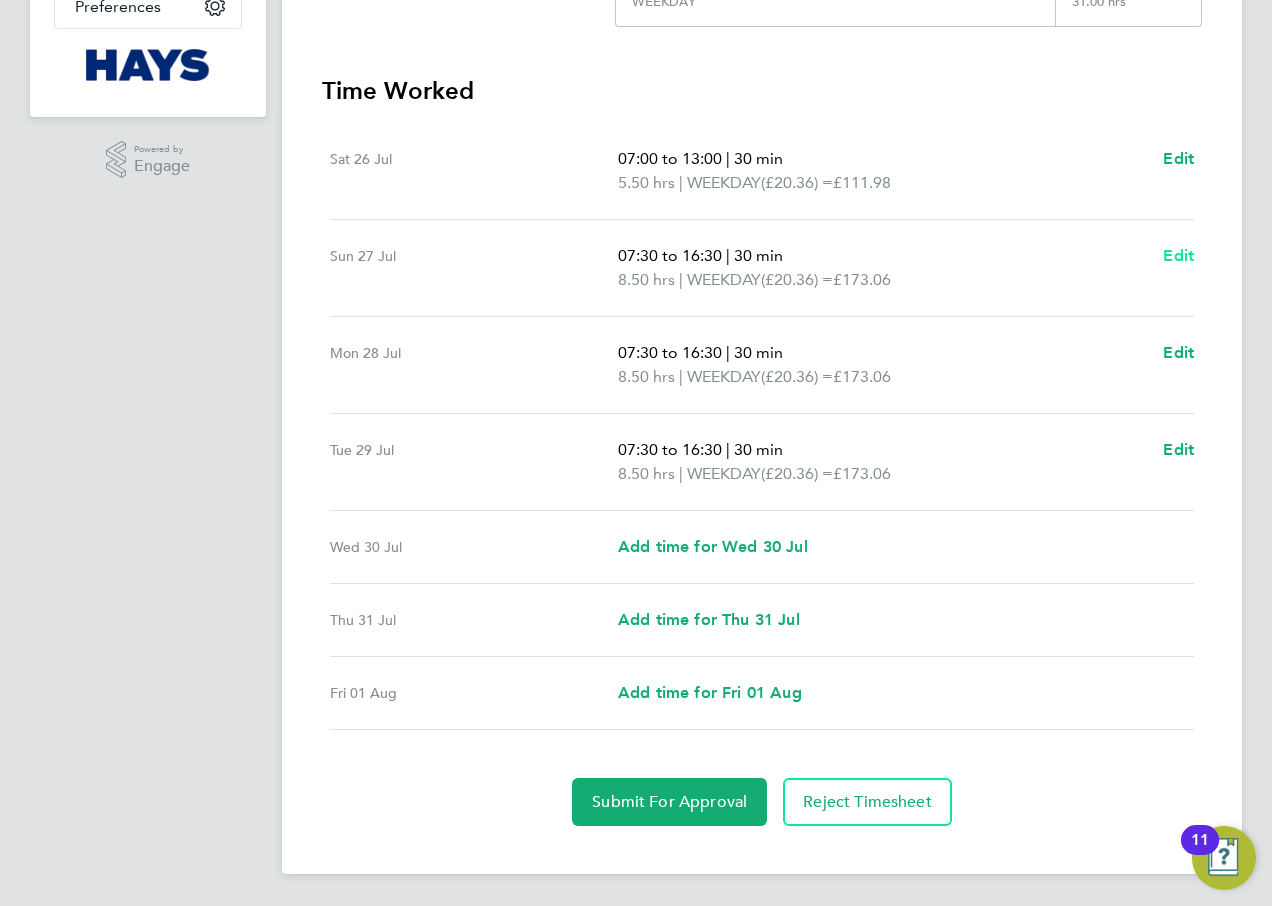 click on "Edit" at bounding box center [1178, 255] 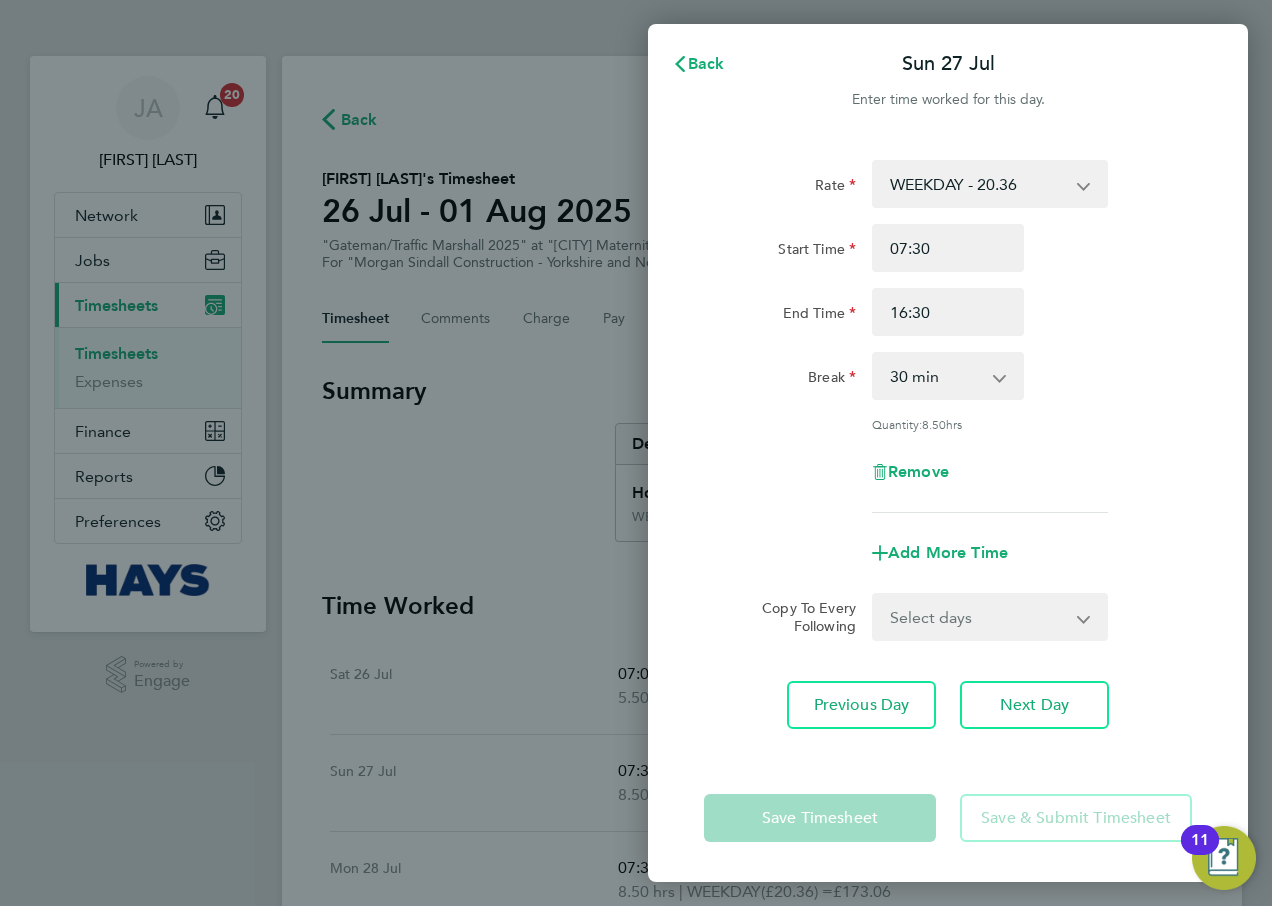 scroll, scrollTop: 0, scrollLeft: 0, axis: both 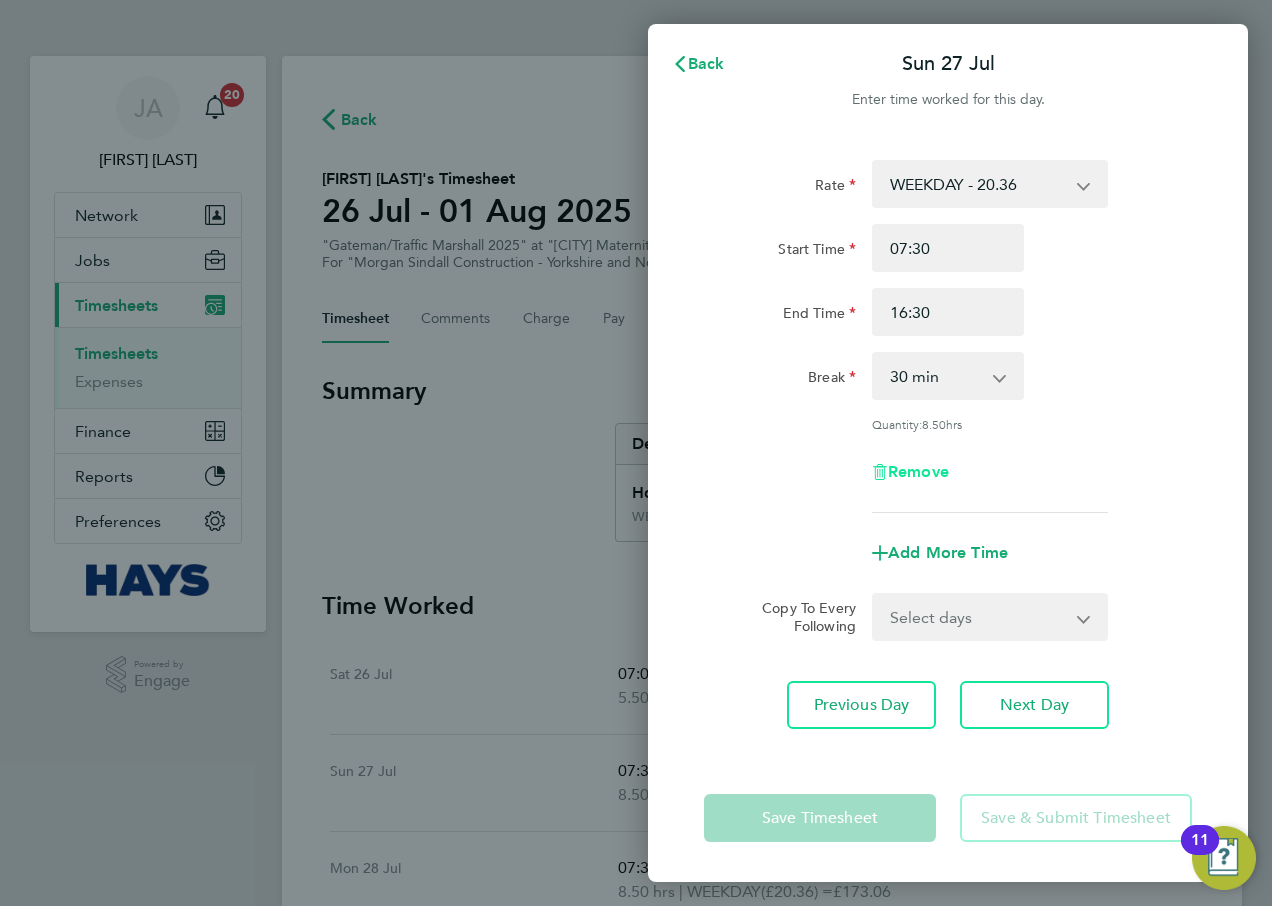 click on "Remove" 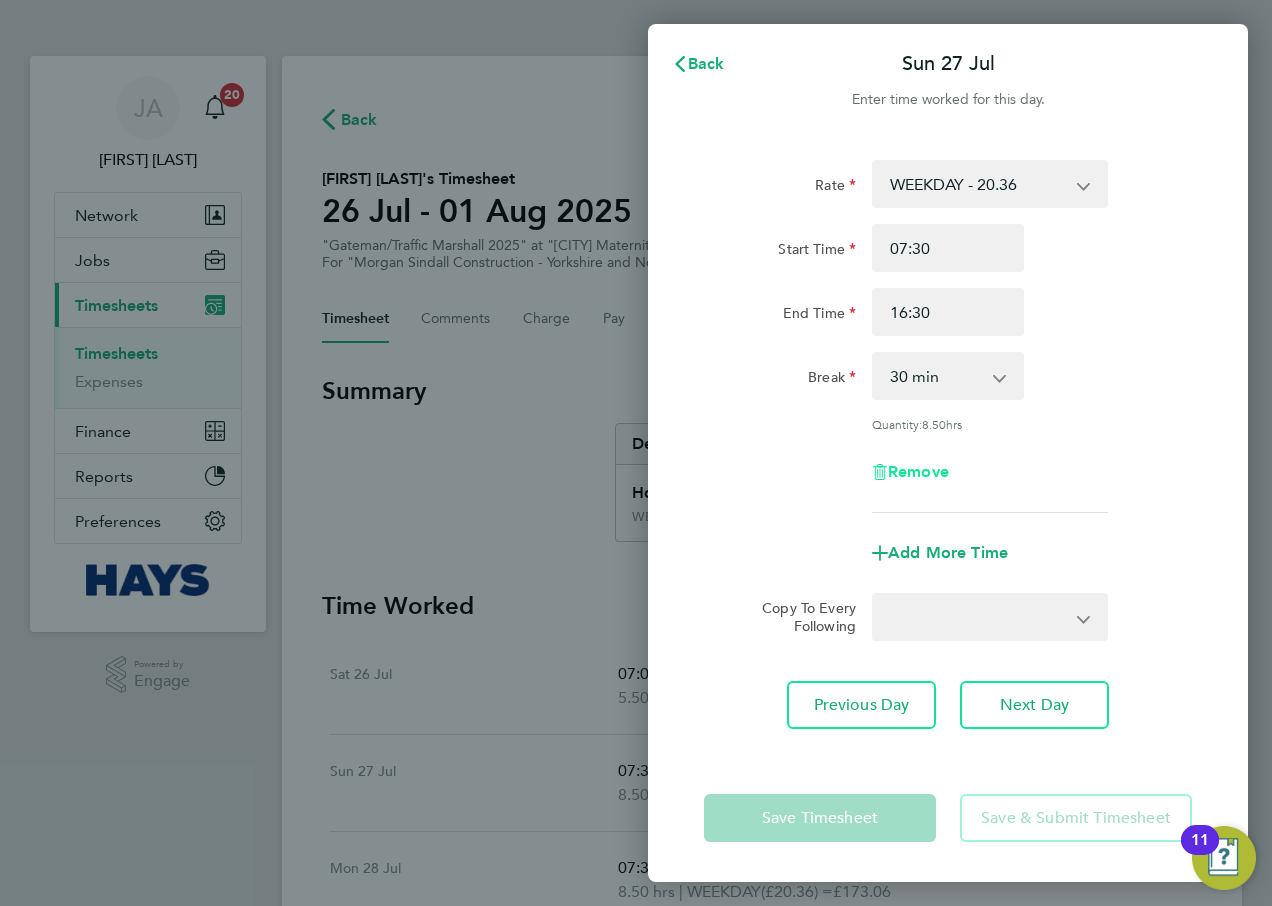 select on "null" 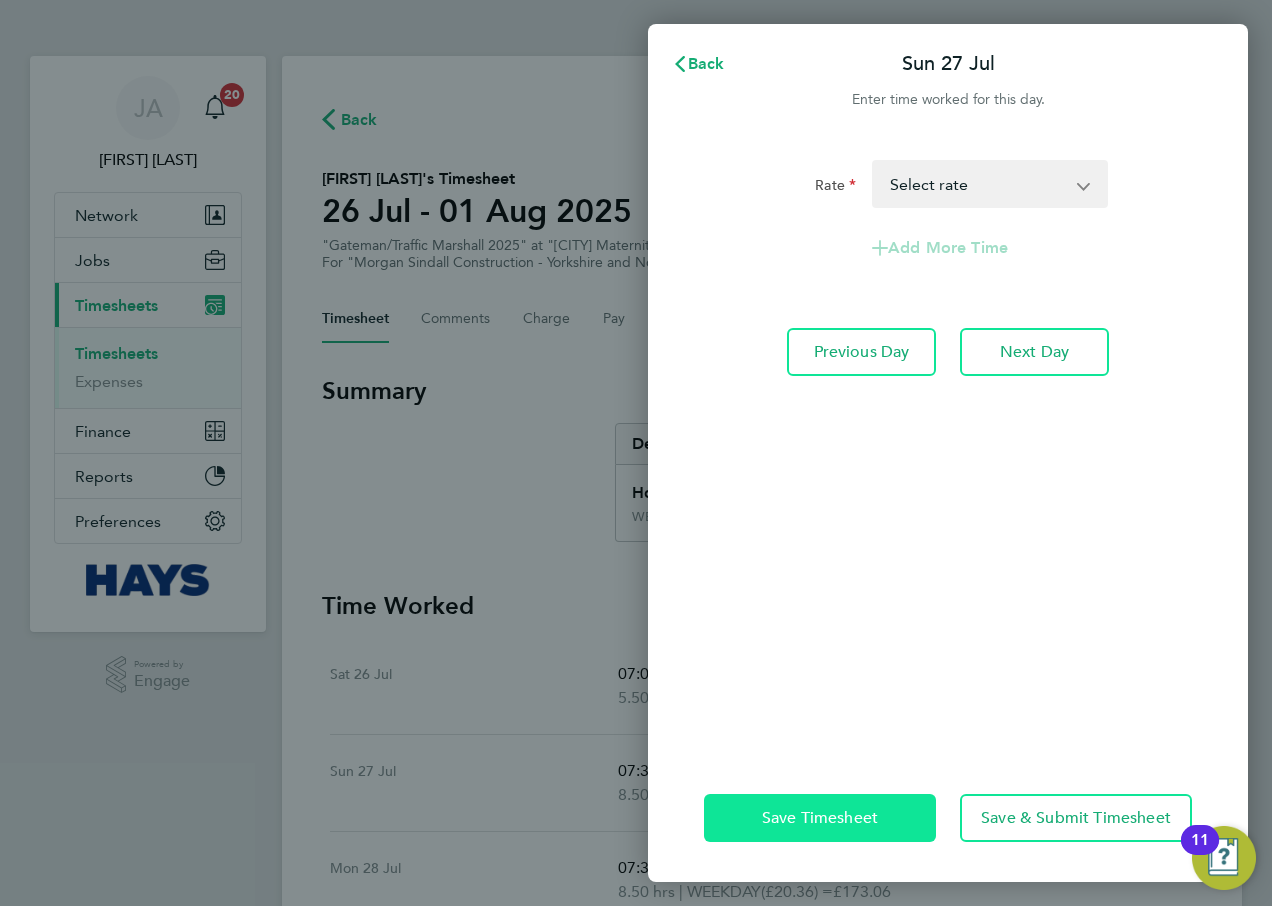 click on "Save Timesheet" 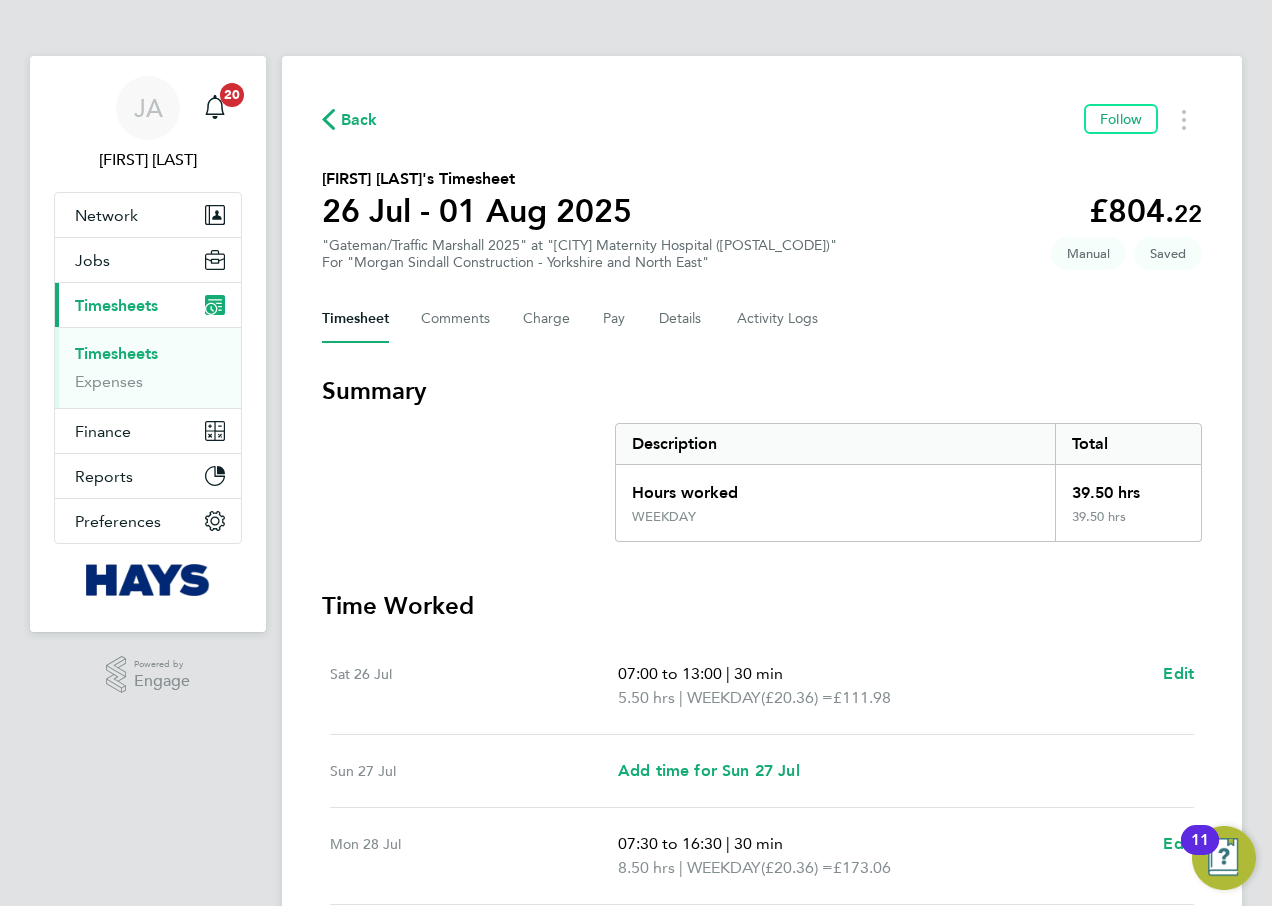 scroll, scrollTop: 539, scrollLeft: 0, axis: vertical 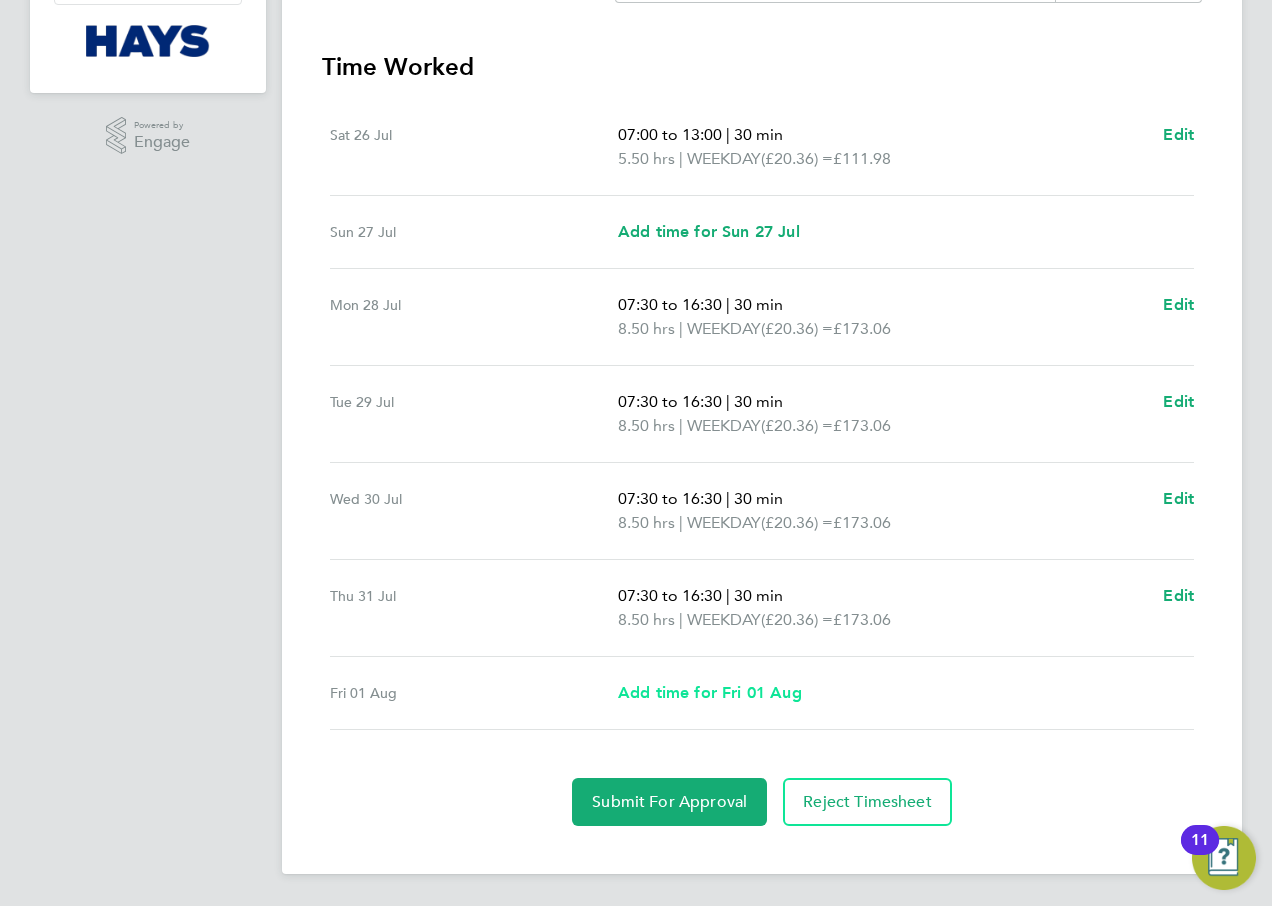 click on "Add time for Fri 01 Aug" at bounding box center (710, 692) 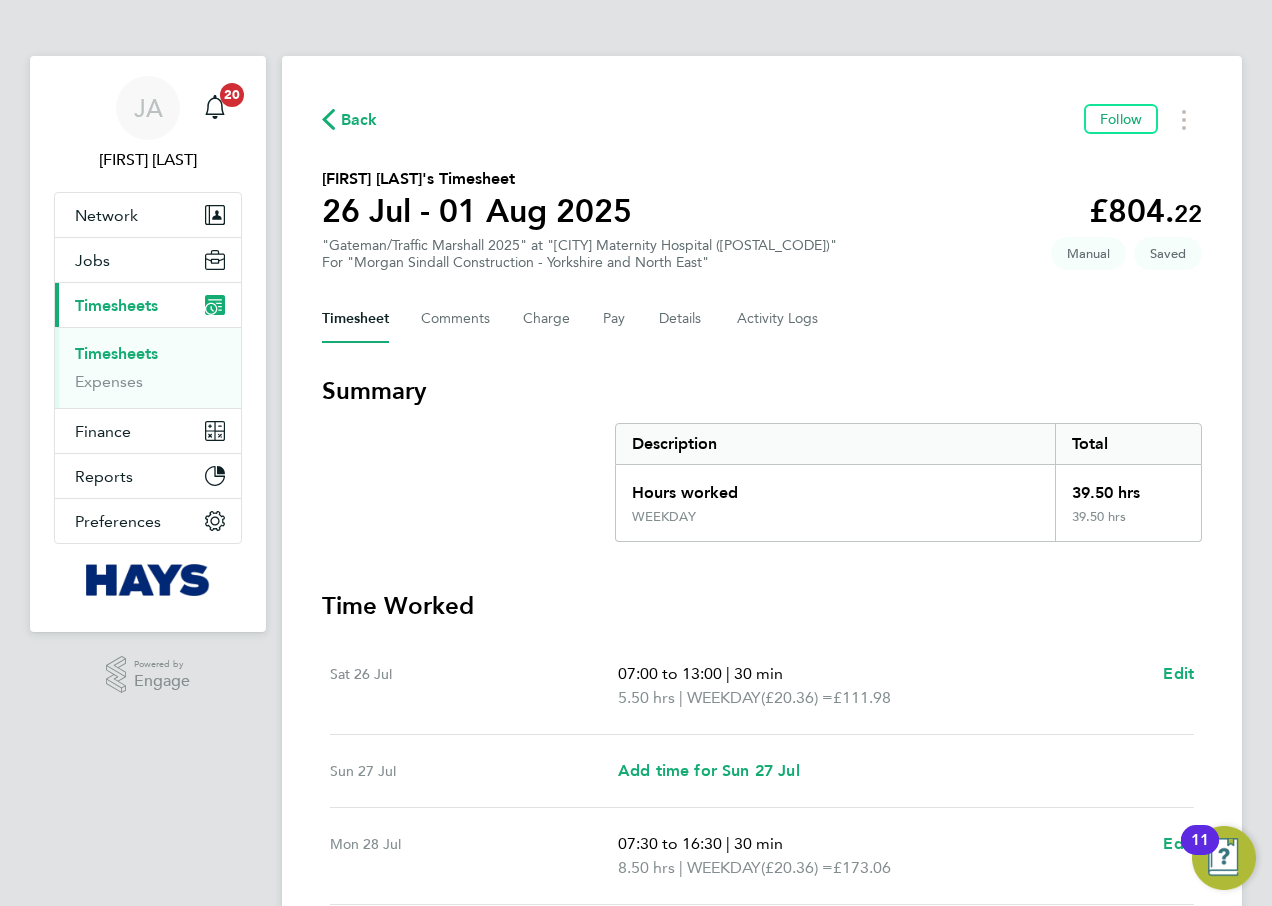 select on "30" 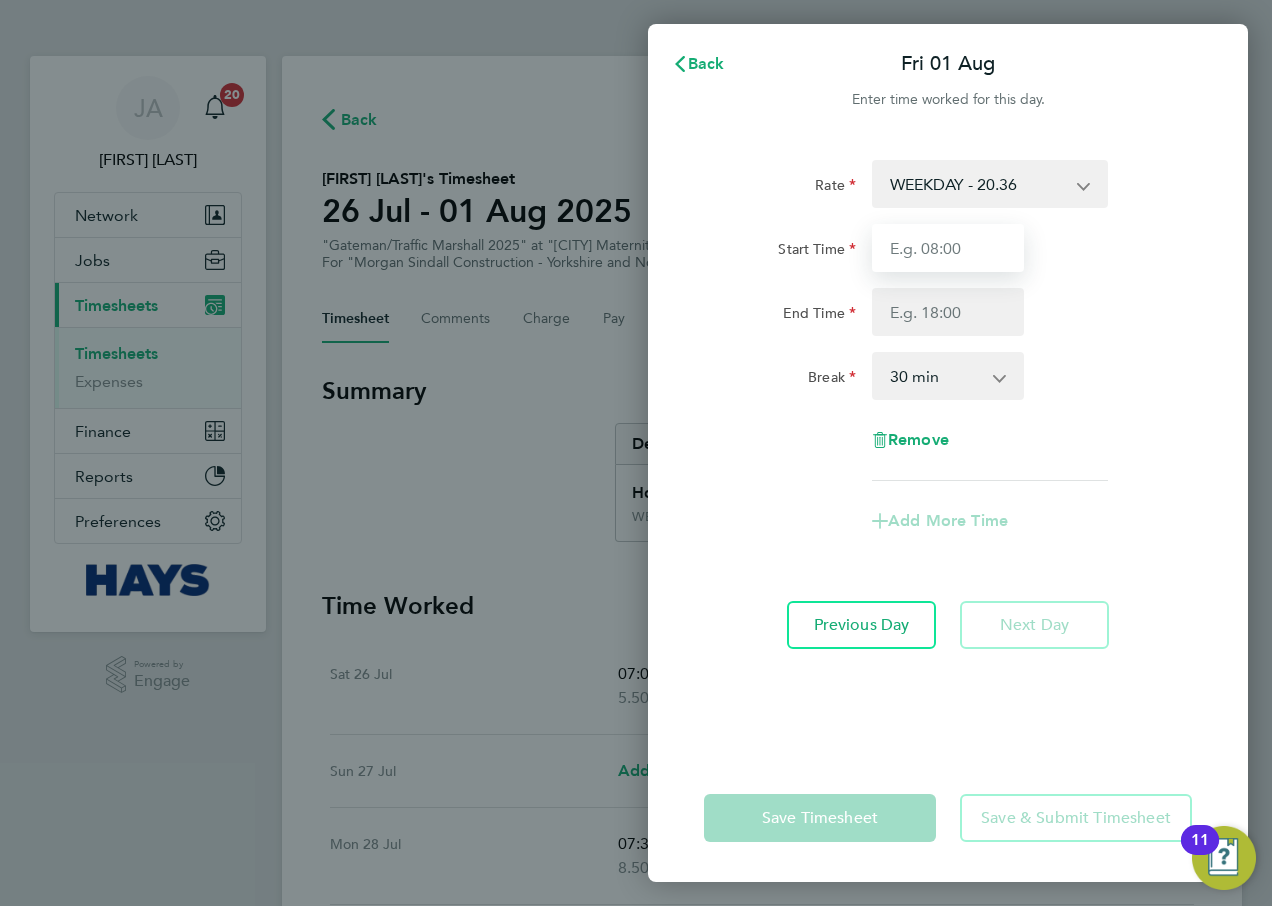 click on "Start Time" at bounding box center (948, 248) 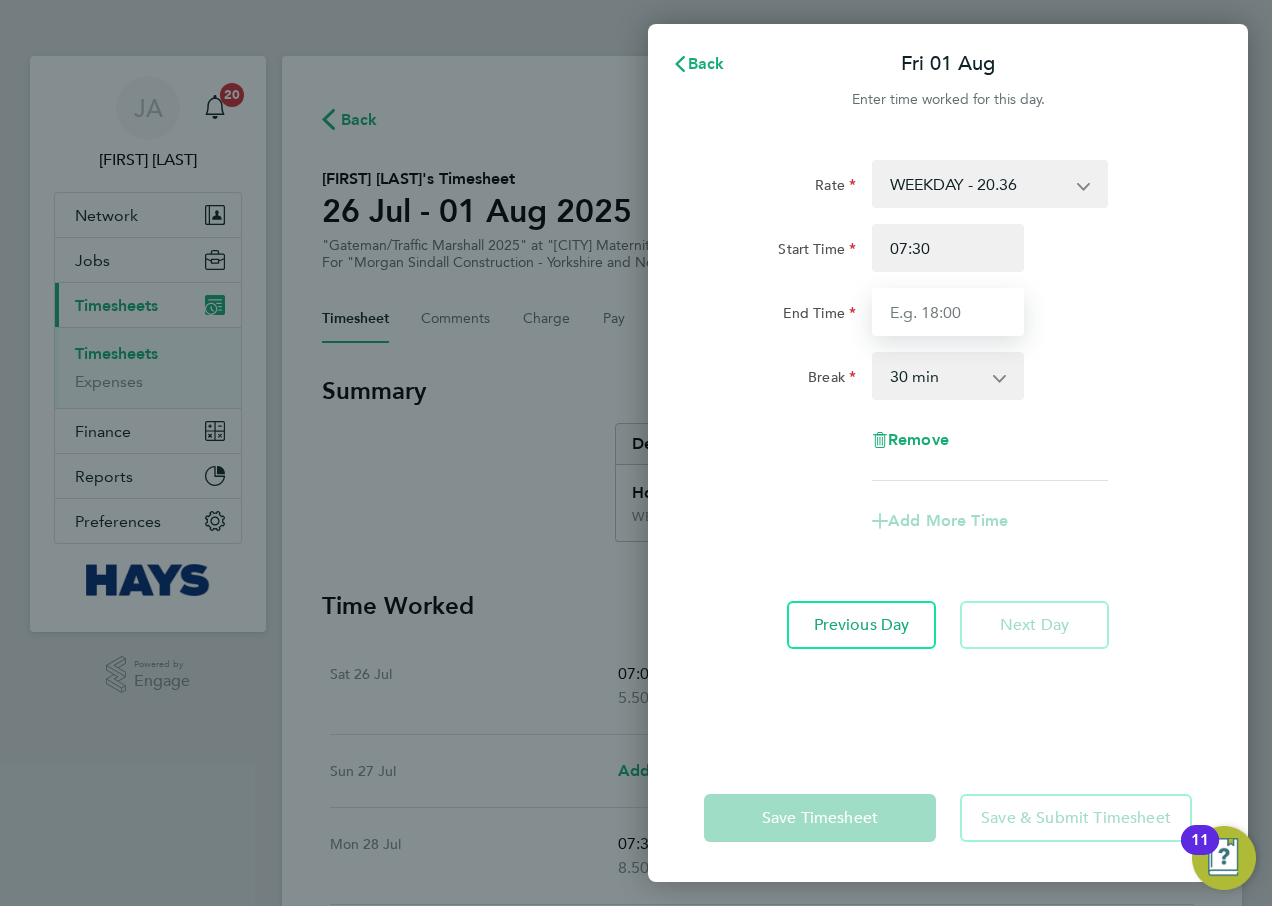 click on "End Time" at bounding box center [948, 312] 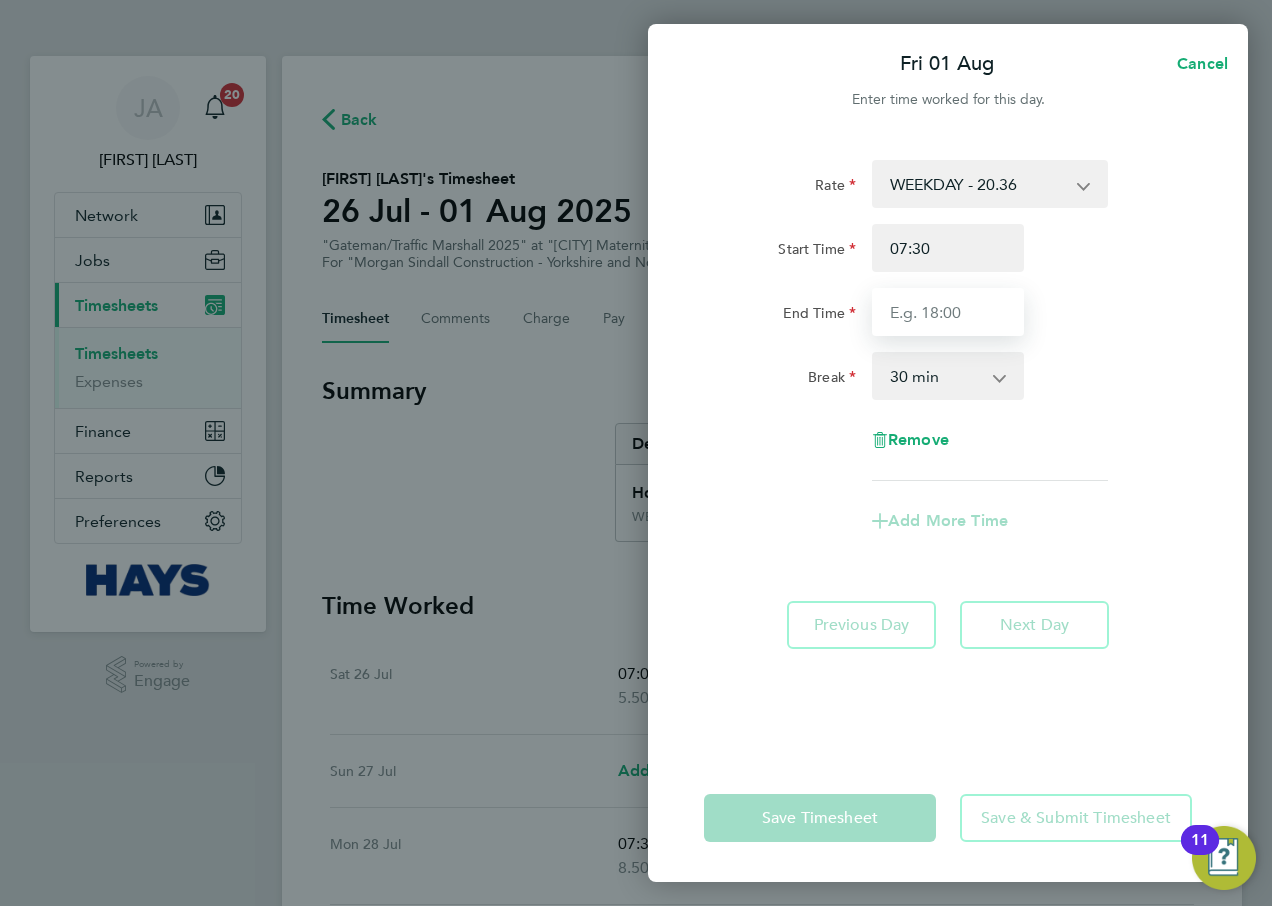 type on "16:30" 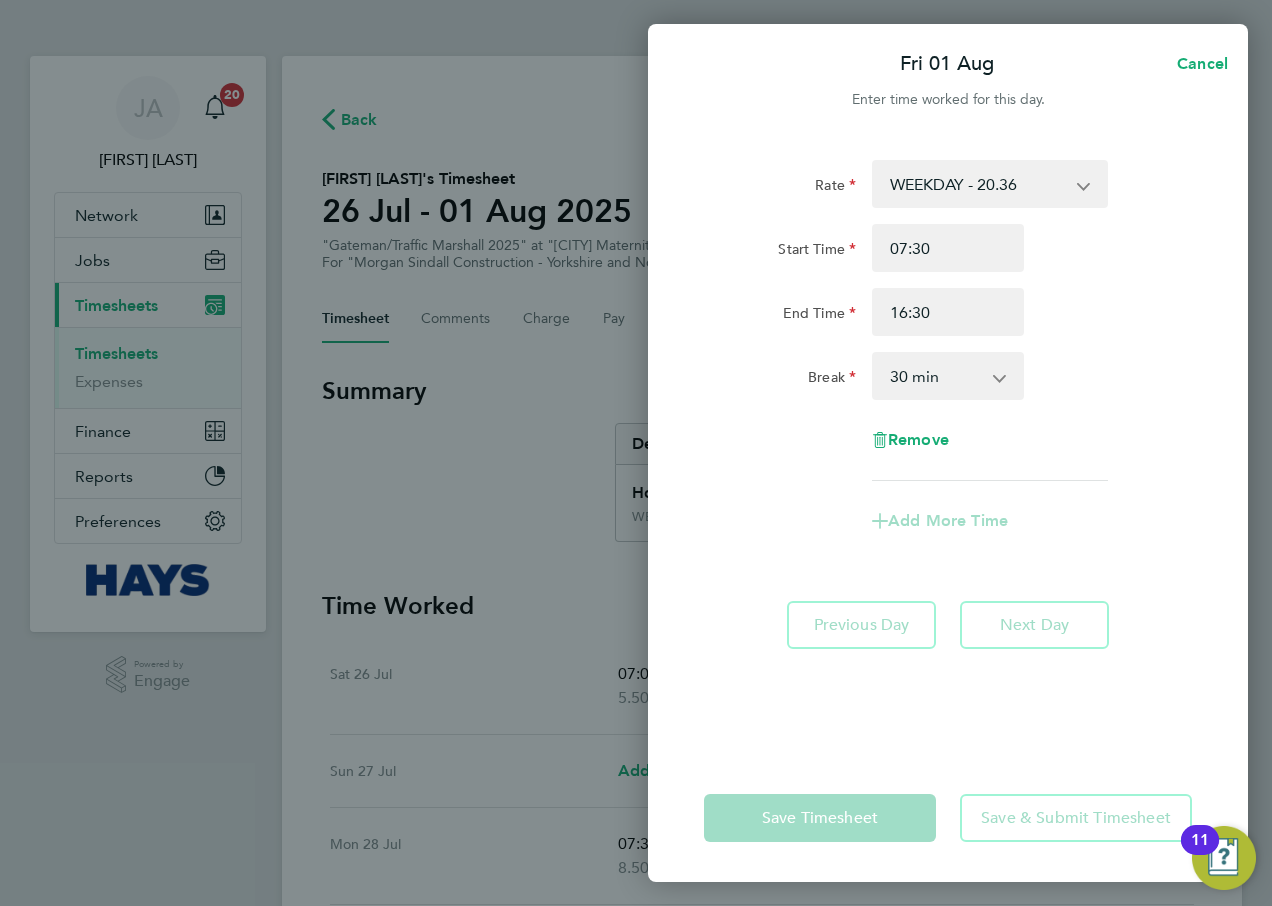 click on "WEEKDAY - 20.36   OVERTIME - 29.24" at bounding box center (978, 184) 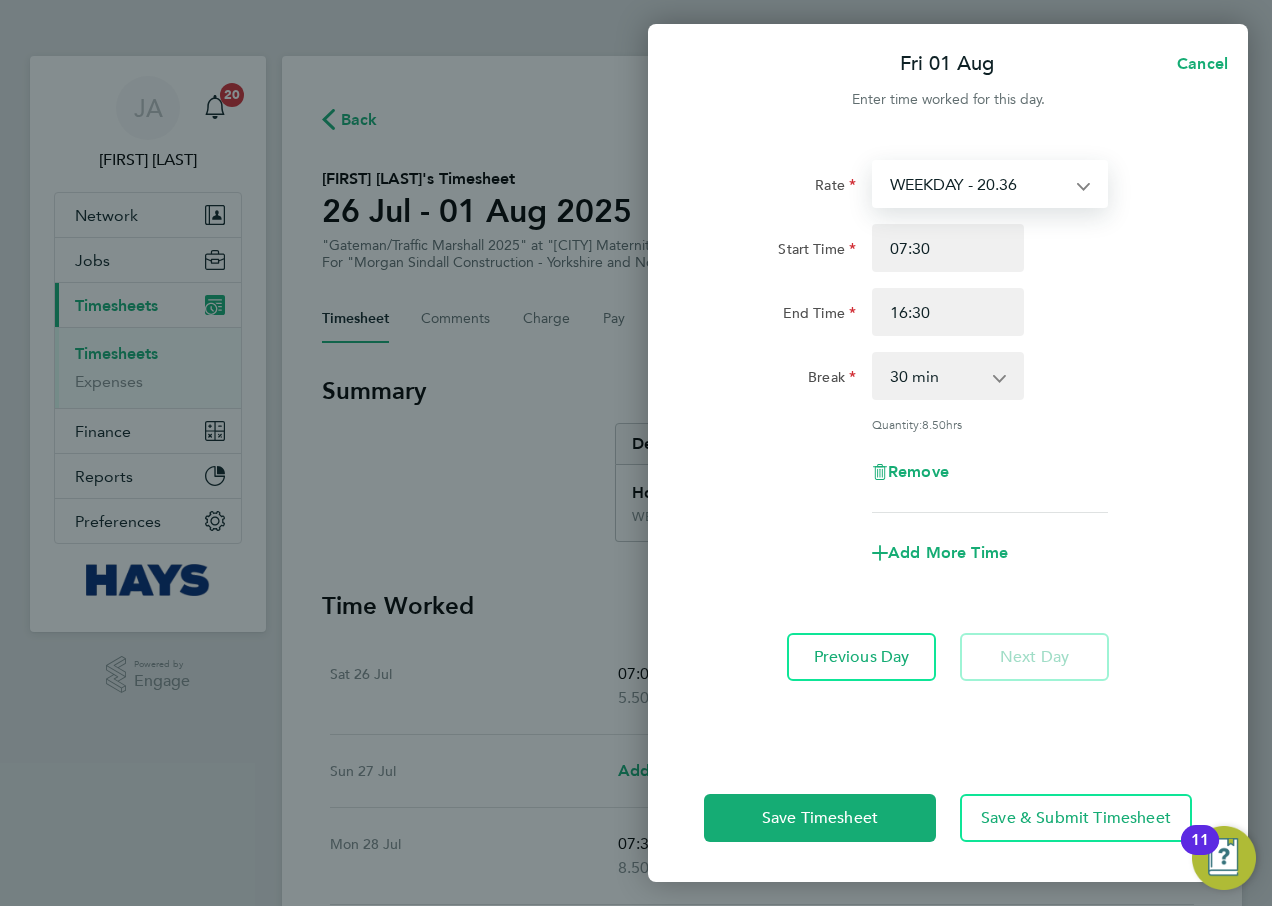 click on "Quantity:  8.50  hrs" 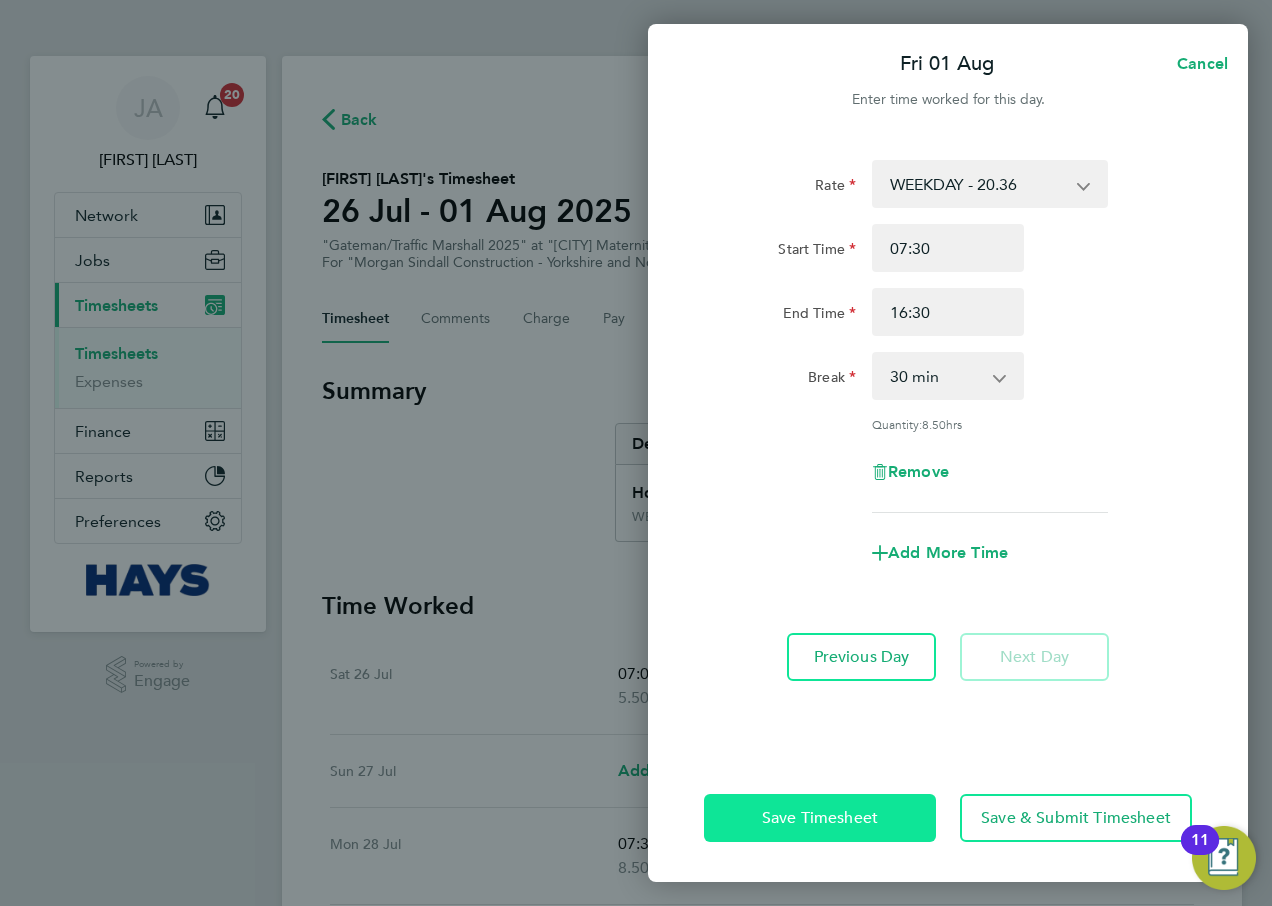 click on "Save Timesheet" 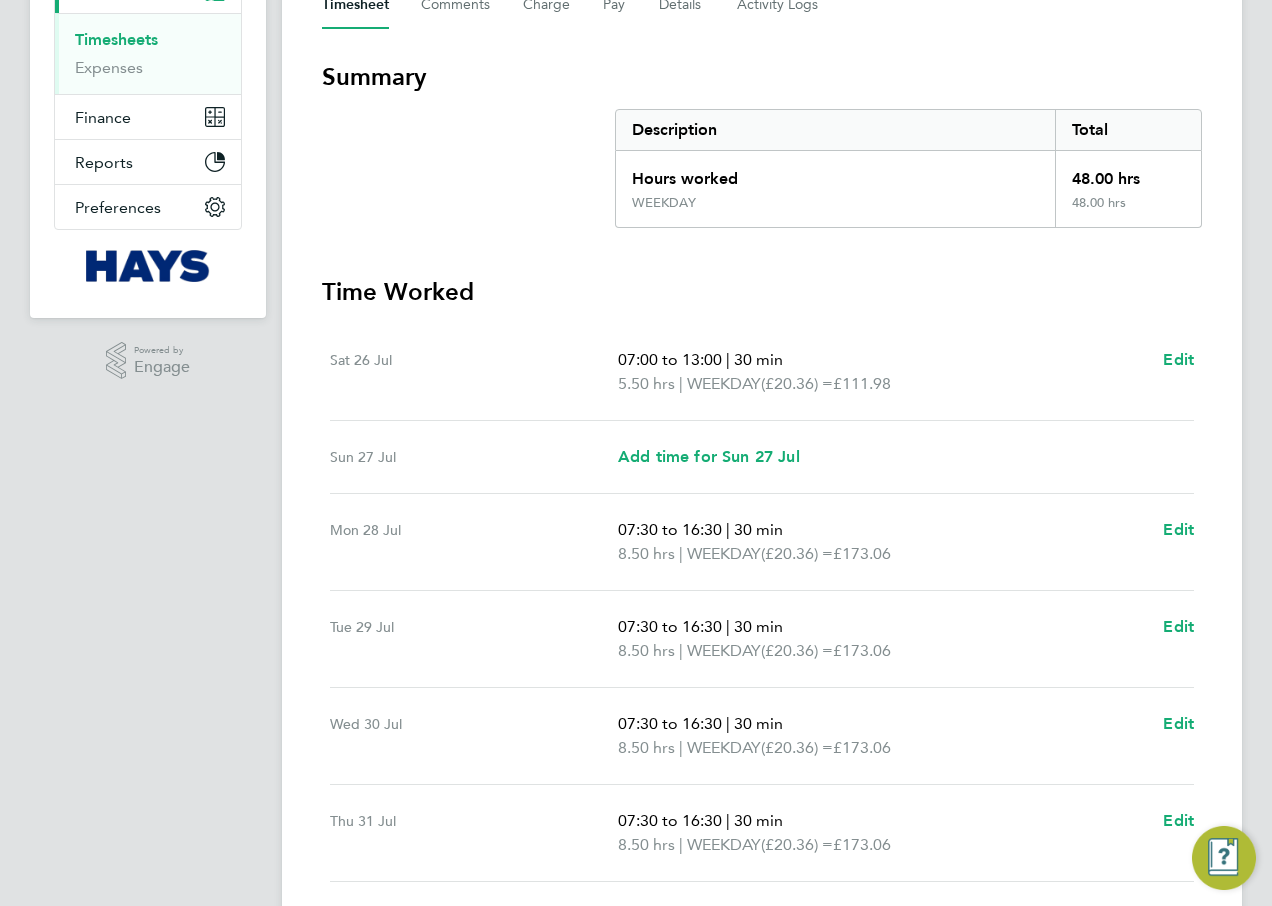 scroll, scrollTop: 333, scrollLeft: 0, axis: vertical 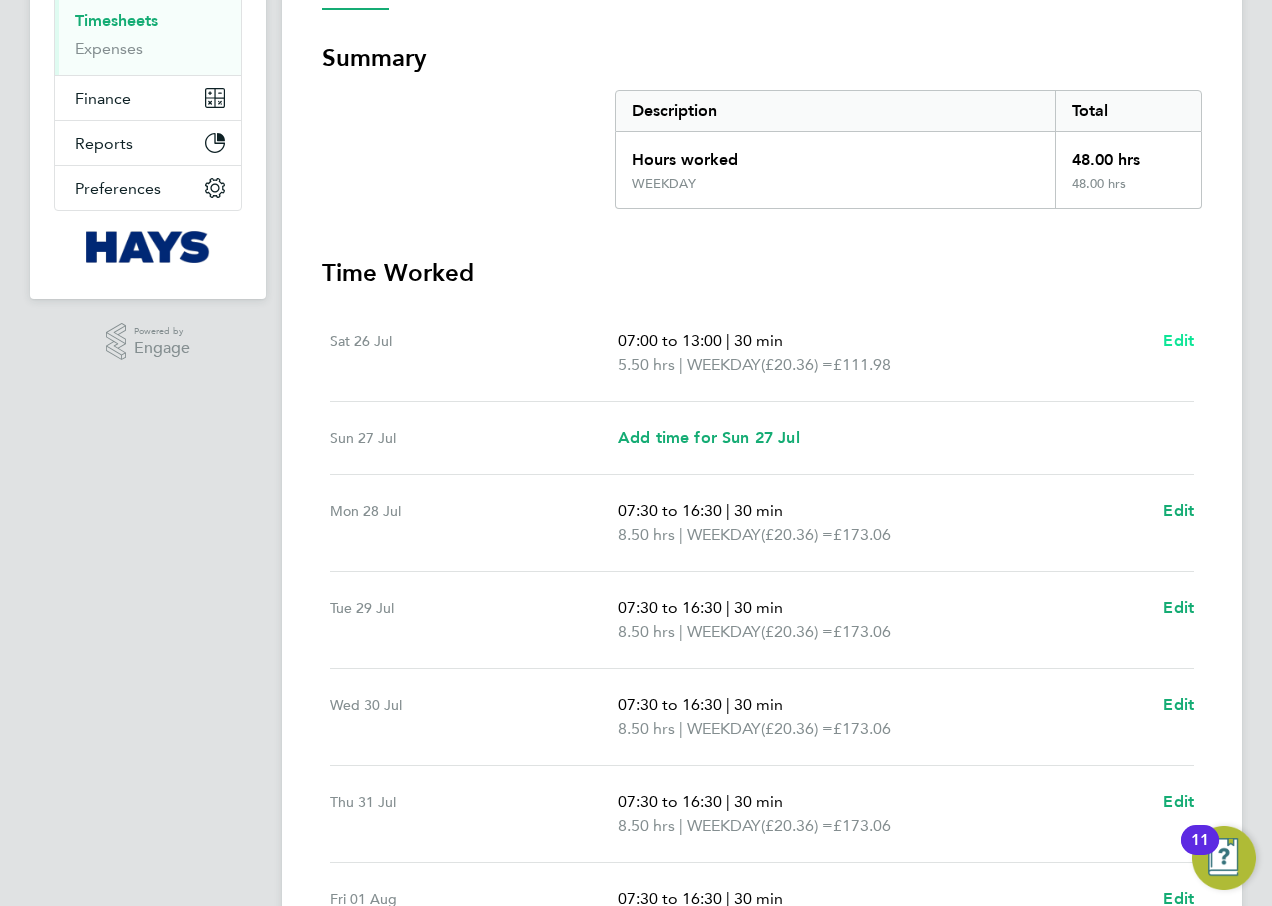 click on "Edit" at bounding box center [1178, 340] 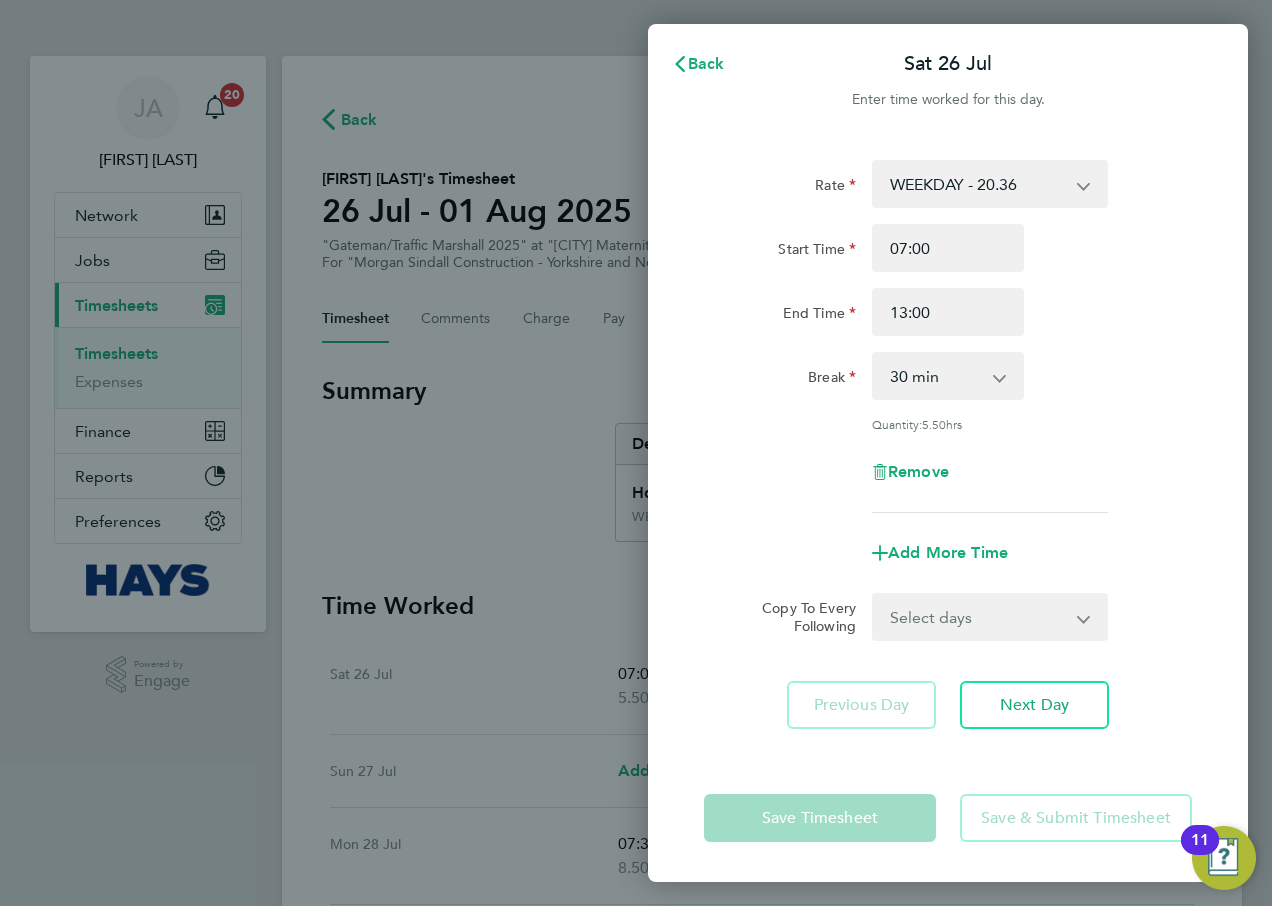 scroll, scrollTop: 0, scrollLeft: 0, axis: both 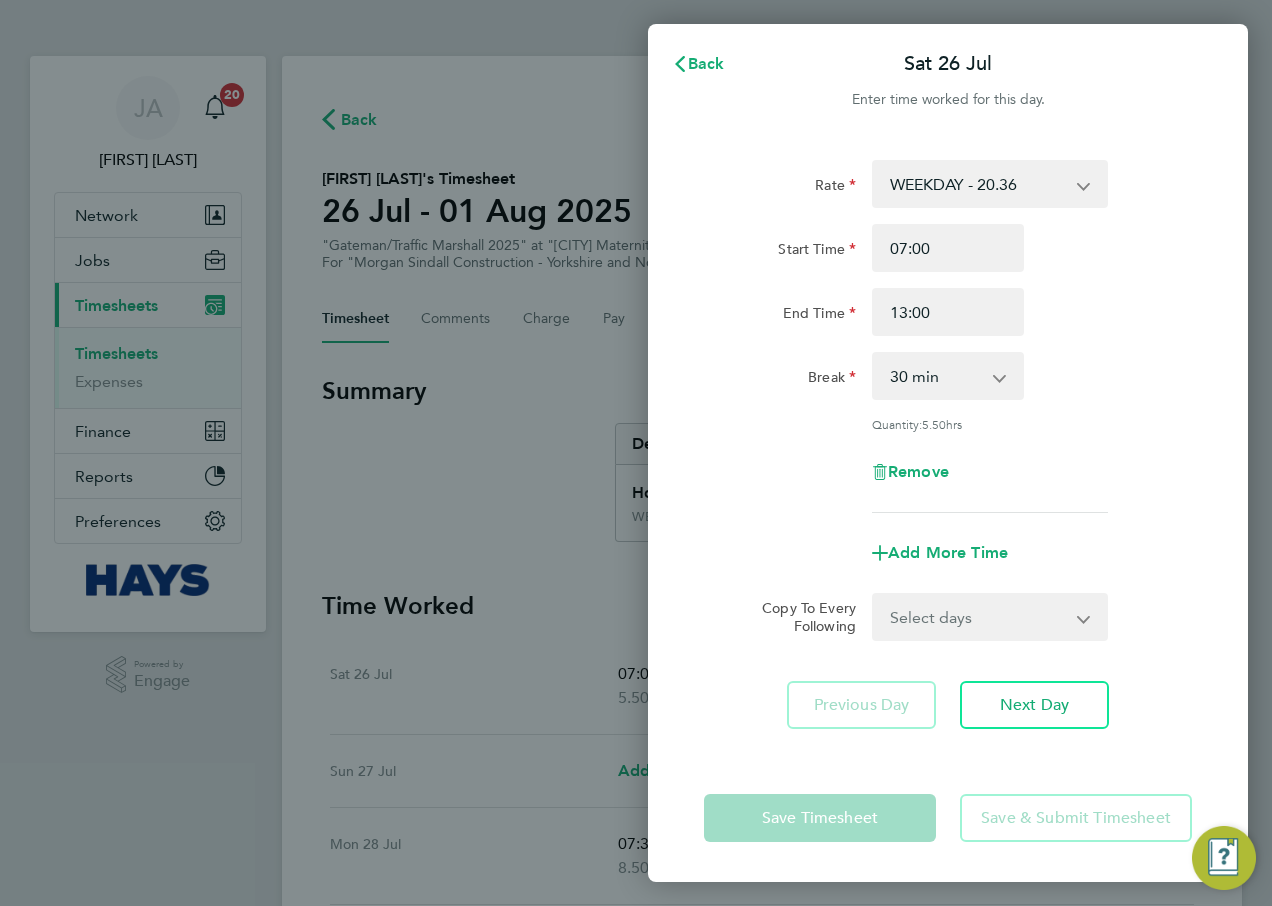 click on "WEEKDAY - 20.36   OVERTIME - 29.24" at bounding box center [978, 184] 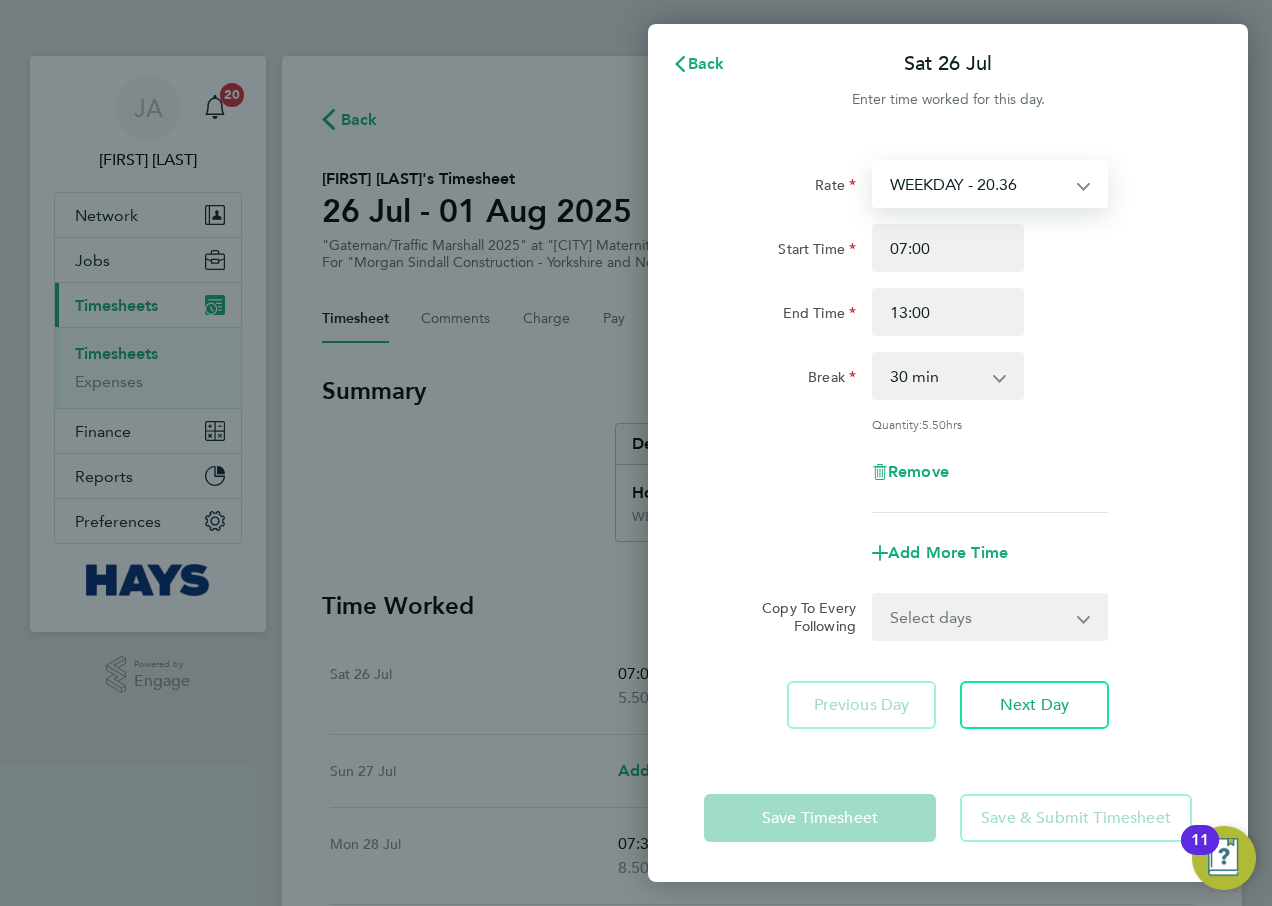 select on "30" 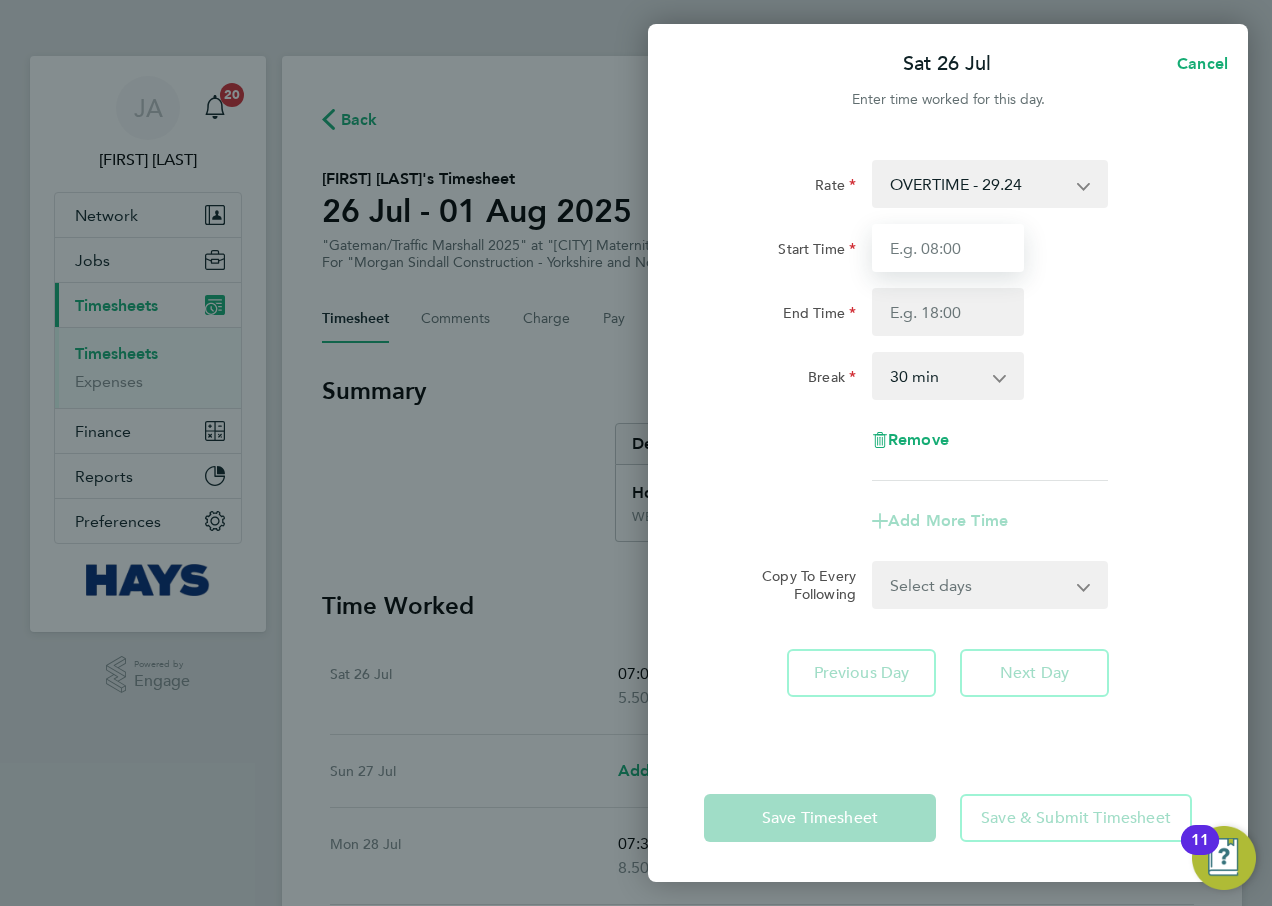 click on "Start Time" at bounding box center (948, 248) 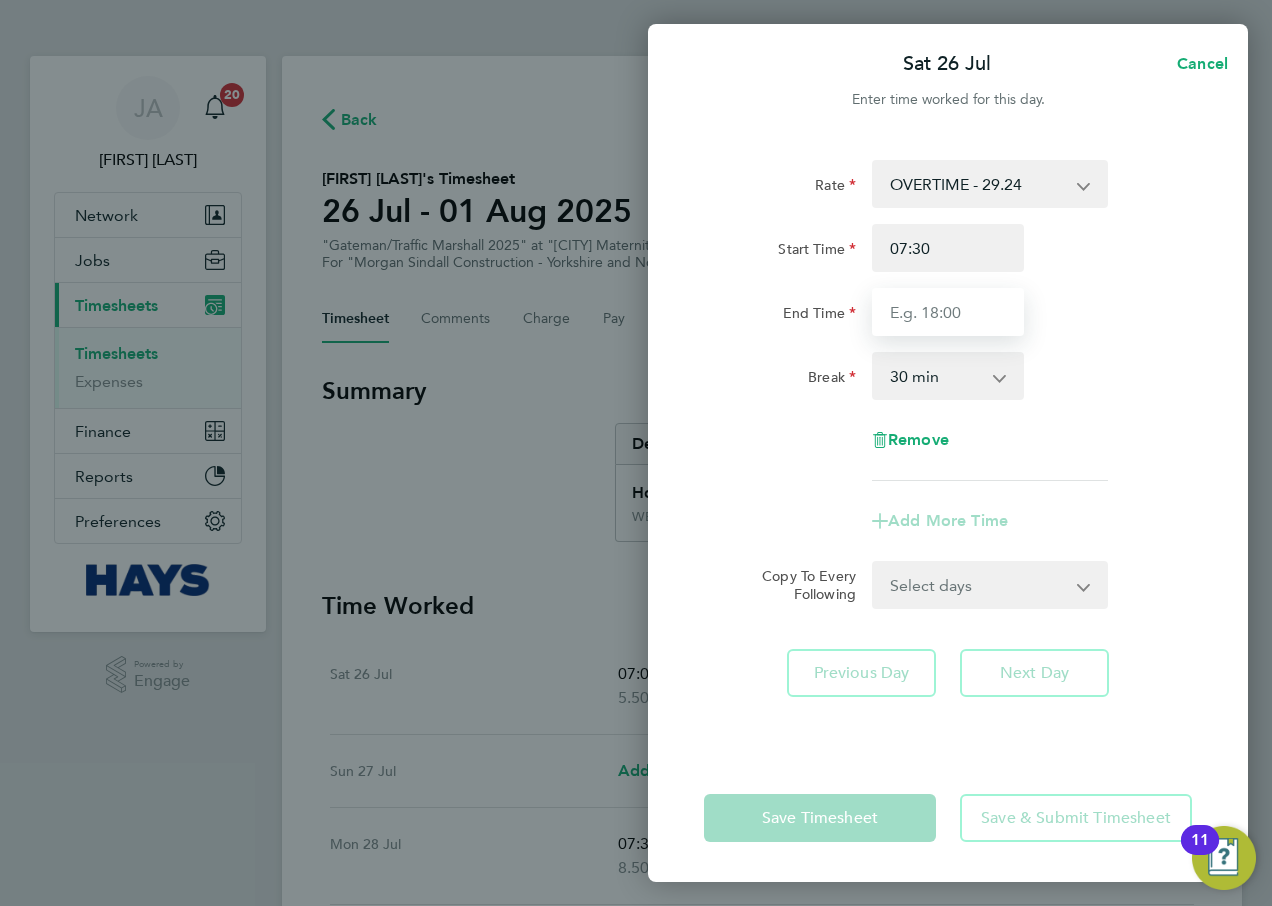 click on "End Time" at bounding box center (948, 312) 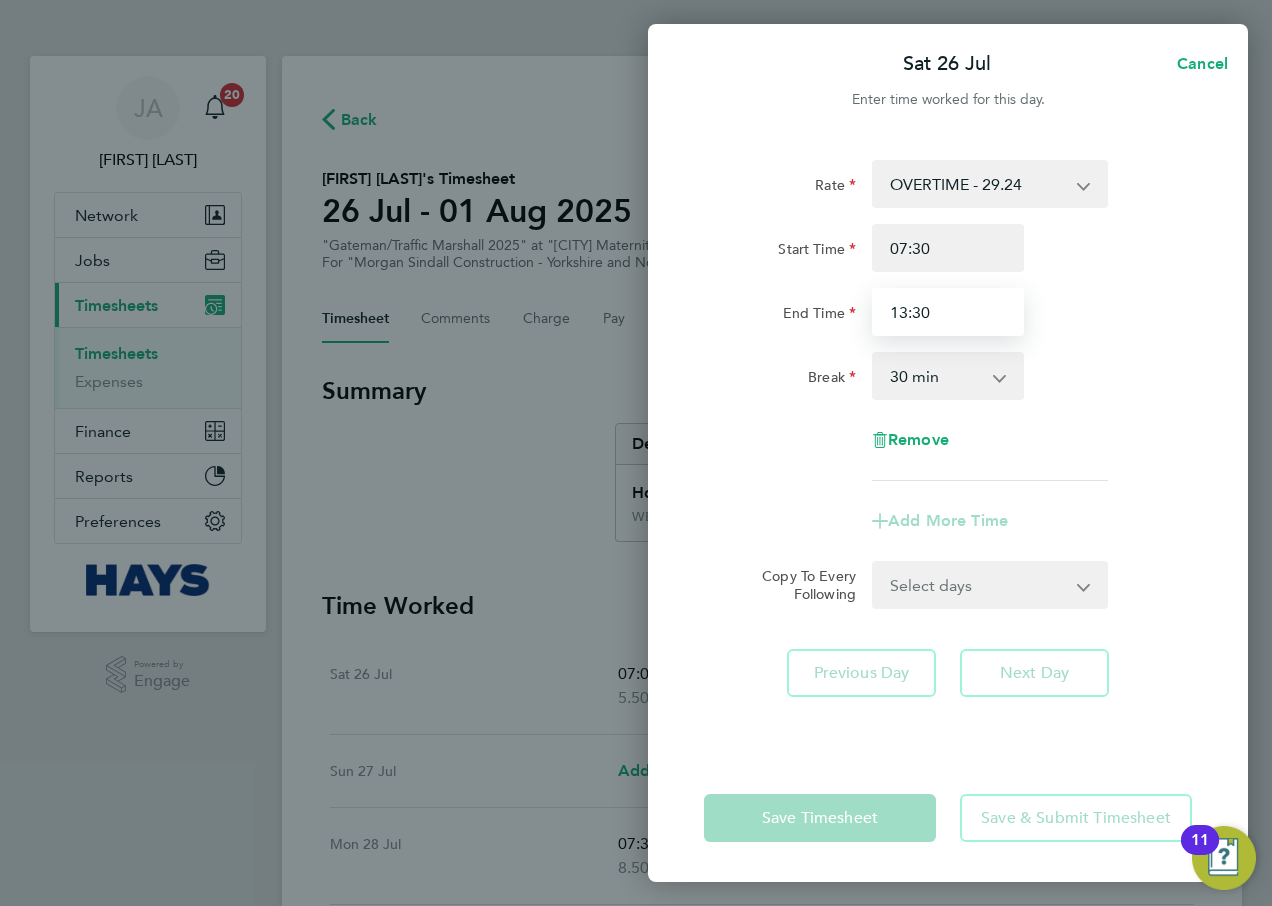 type on "13:30" 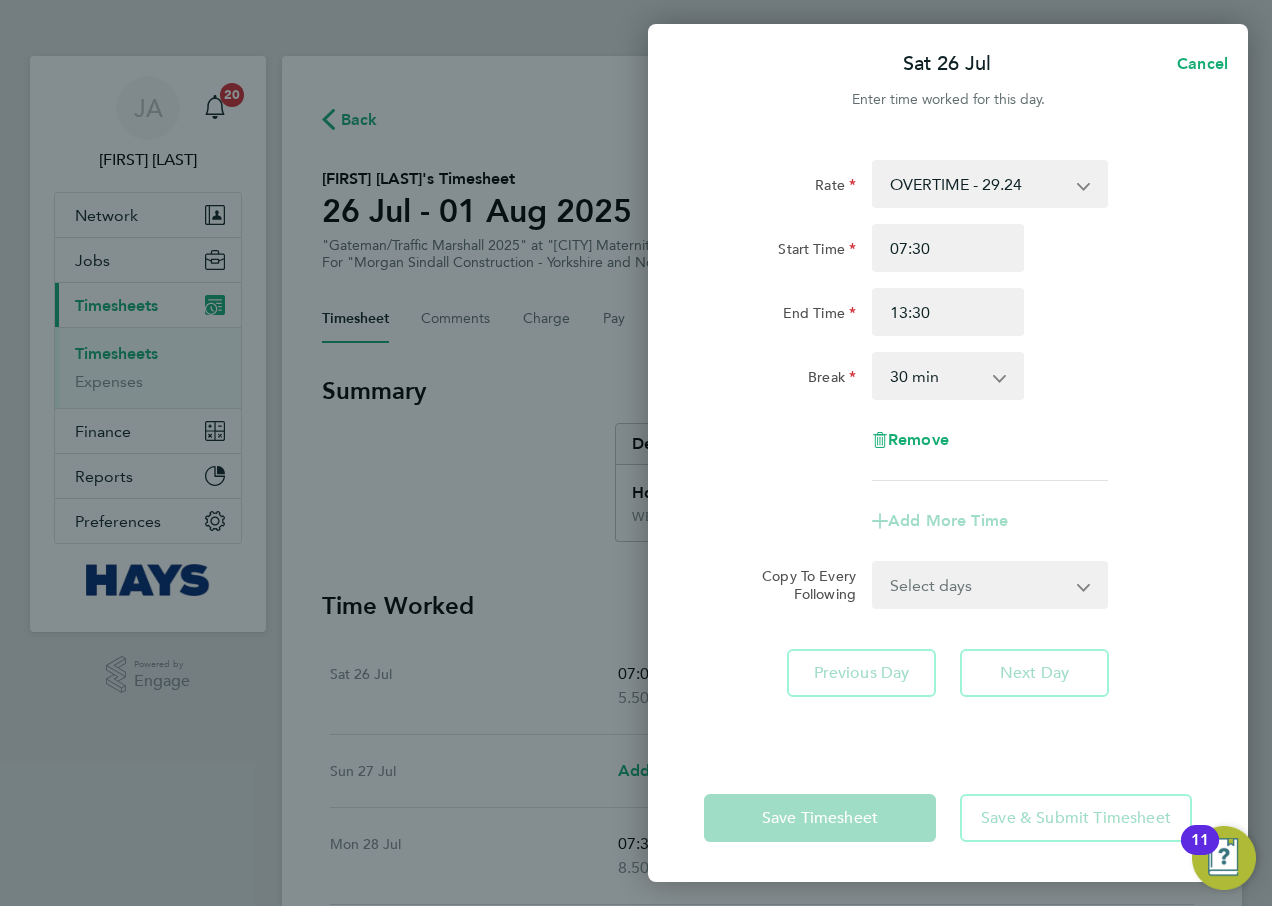 click on "Start Time 07:30" 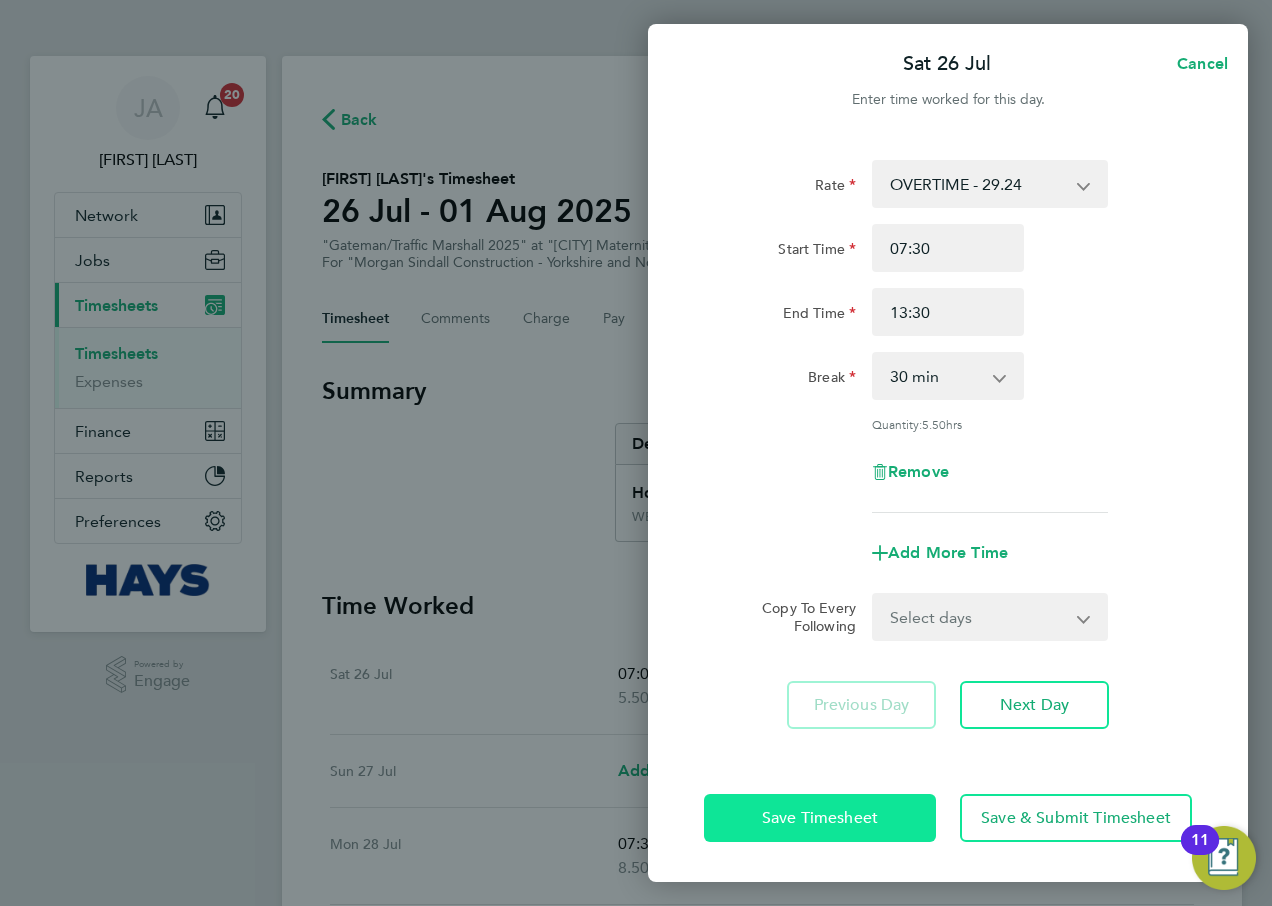 click on "Save Timesheet" 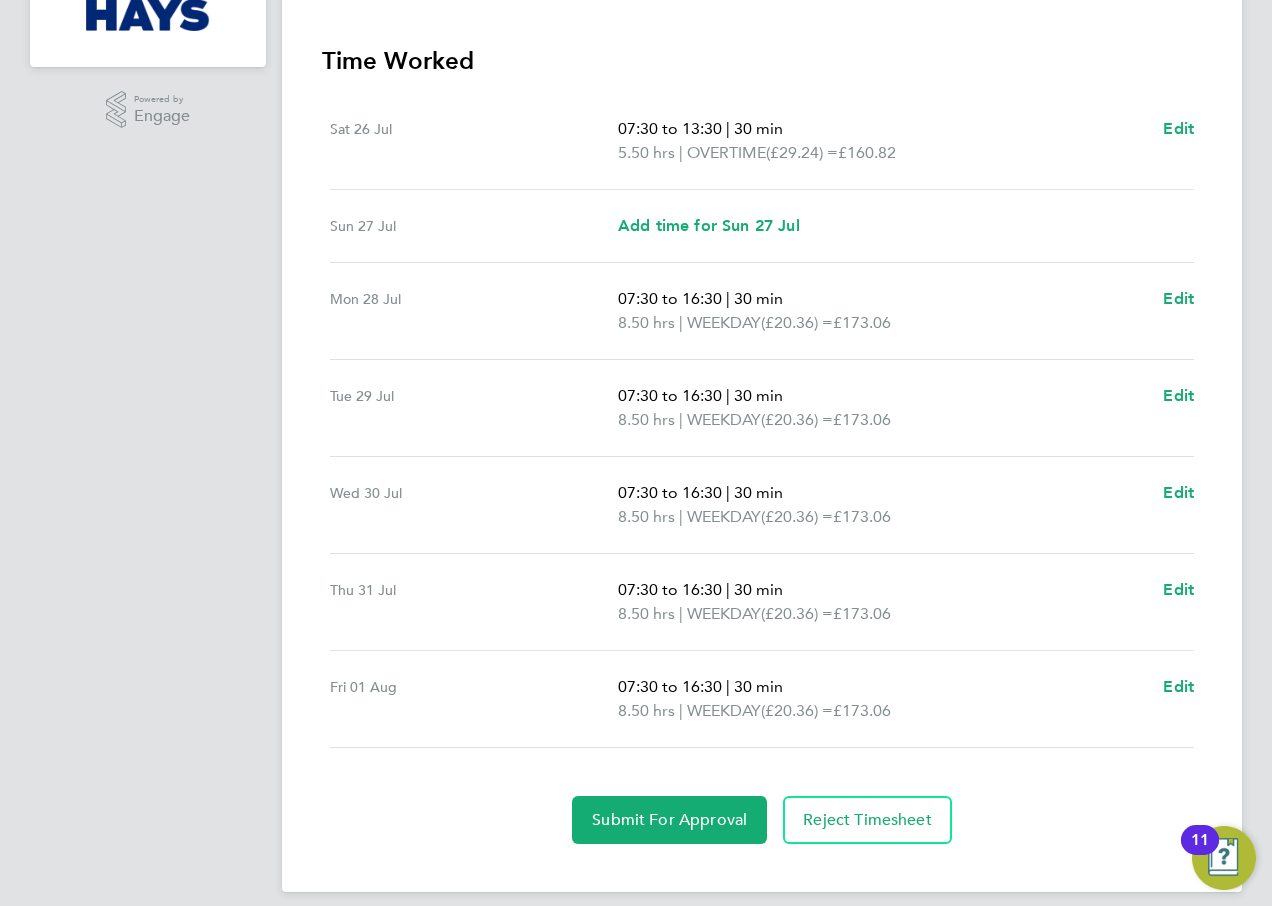 scroll, scrollTop: 583, scrollLeft: 0, axis: vertical 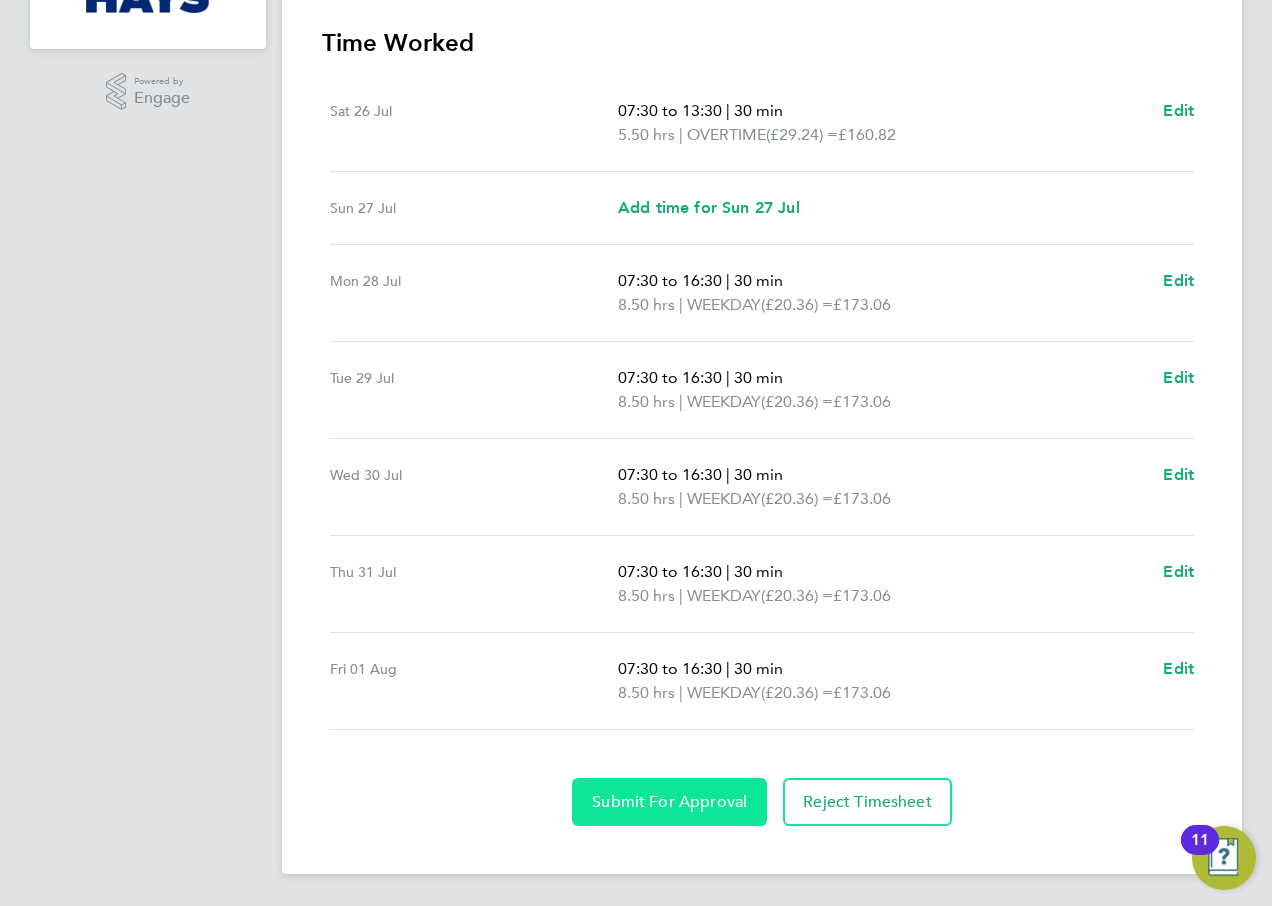 click on "Submit For Approval" 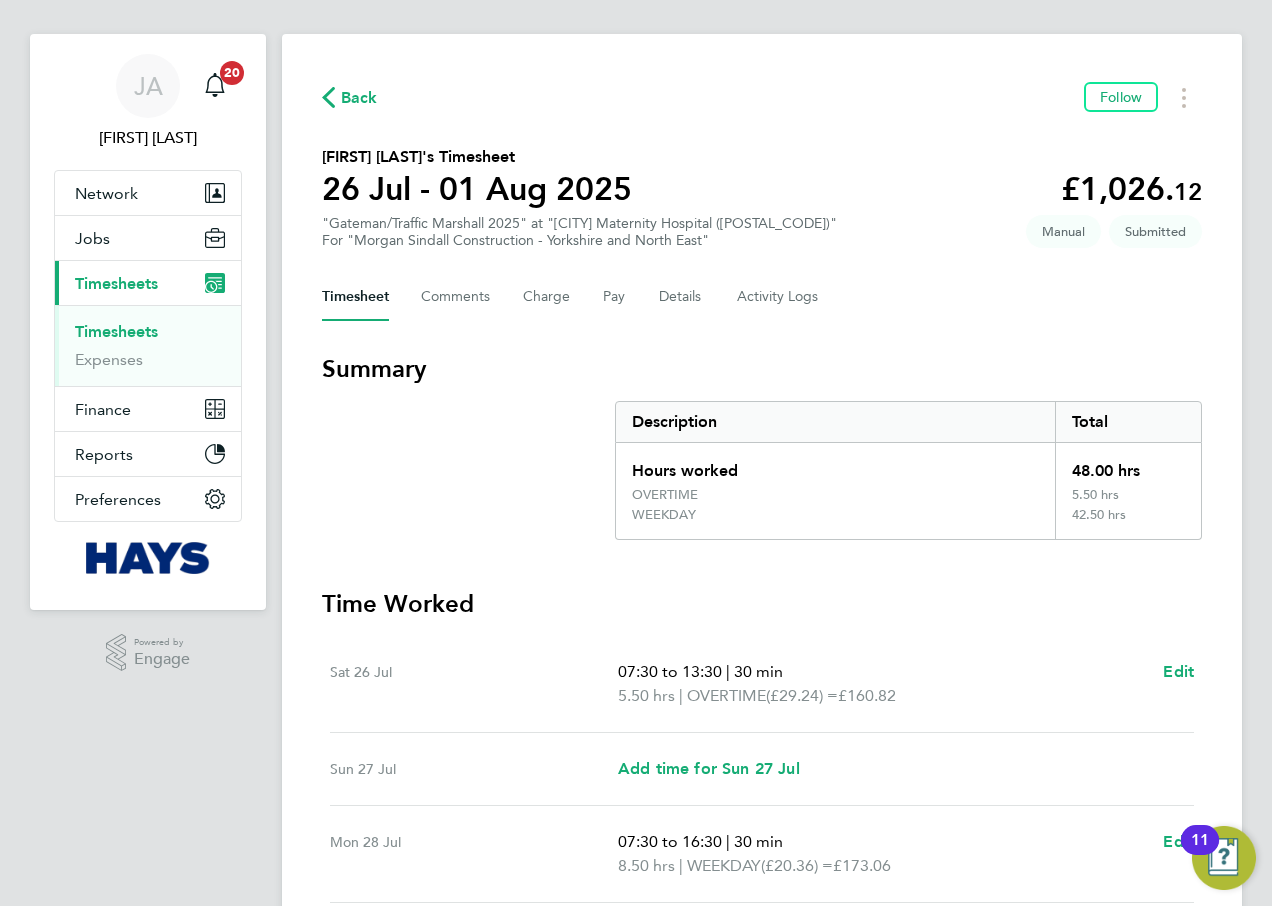 scroll, scrollTop: 0, scrollLeft: 0, axis: both 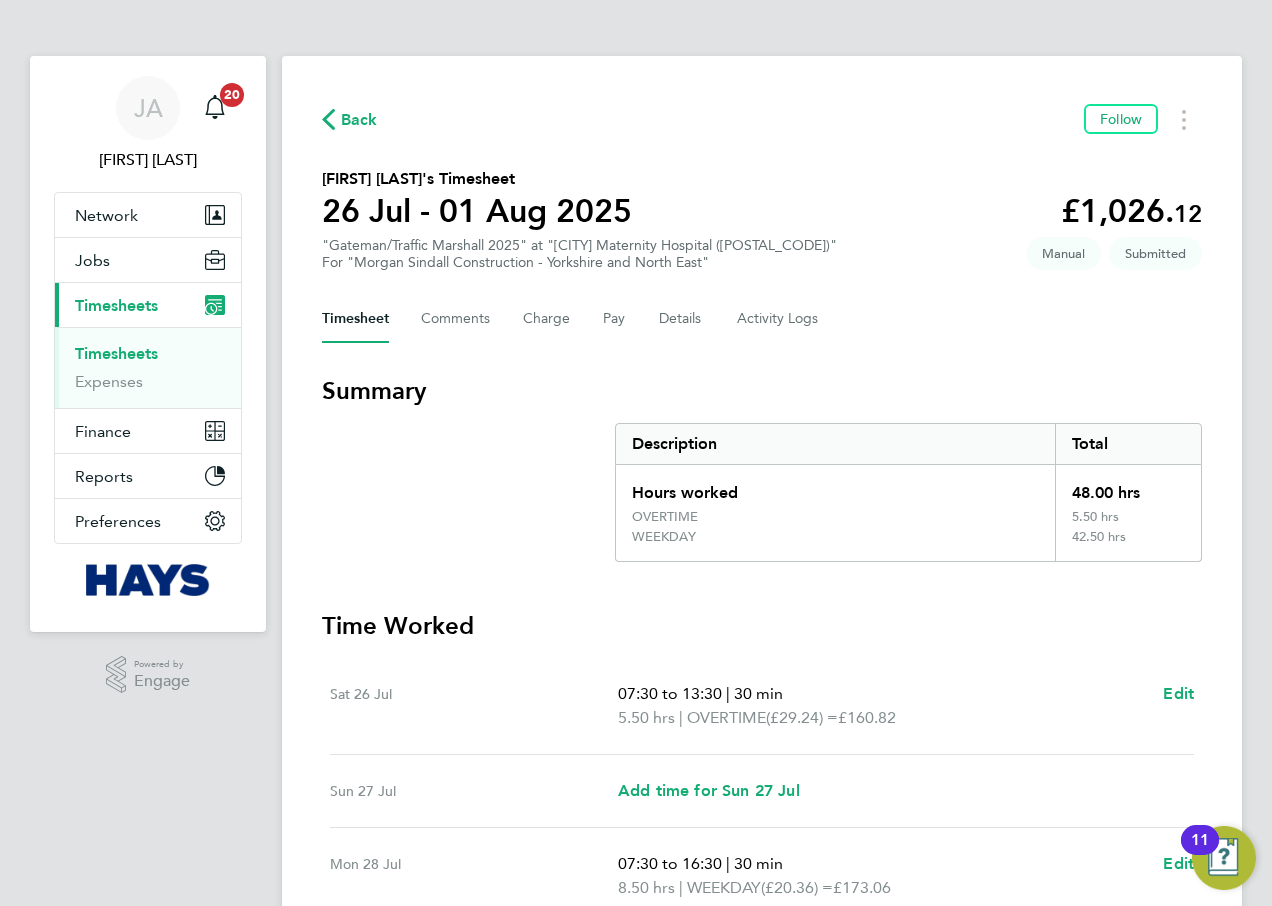 click on "Back" 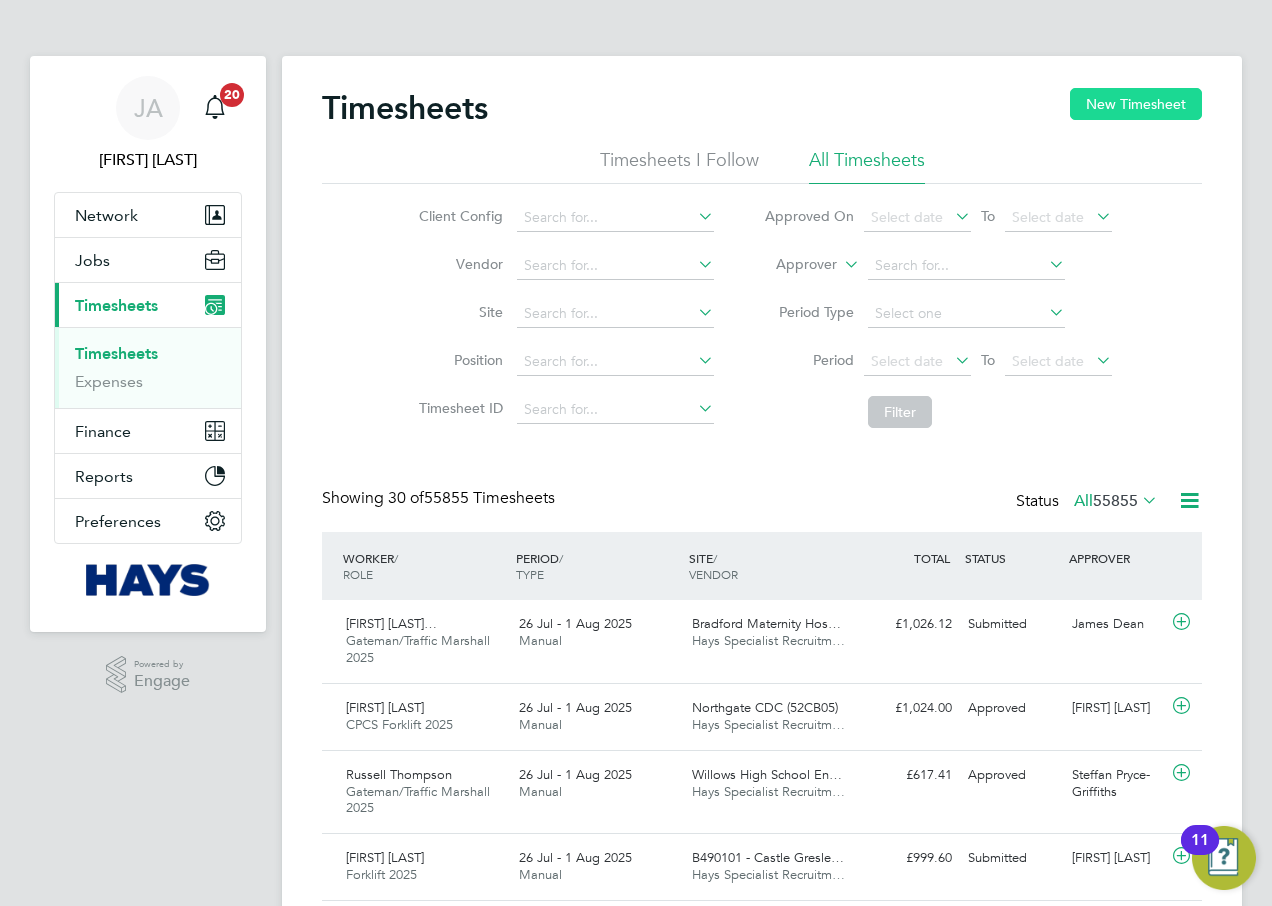 click on "New Timesheet" 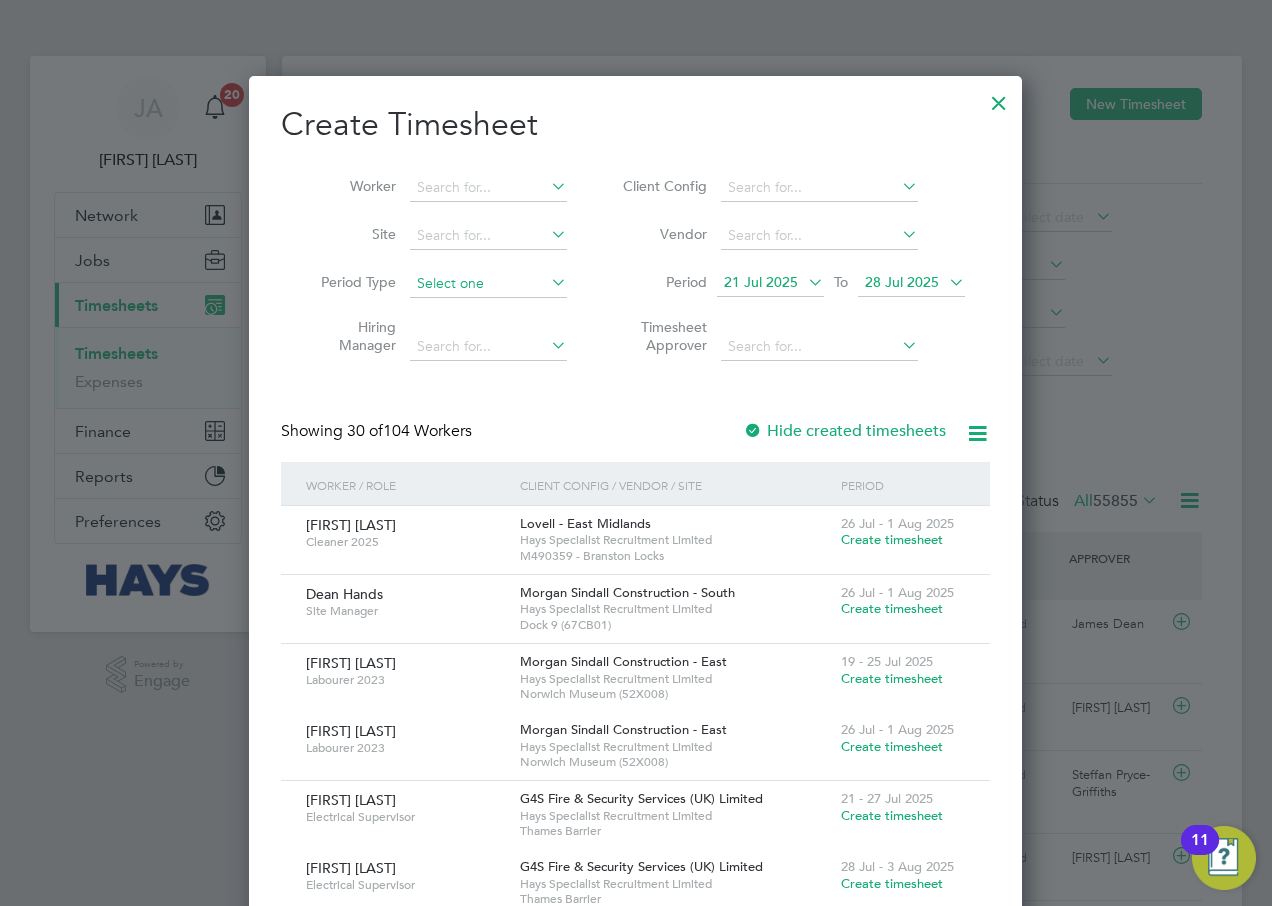 click at bounding box center (488, 284) 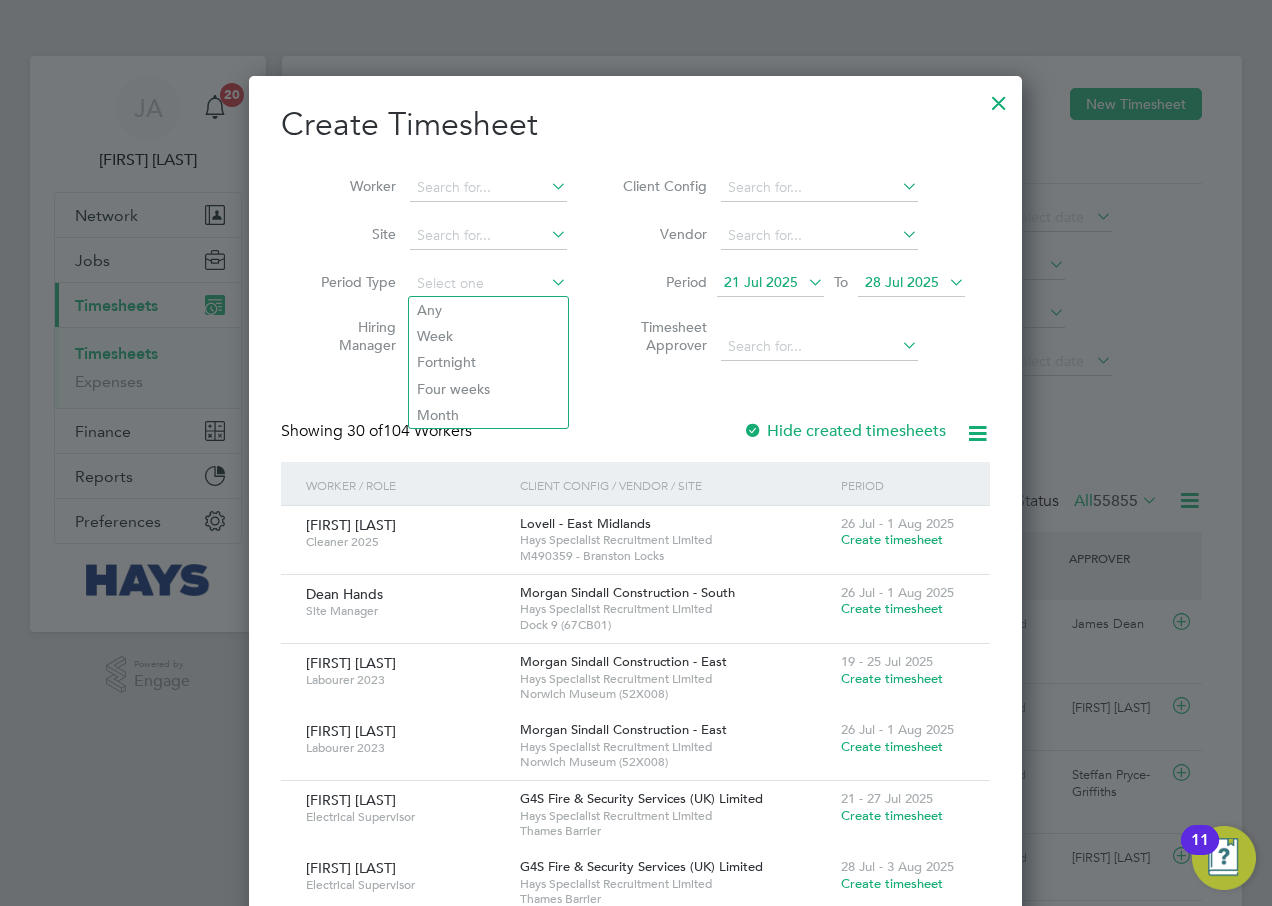 click on "Hiring Manager" at bounding box center [351, 336] 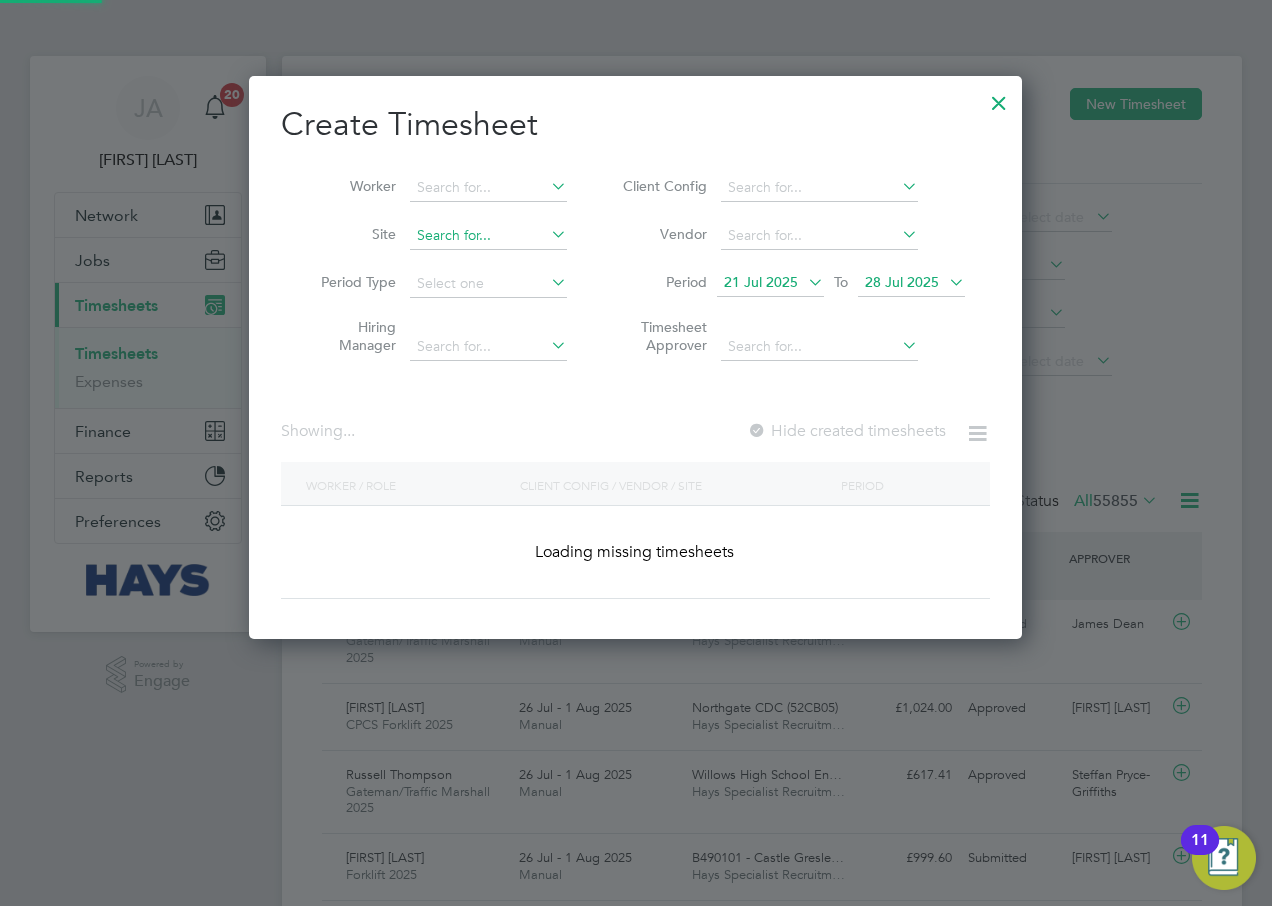 click at bounding box center [488, 236] 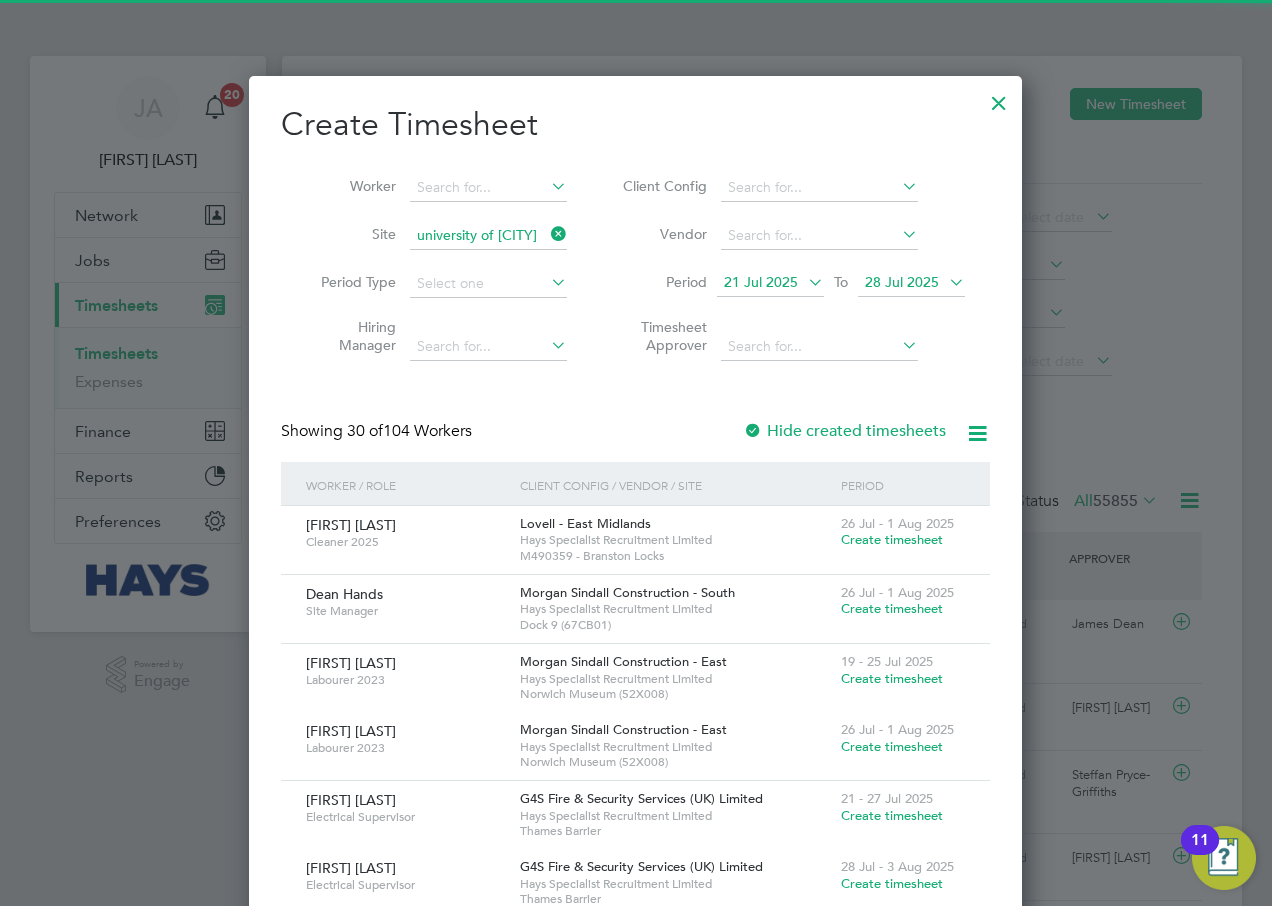 click on "University   Of   Leed s Campus (40CC04)" 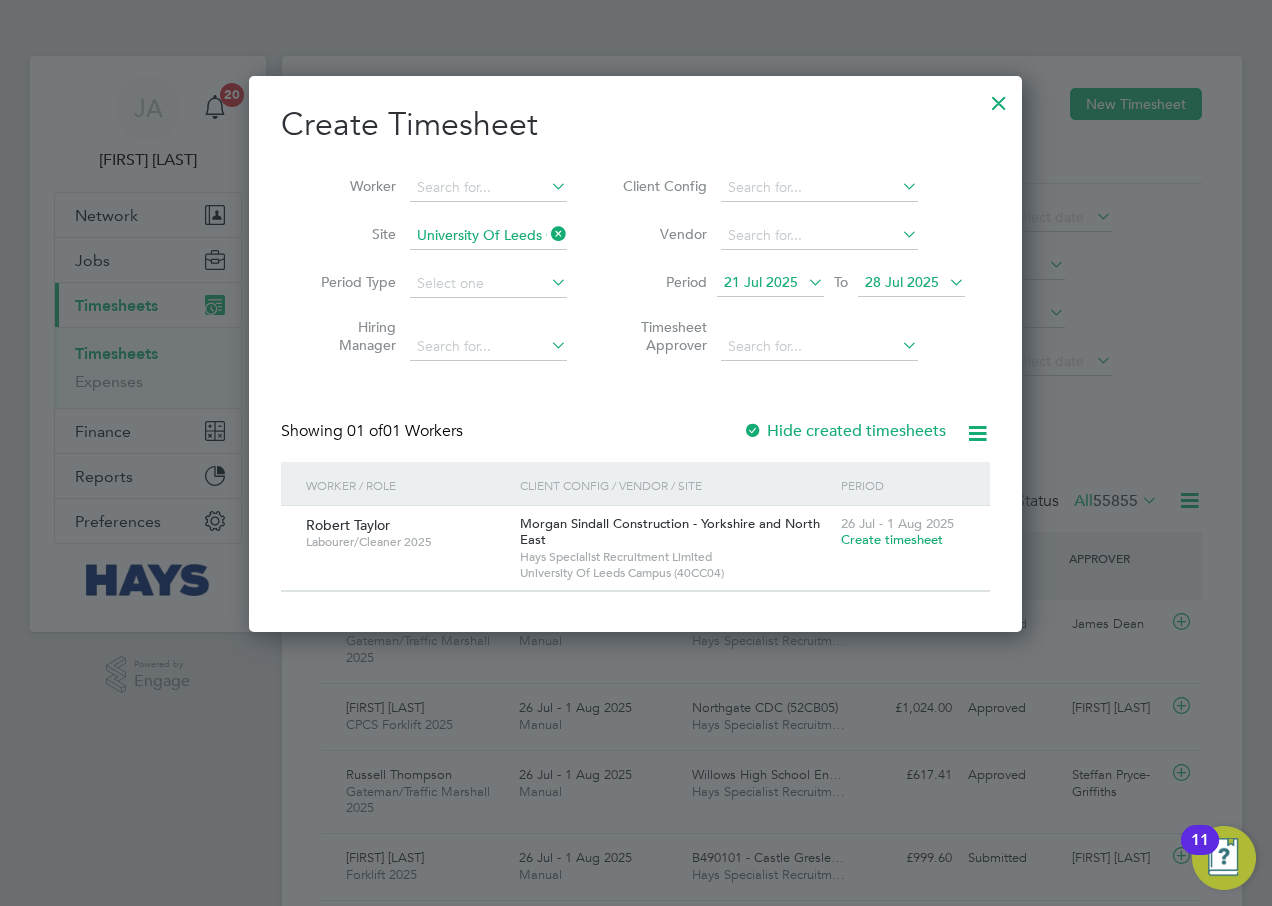 click on "Create timesheet" at bounding box center (892, 539) 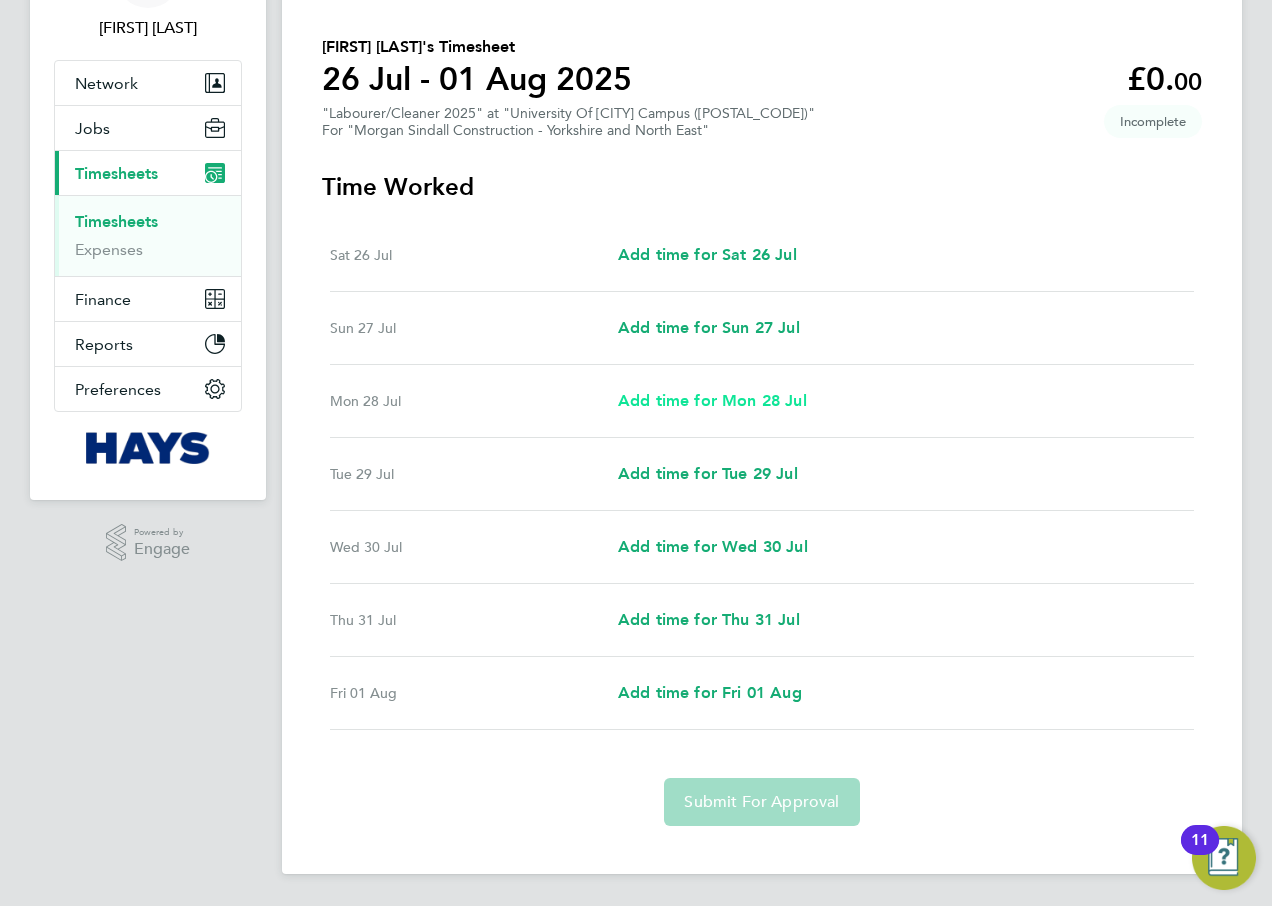 click on "Add time for Mon 28 Jul" at bounding box center (712, 400) 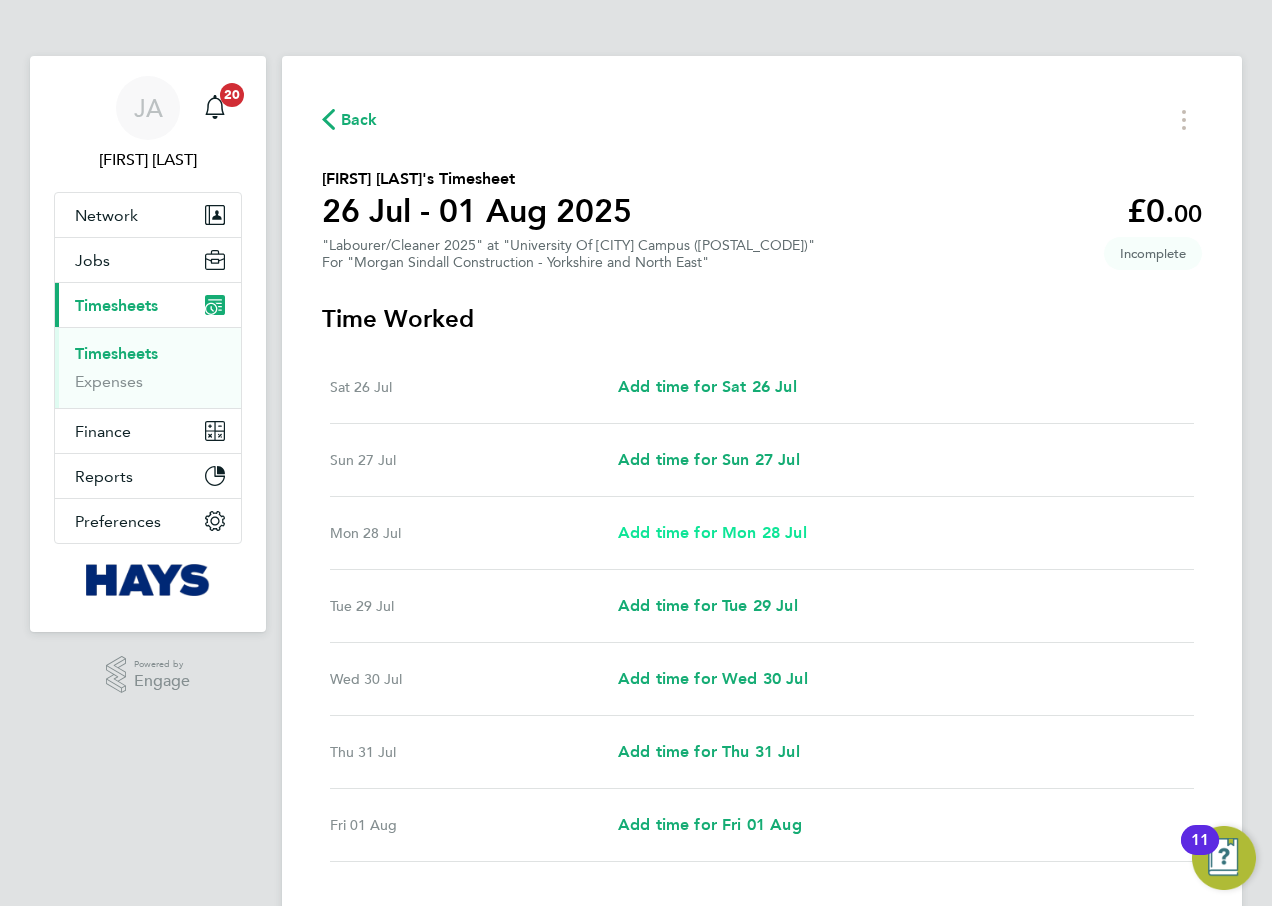 select on "30" 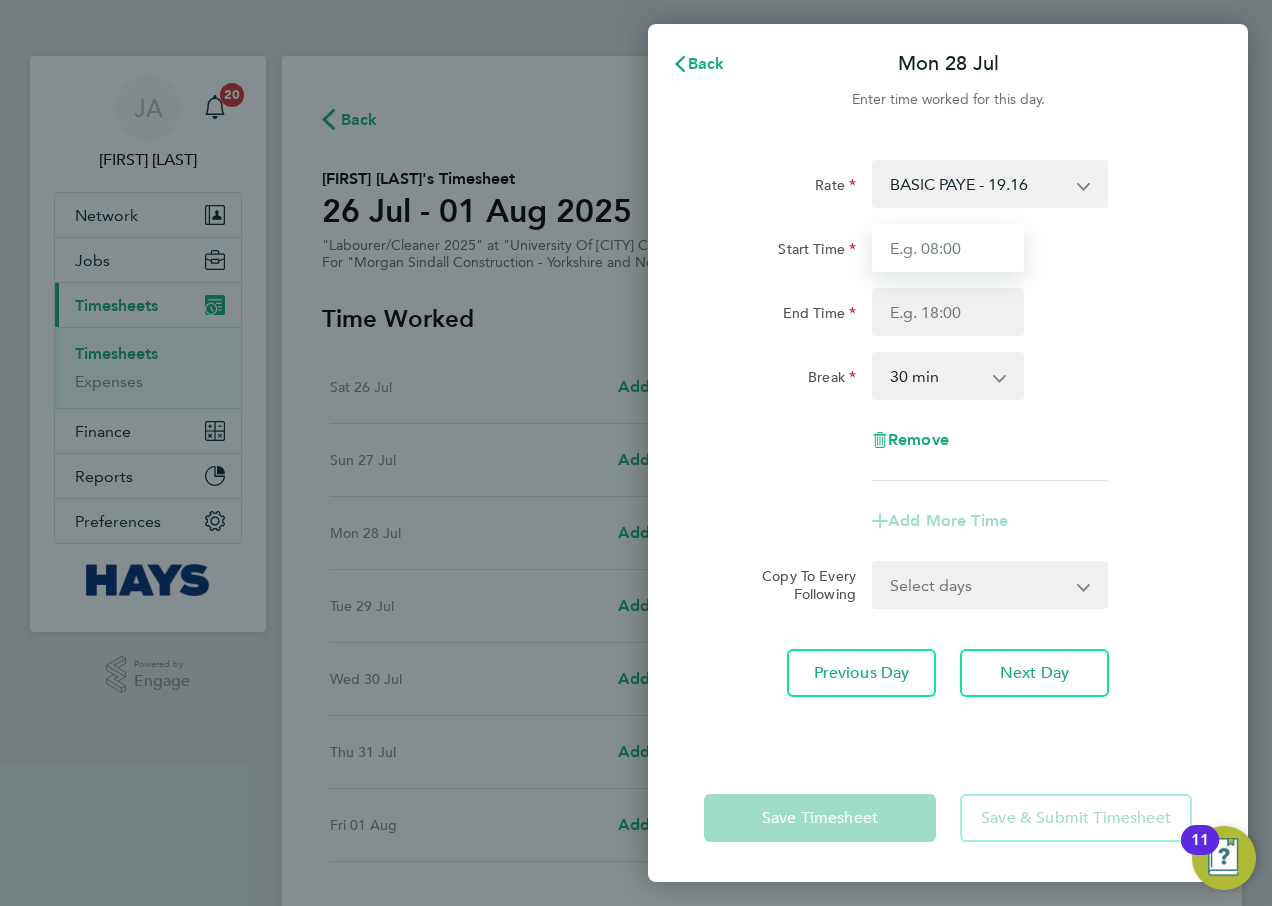 click on "Start Time" at bounding box center (948, 248) 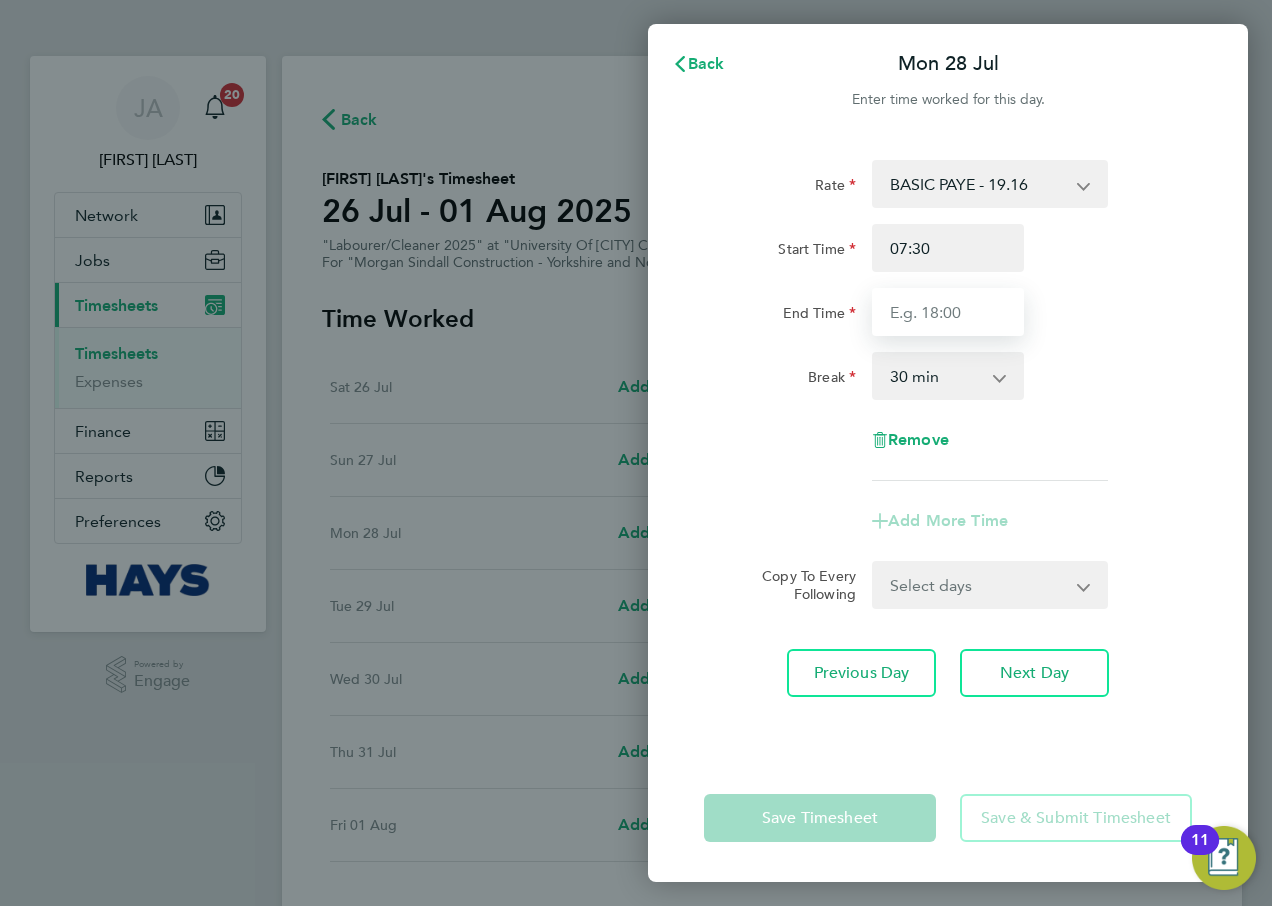type on "13:30" 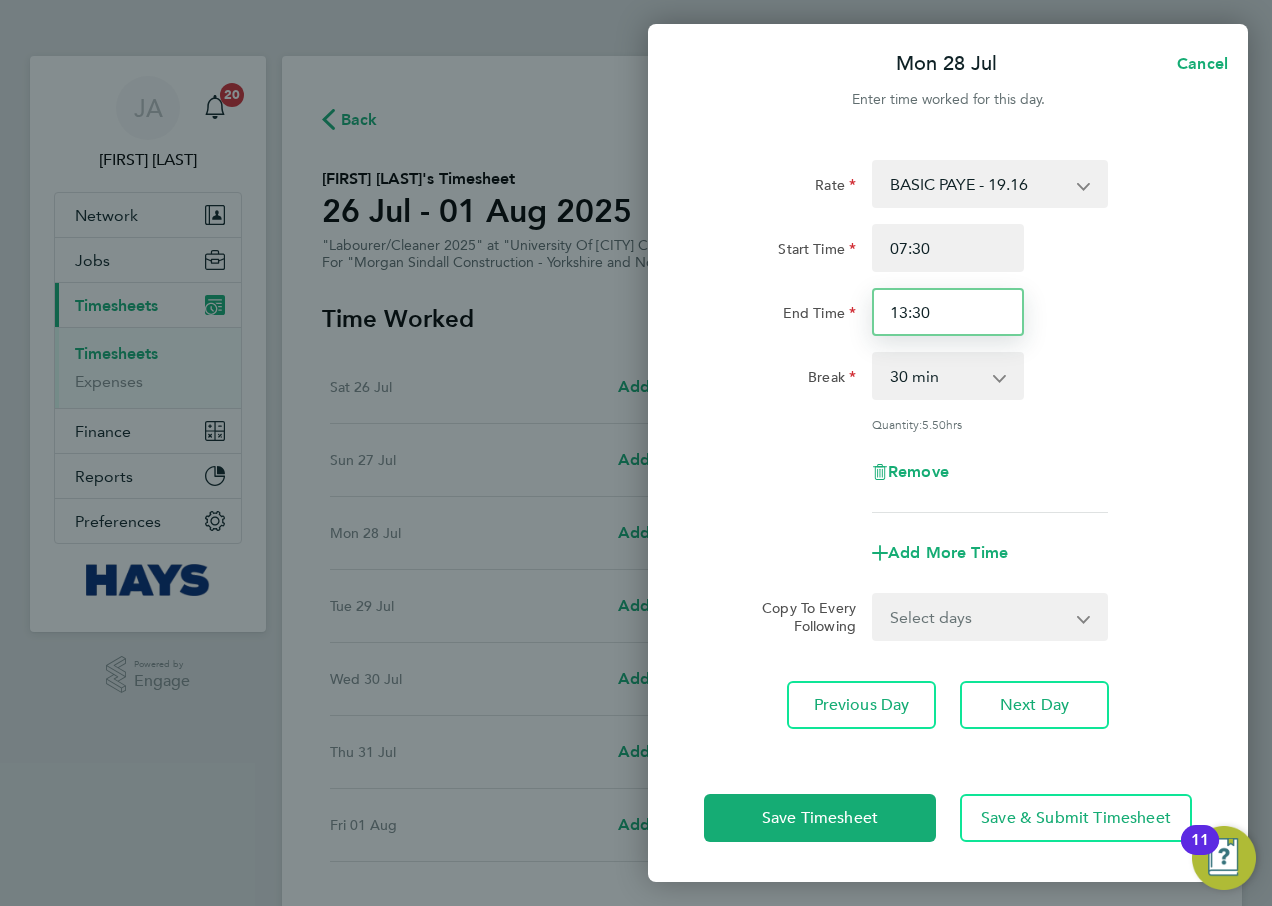 click on "End Time 13:30" 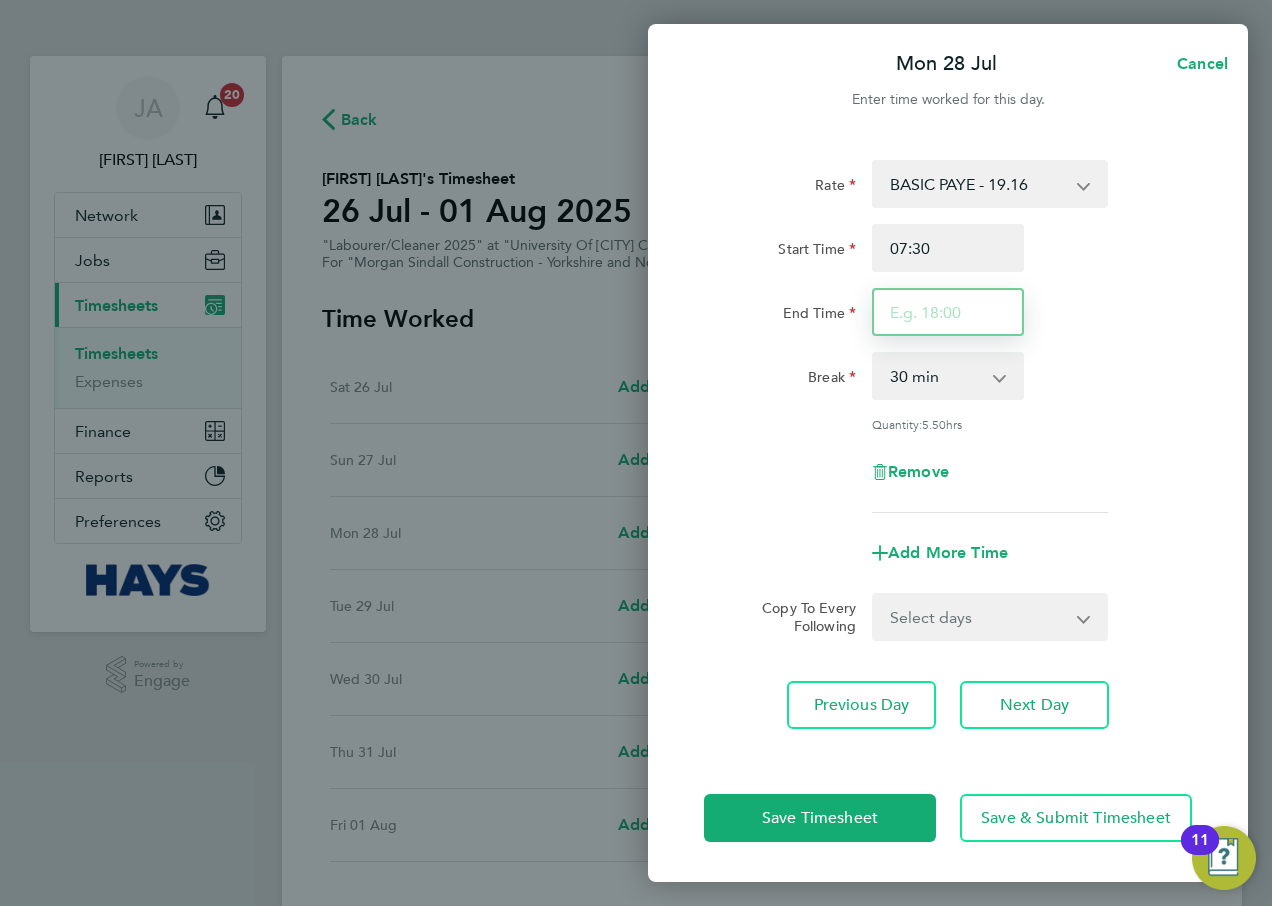 click on "End Time" at bounding box center [948, 312] 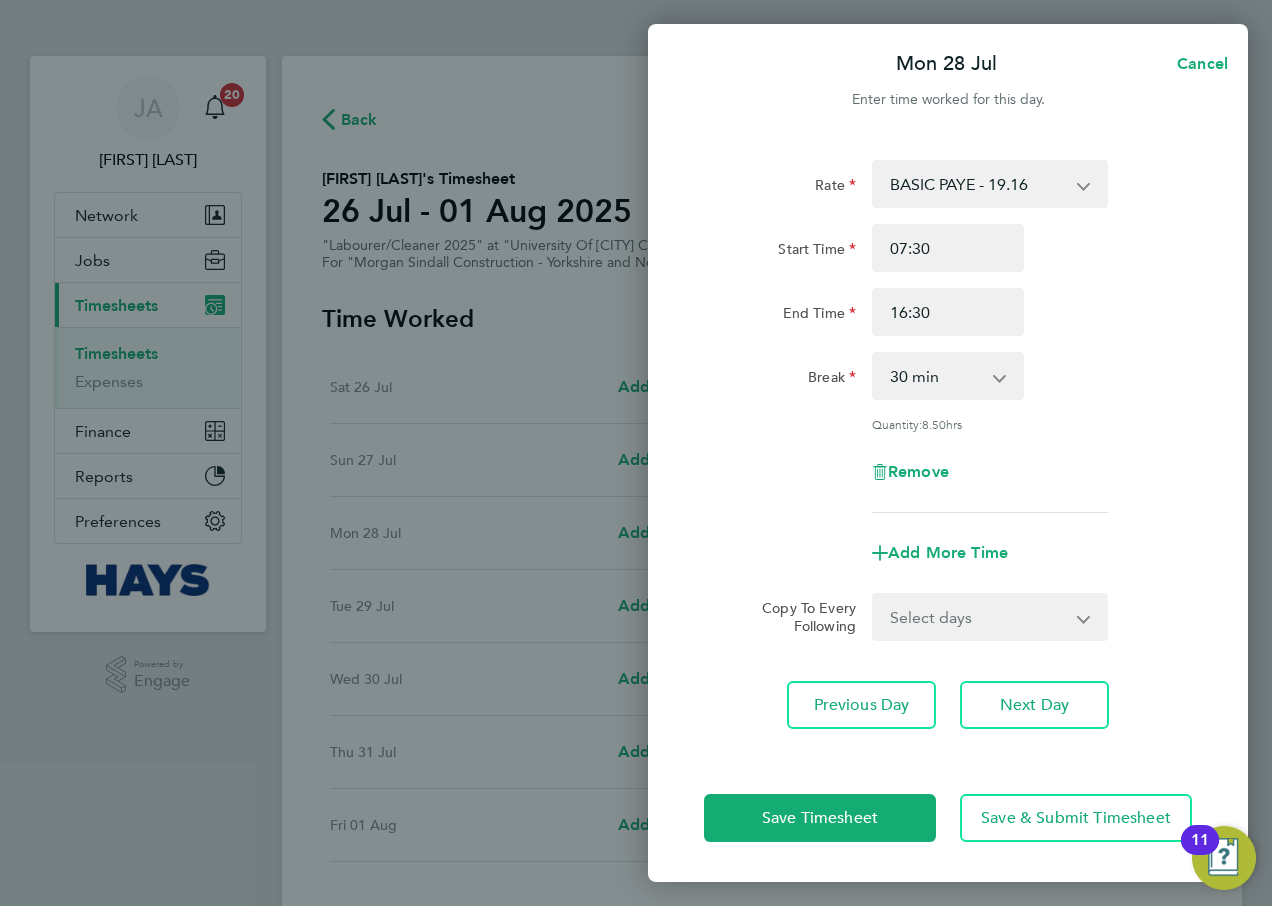 click on "Remove" 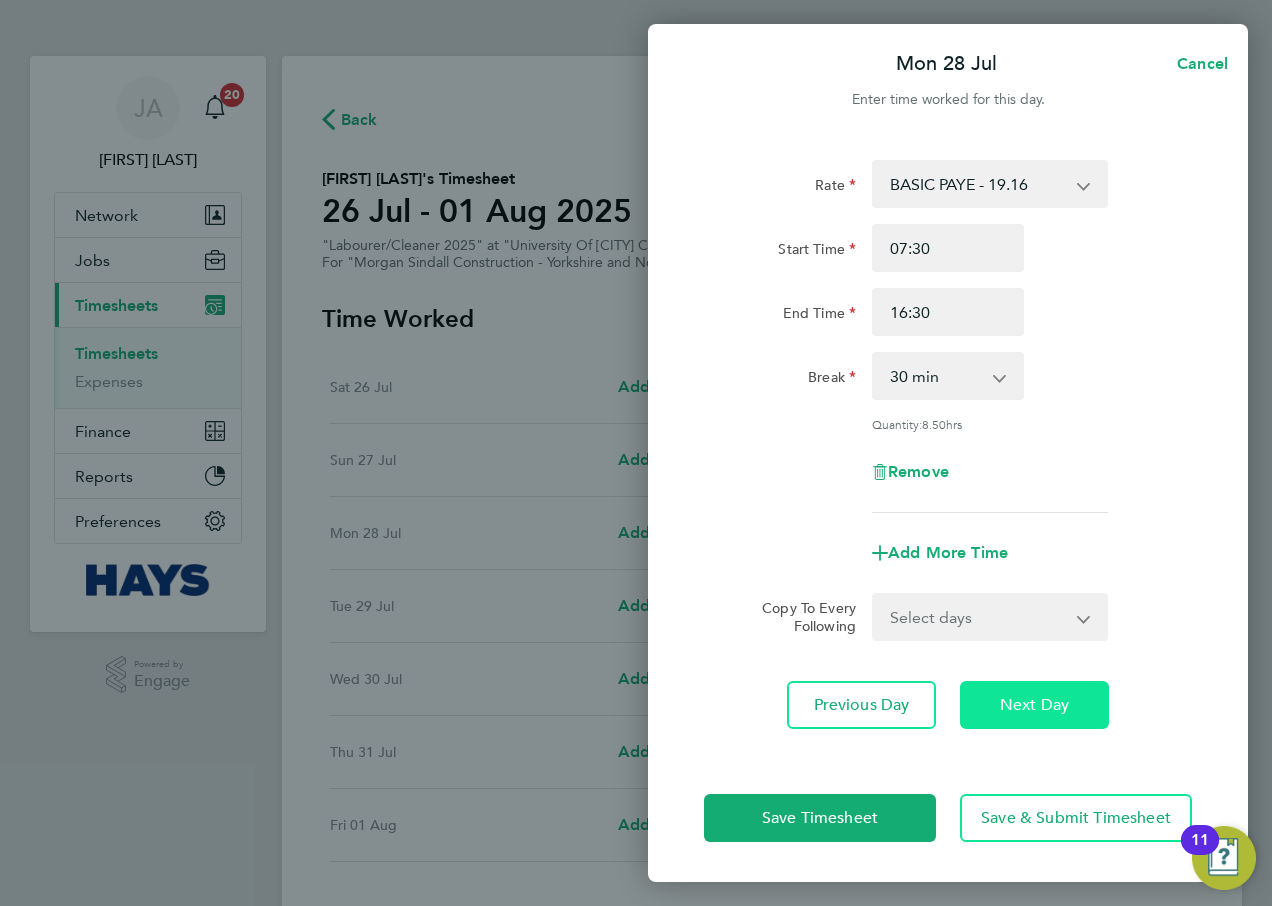 click on "Next Day" 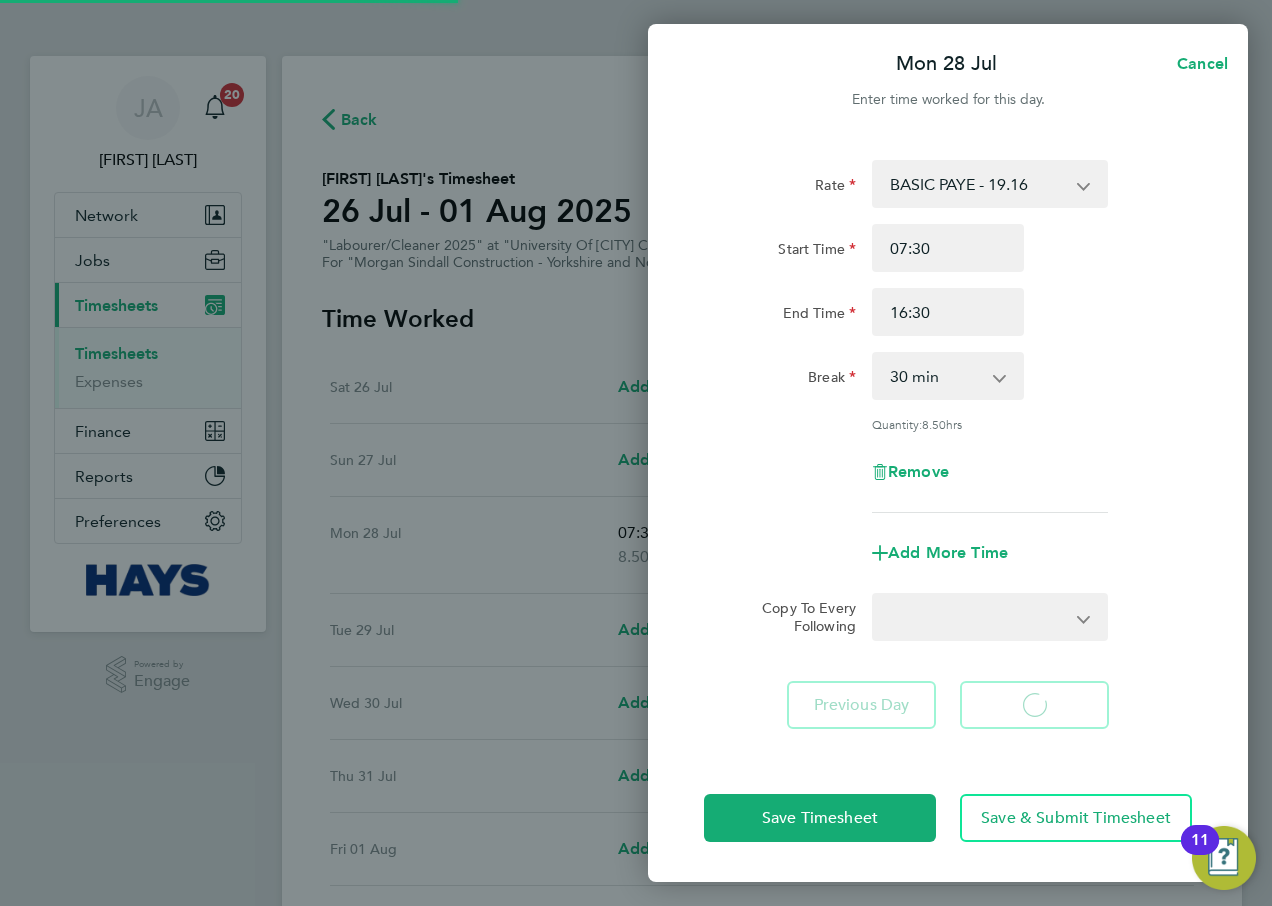 select on "30" 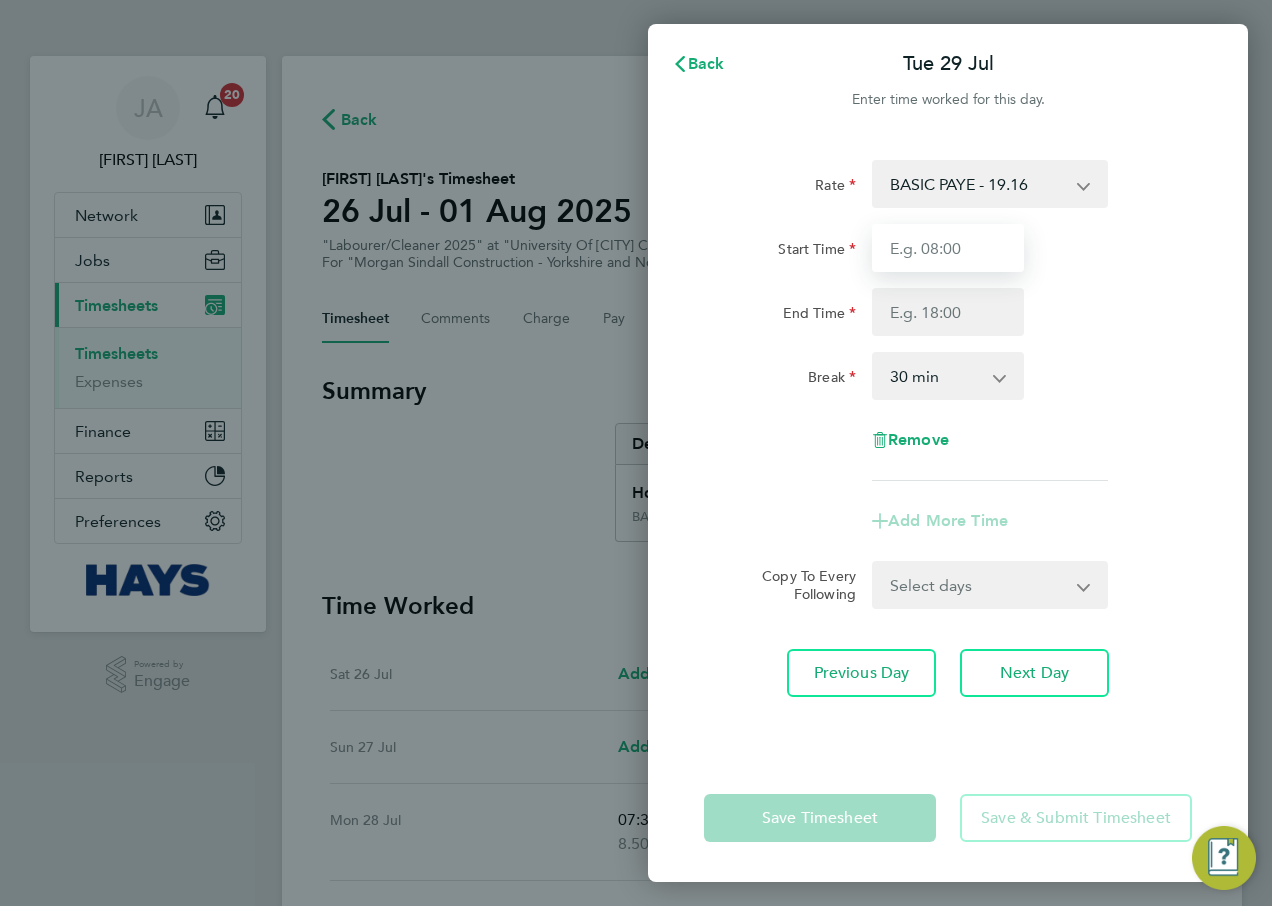 click on "Start Time" at bounding box center (948, 248) 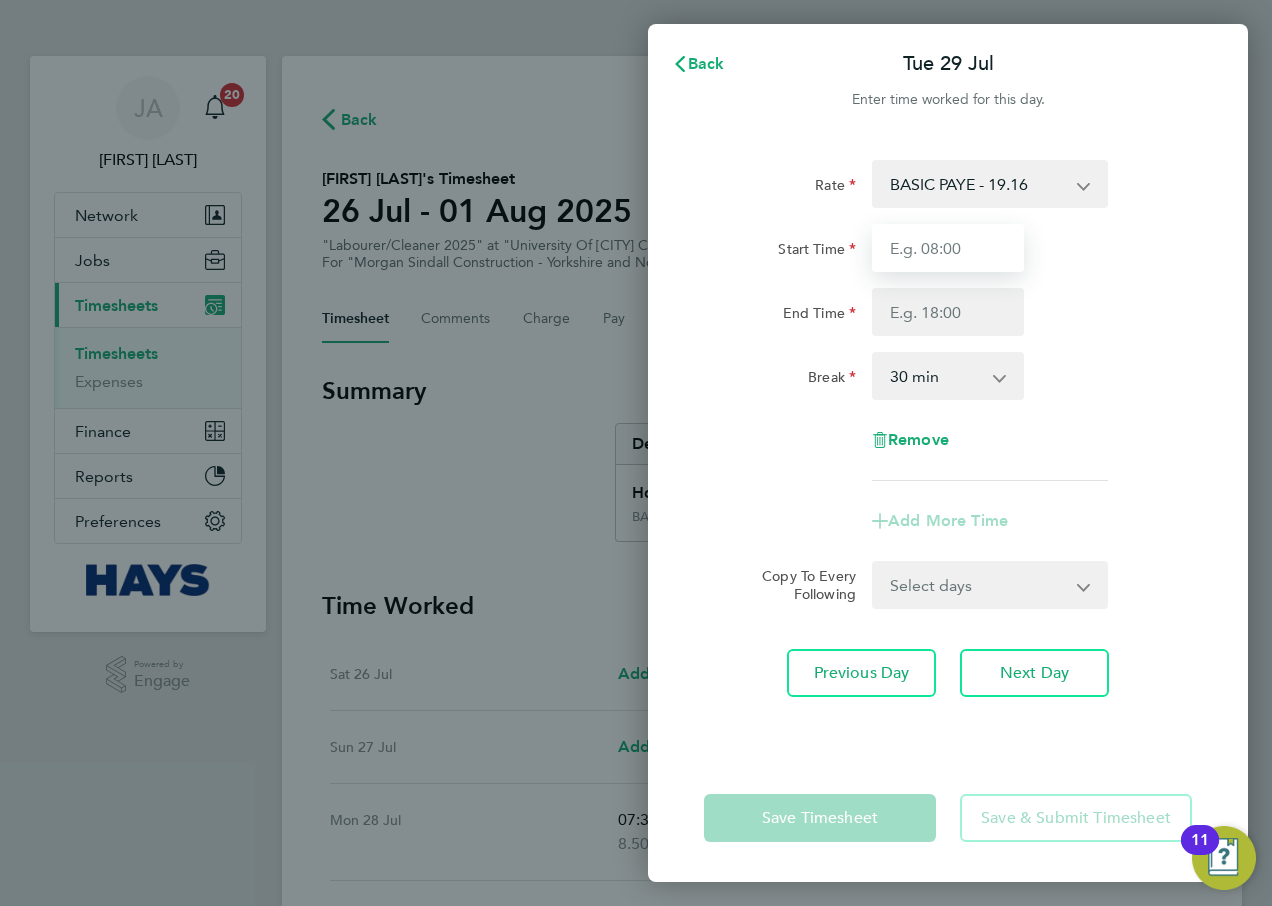 type on "07:30" 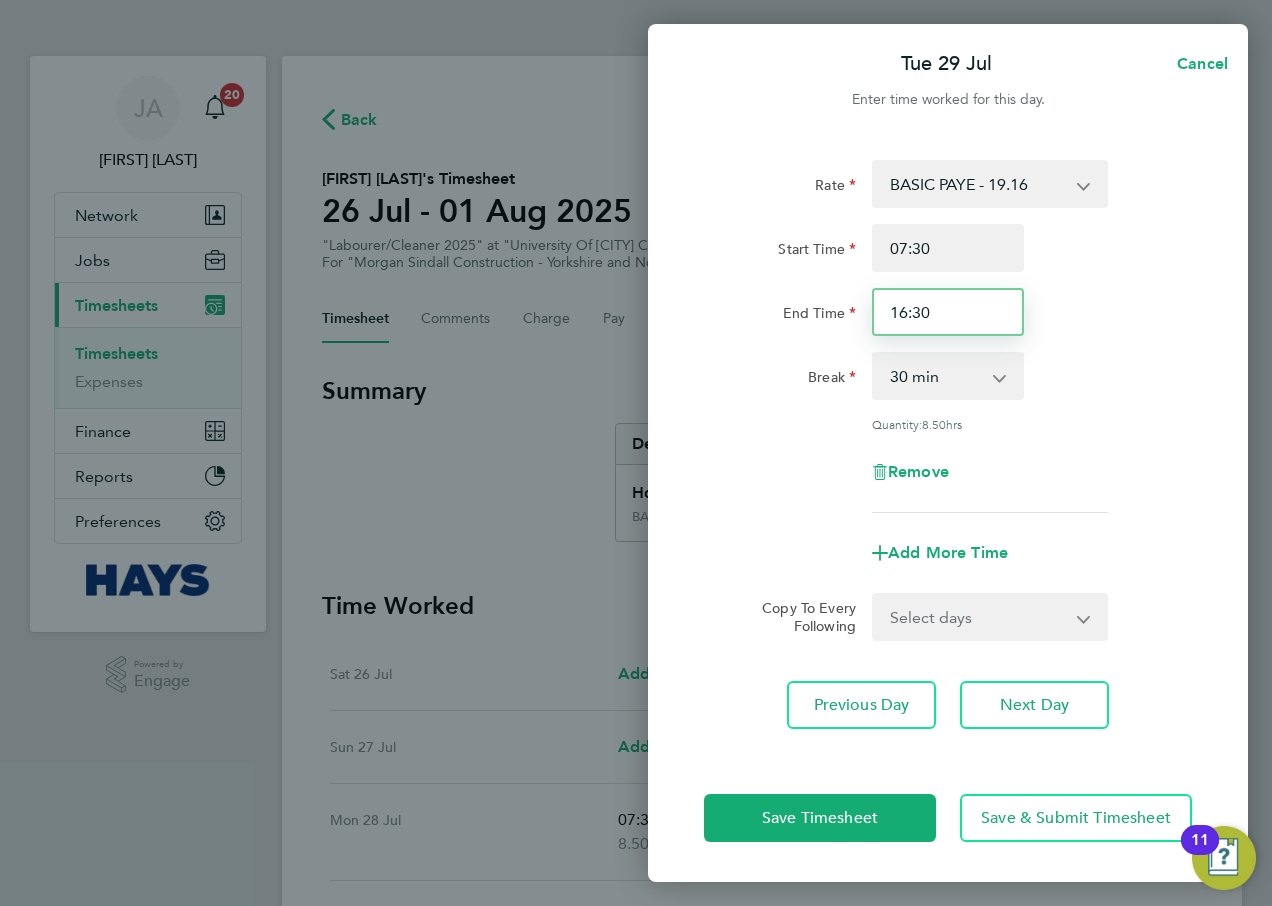 click on "16:30" at bounding box center (948, 312) 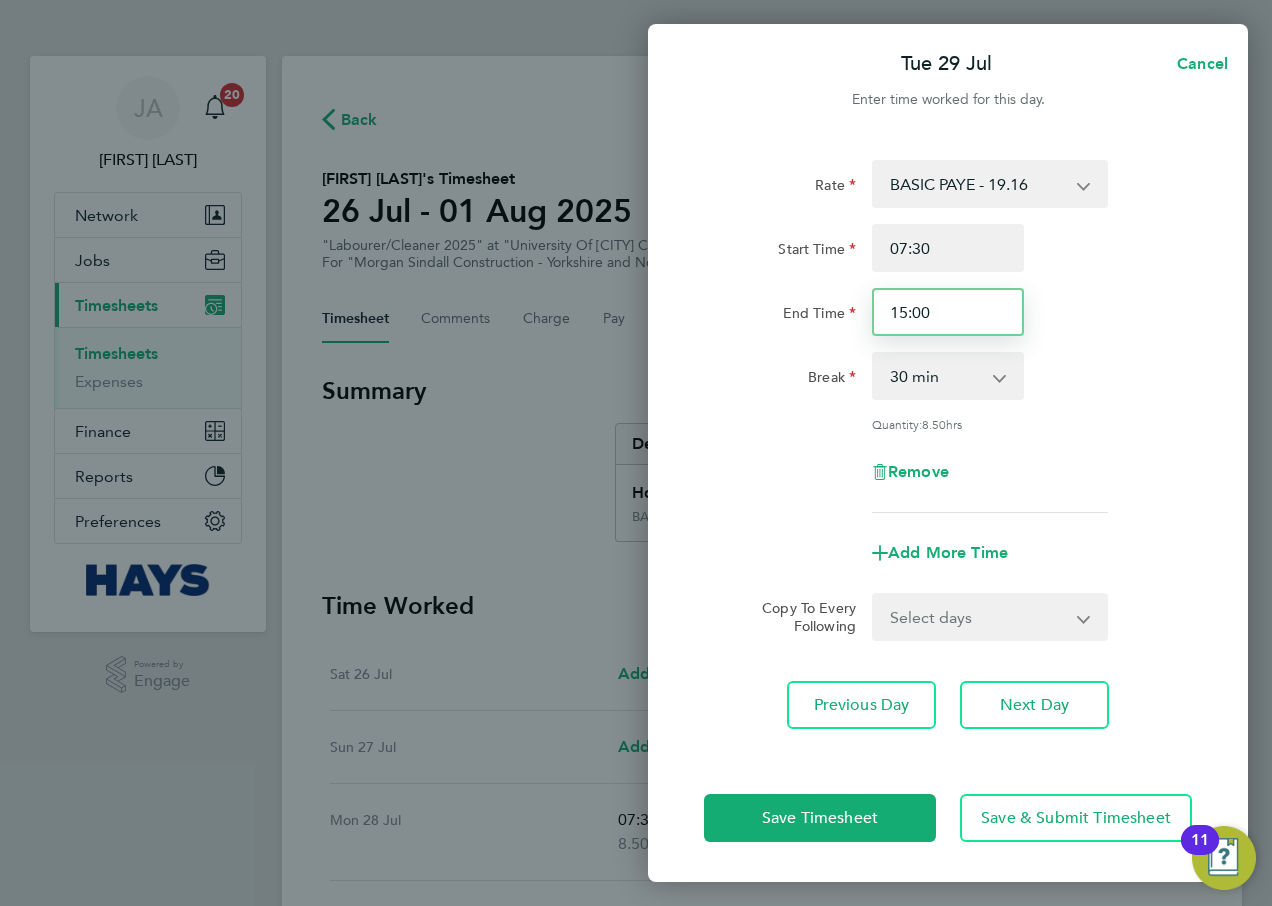 type on "15:00" 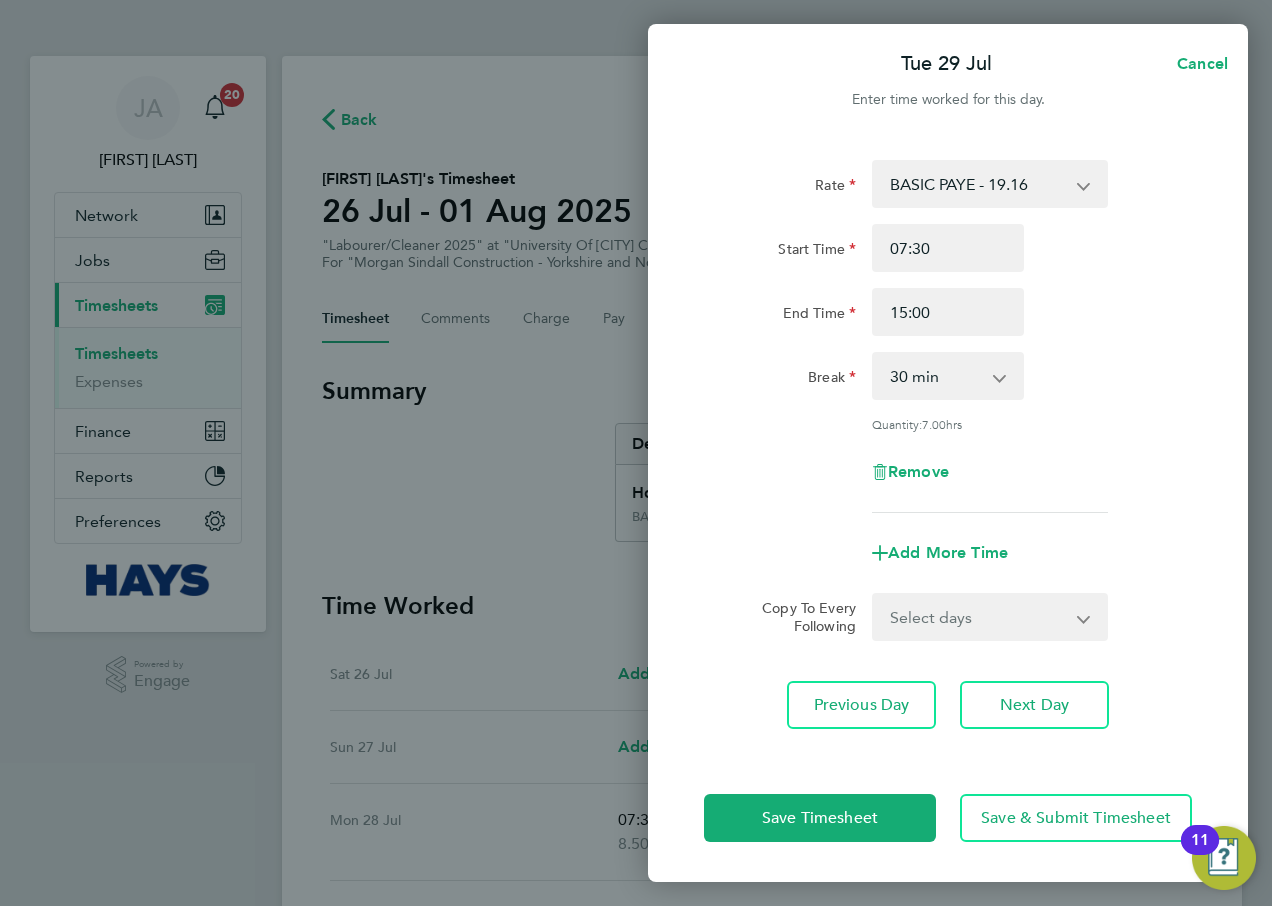 click on "Start Time 07:30" 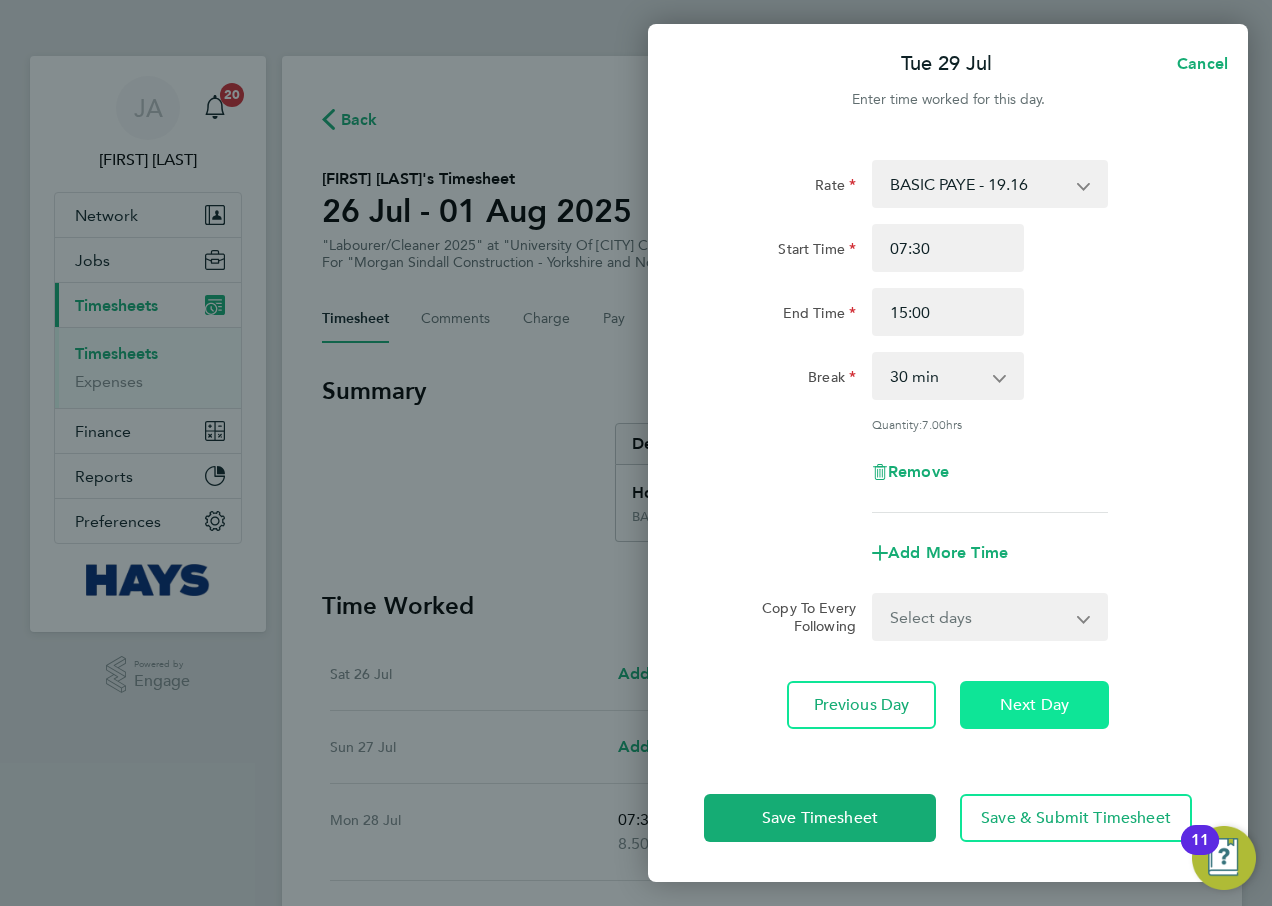 click on "Next Day" 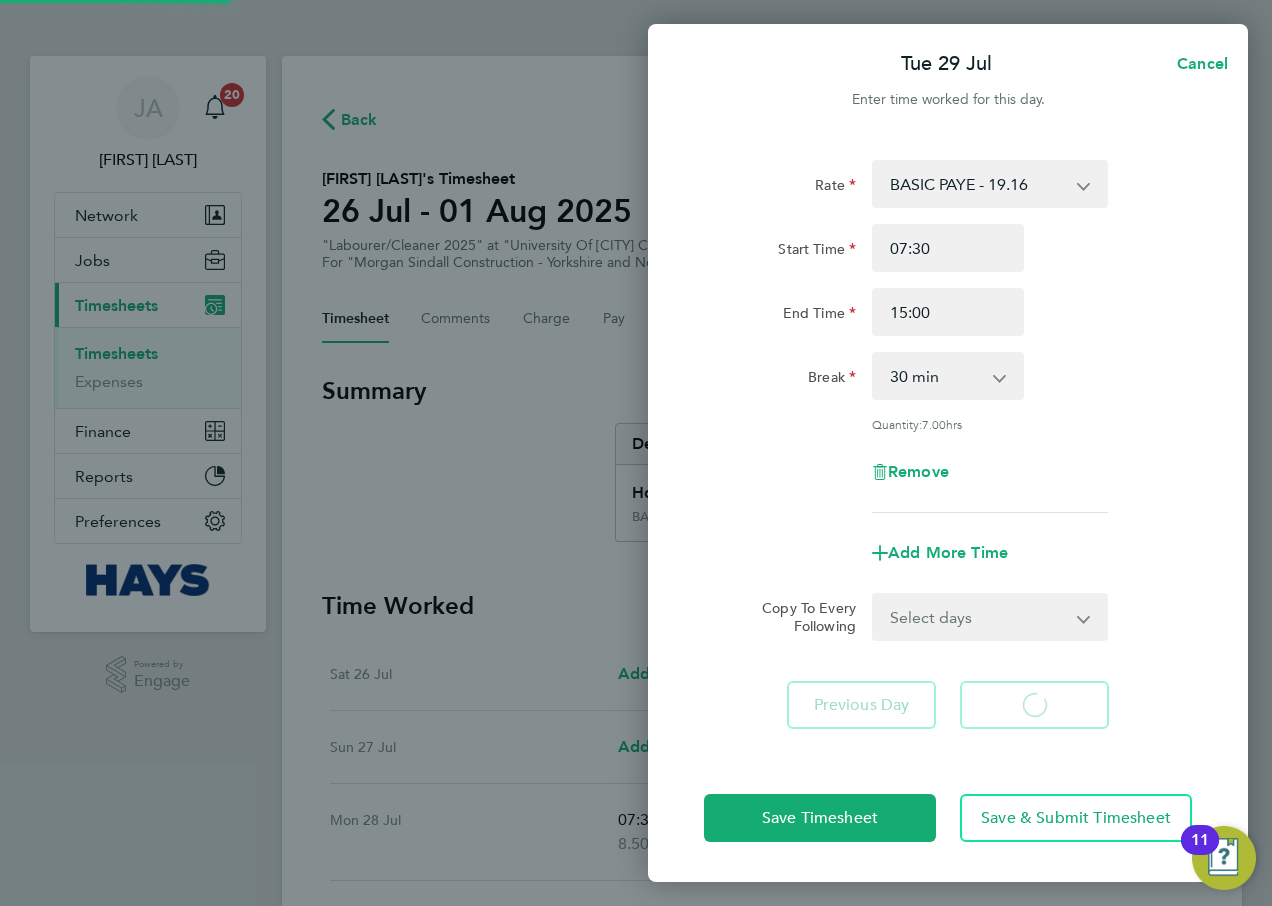 select on "30" 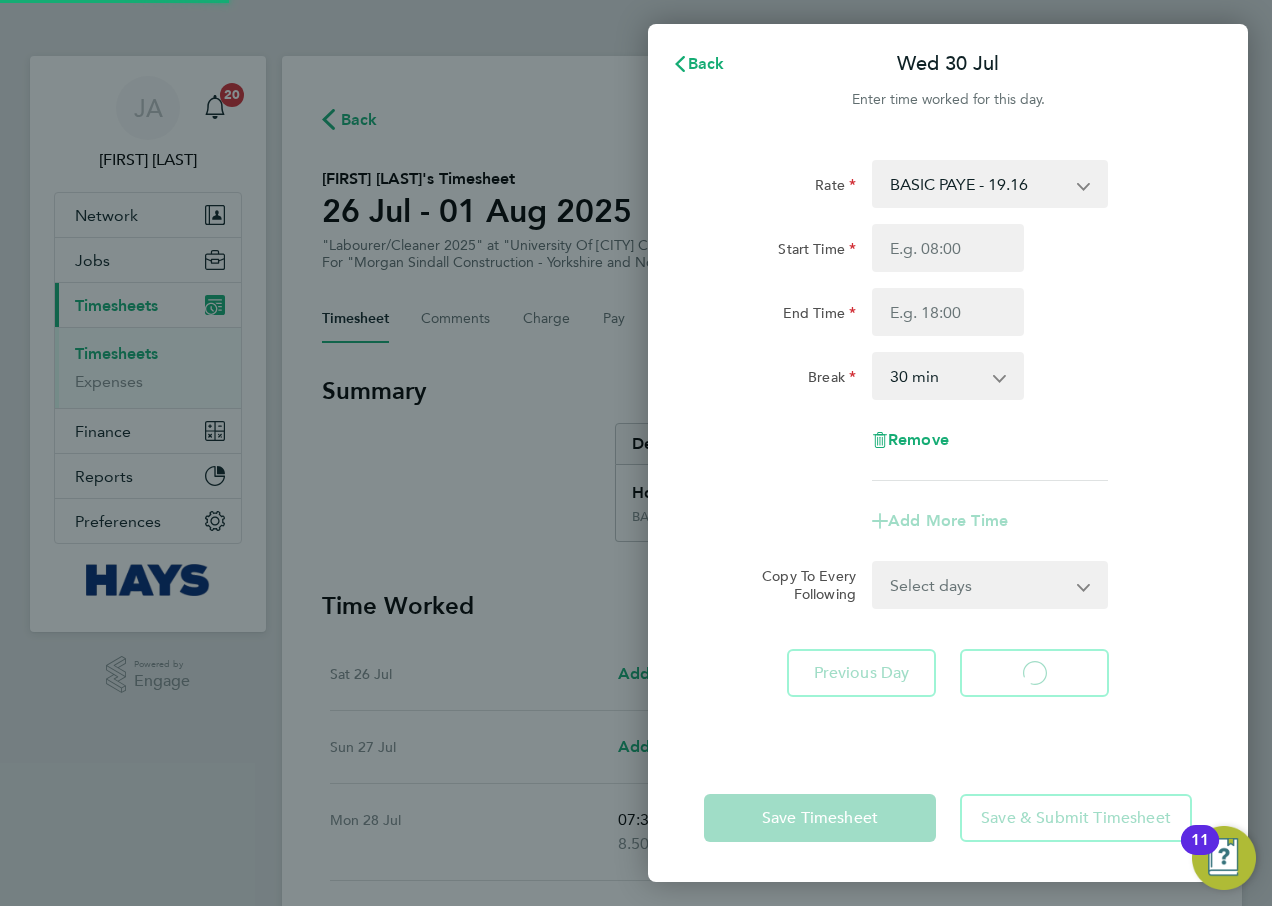 select on "30" 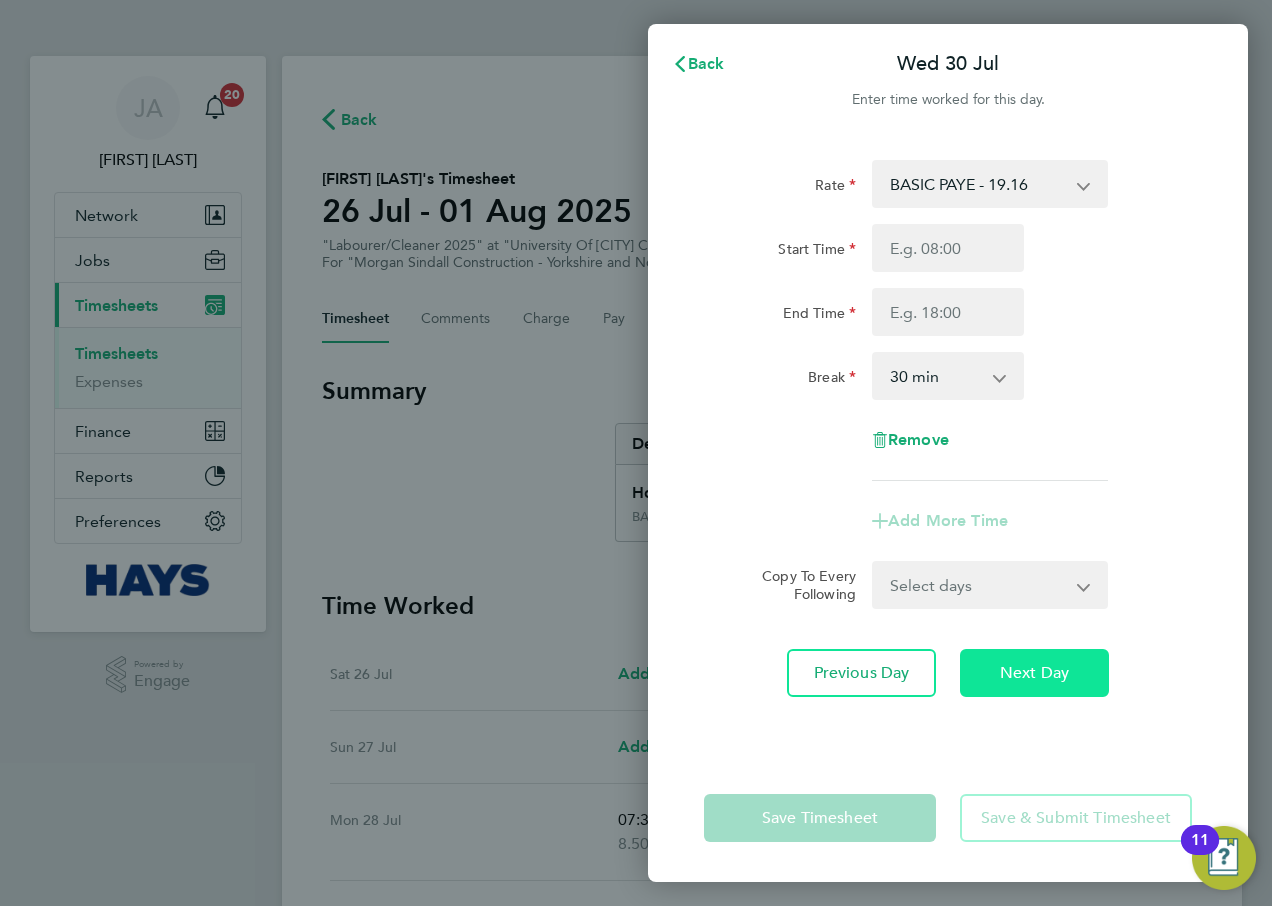 click on "Next Day" 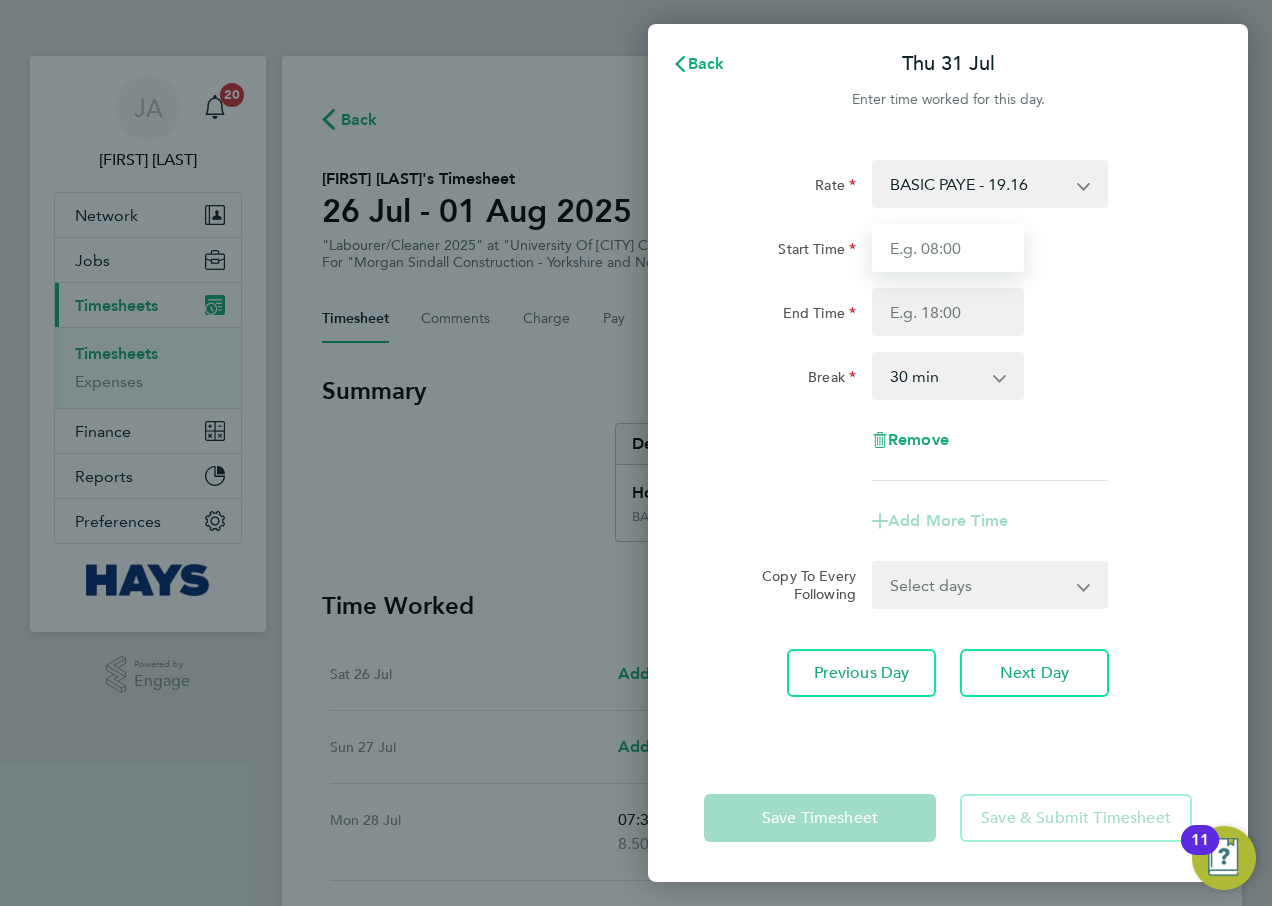click on "Start Time" at bounding box center [948, 248] 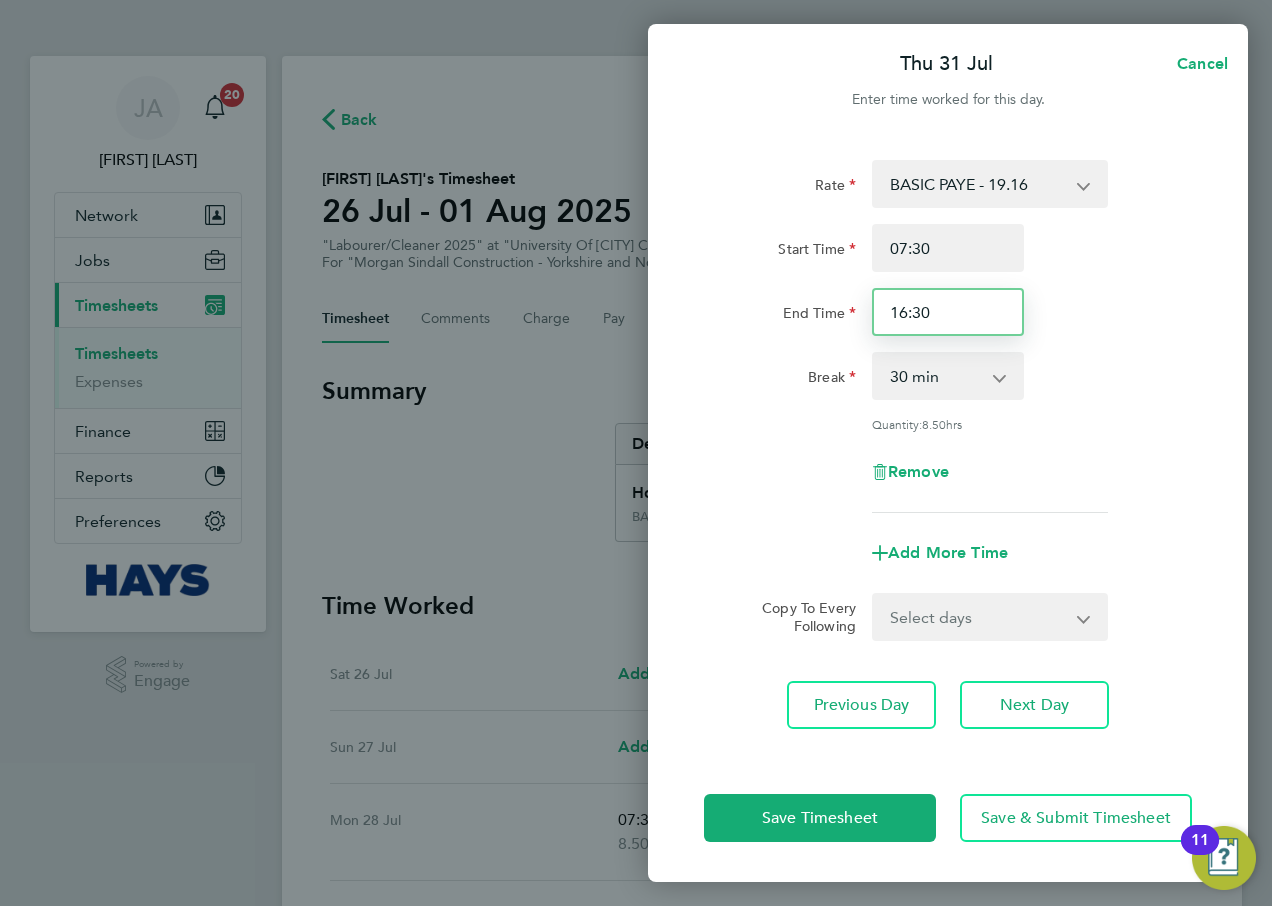 click on "16:30" at bounding box center (948, 312) 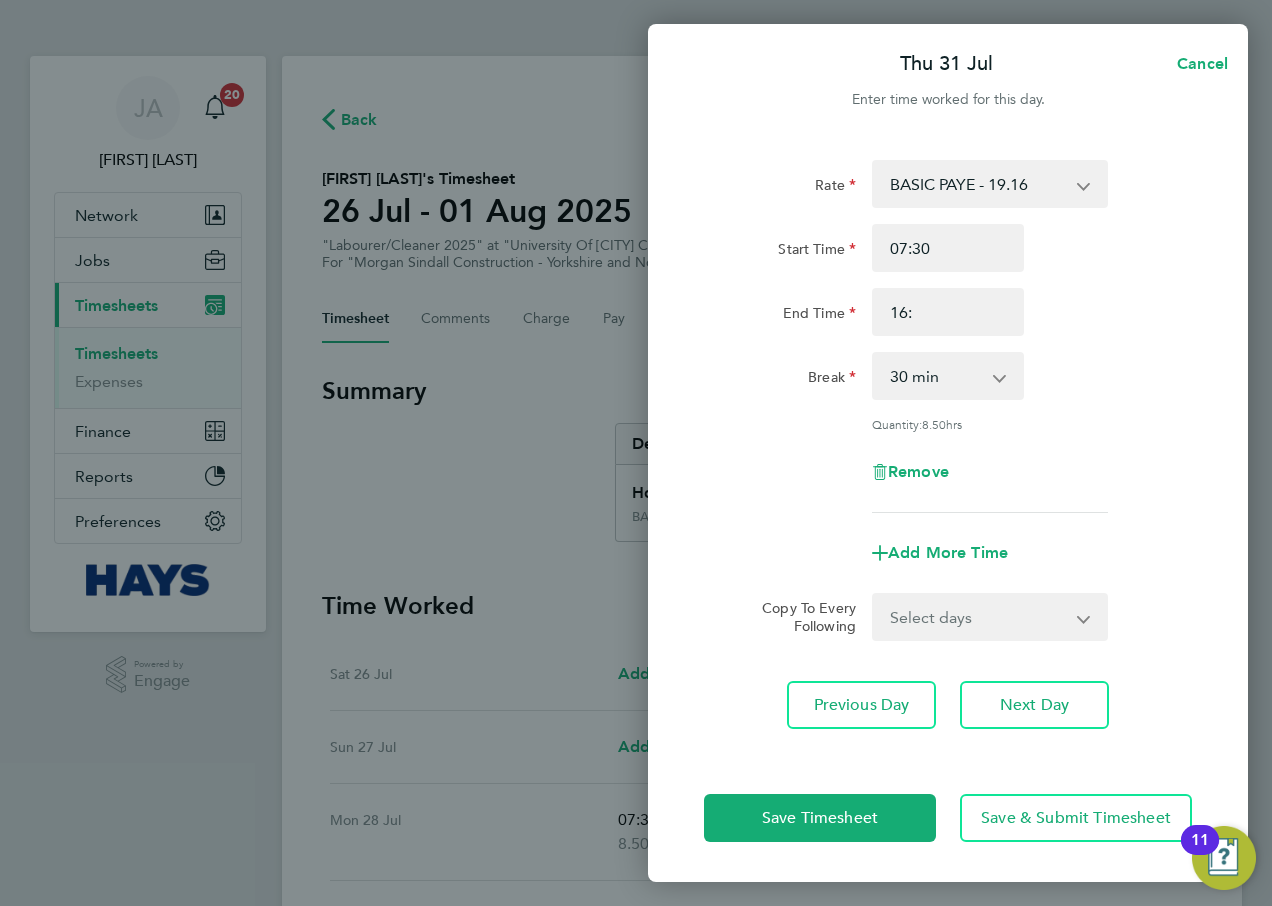 type on "16:00" 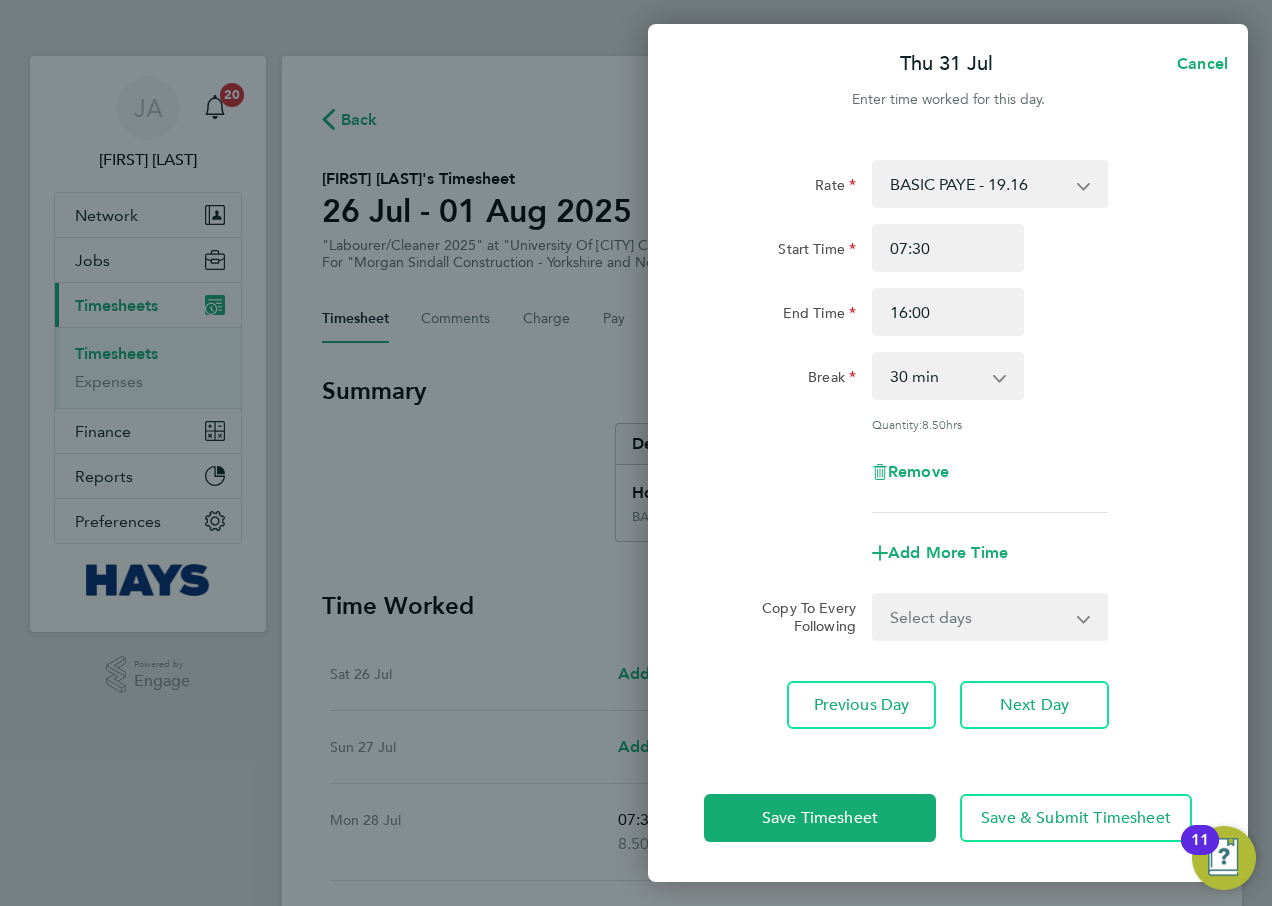 click on "End Time 16:00" 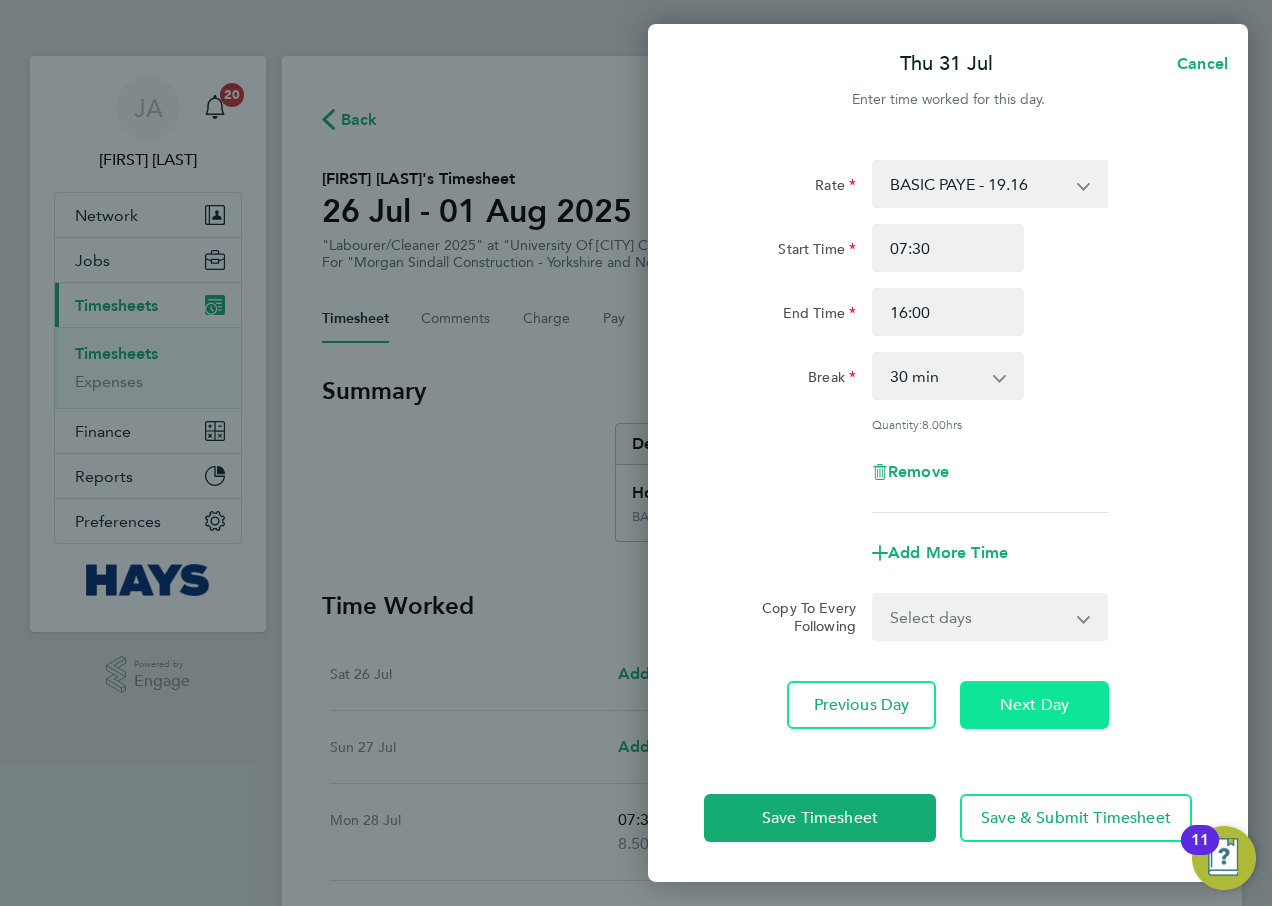 click on "Next Day" 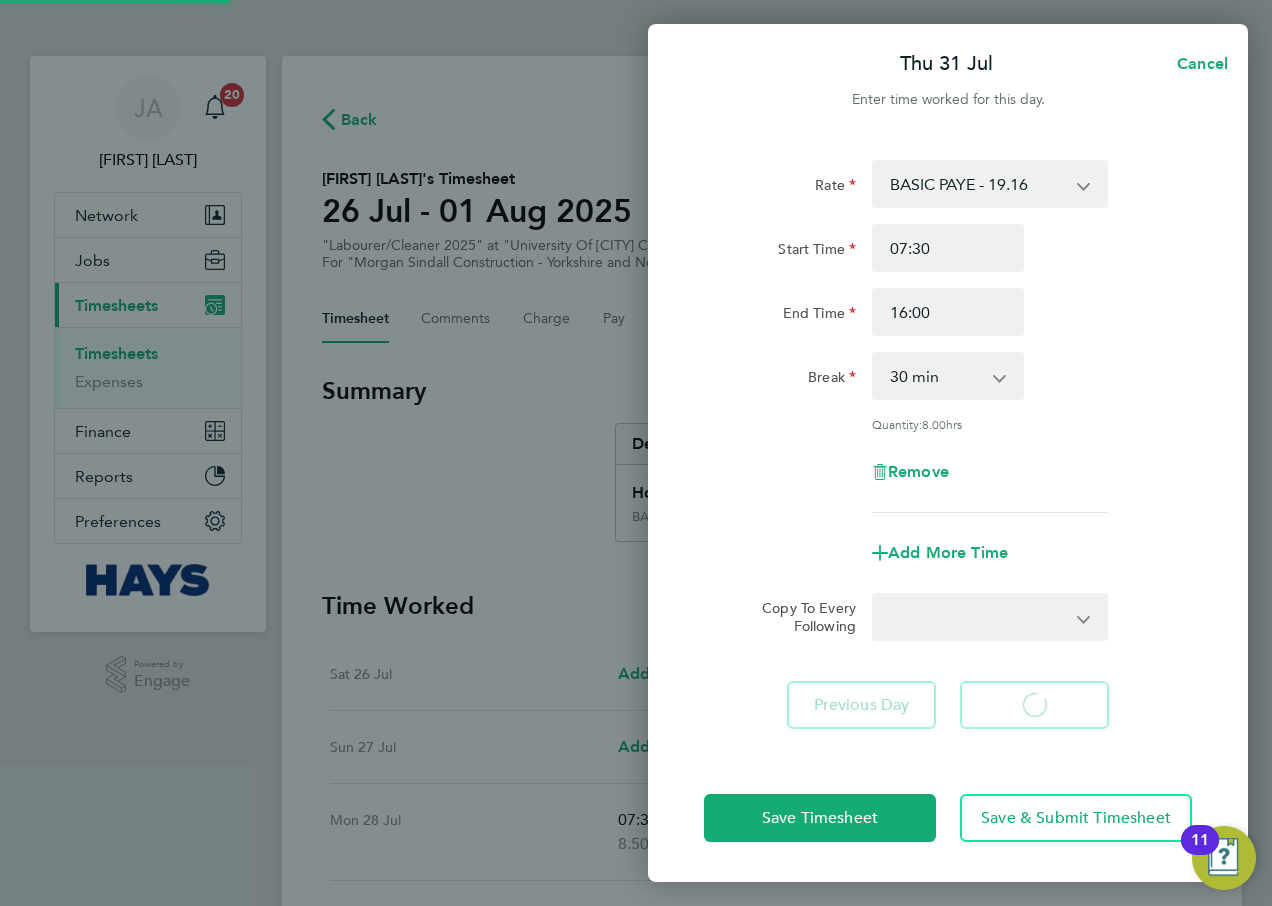select on "30" 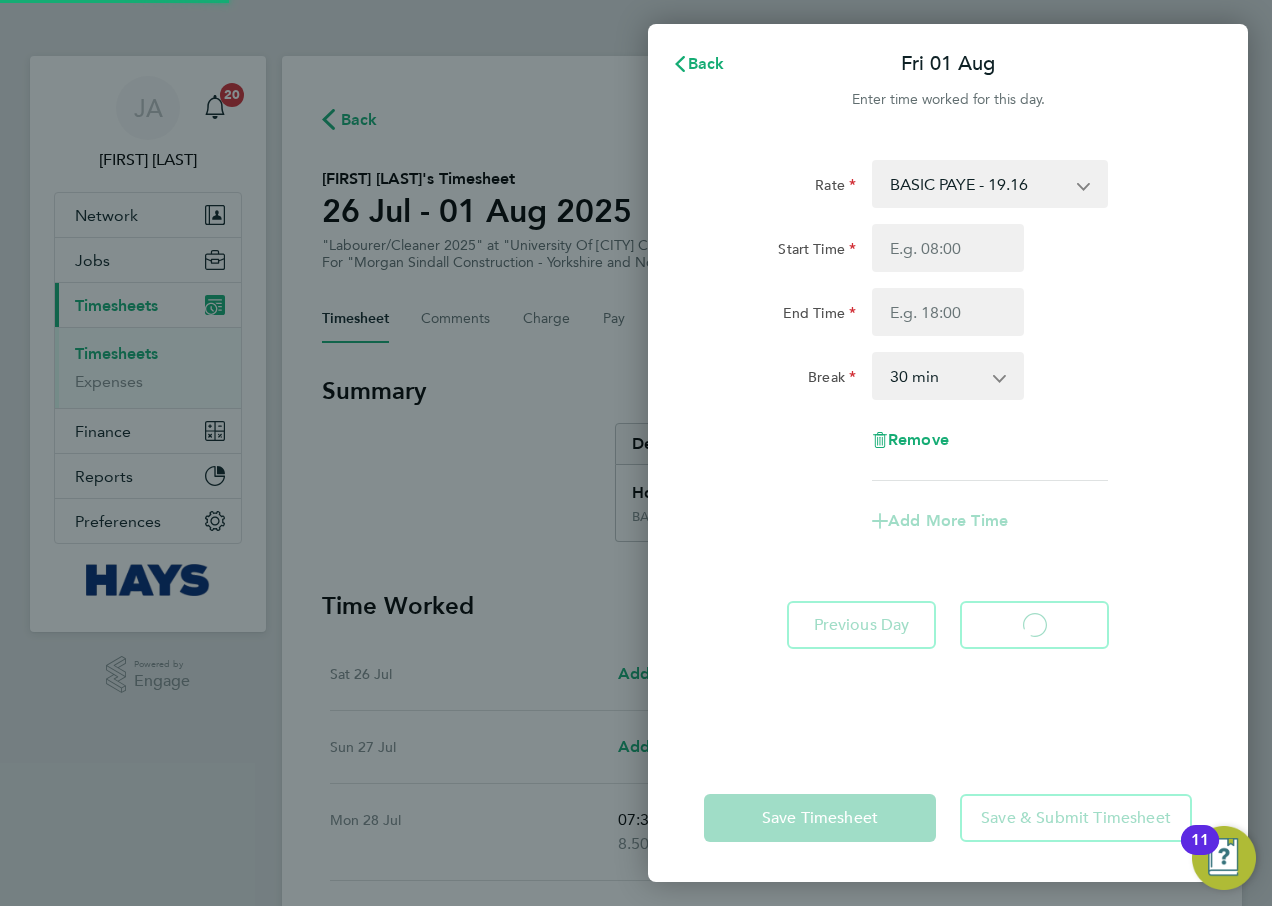 select on "30" 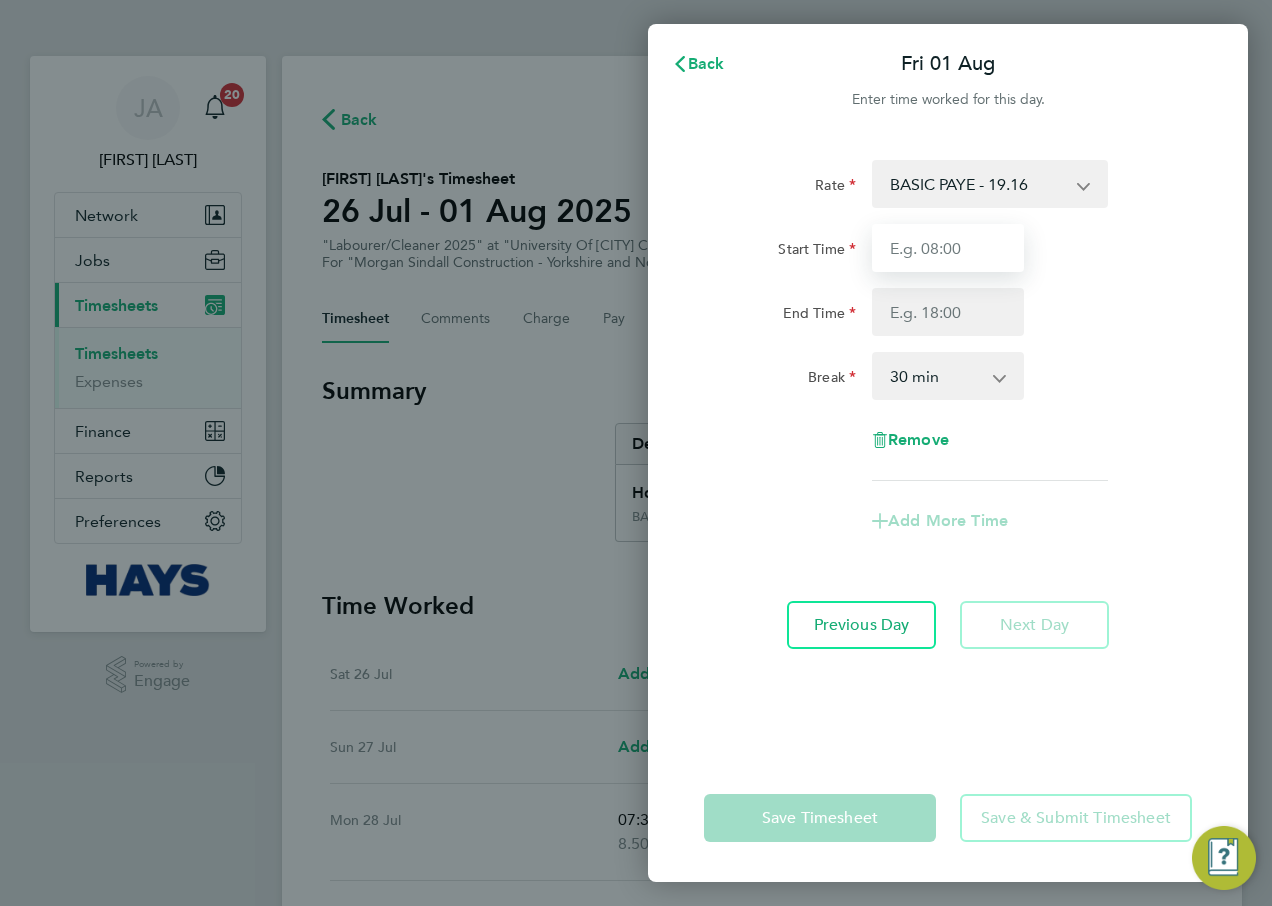 click on "Start Time" at bounding box center [948, 248] 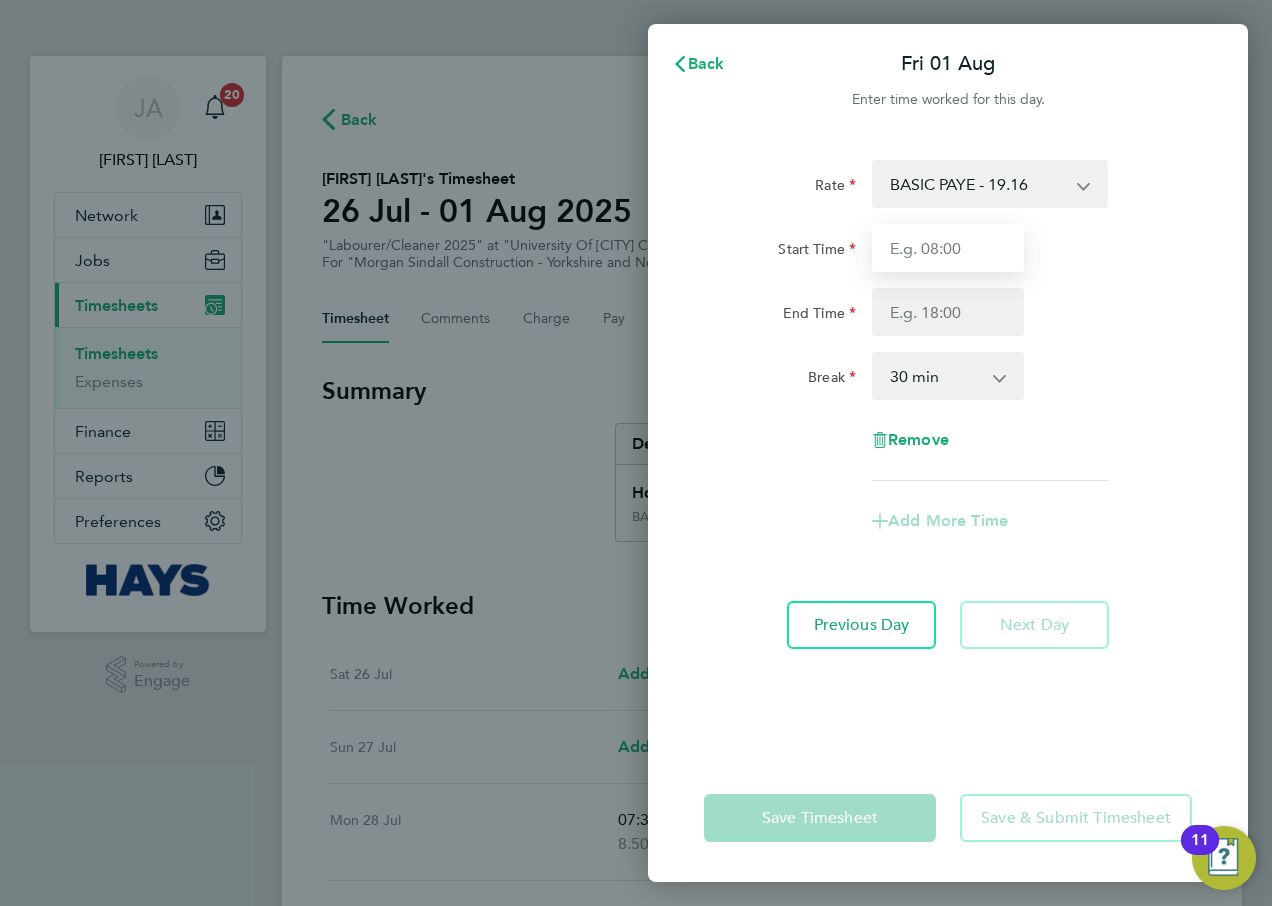 type on "07:30" 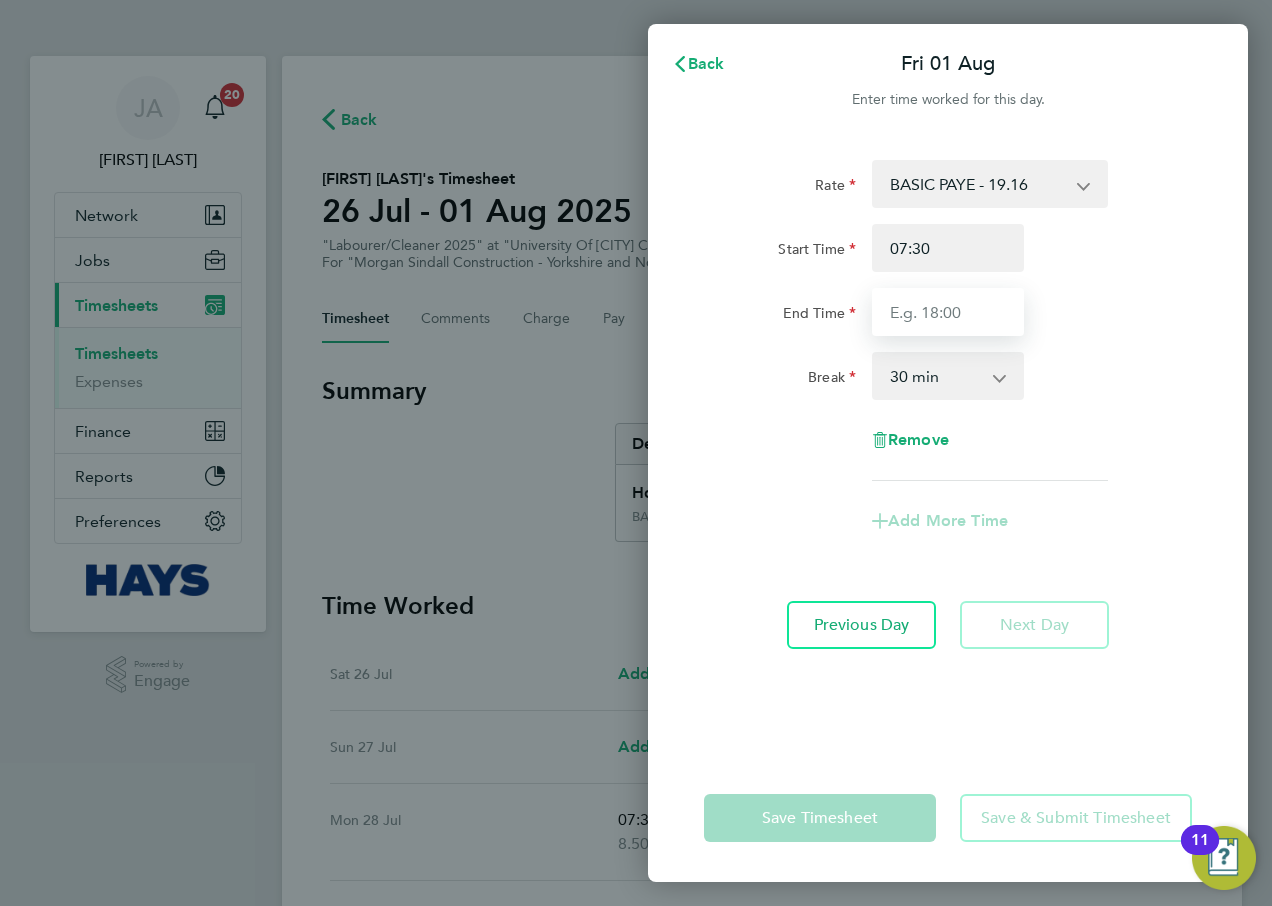 type on "16:30" 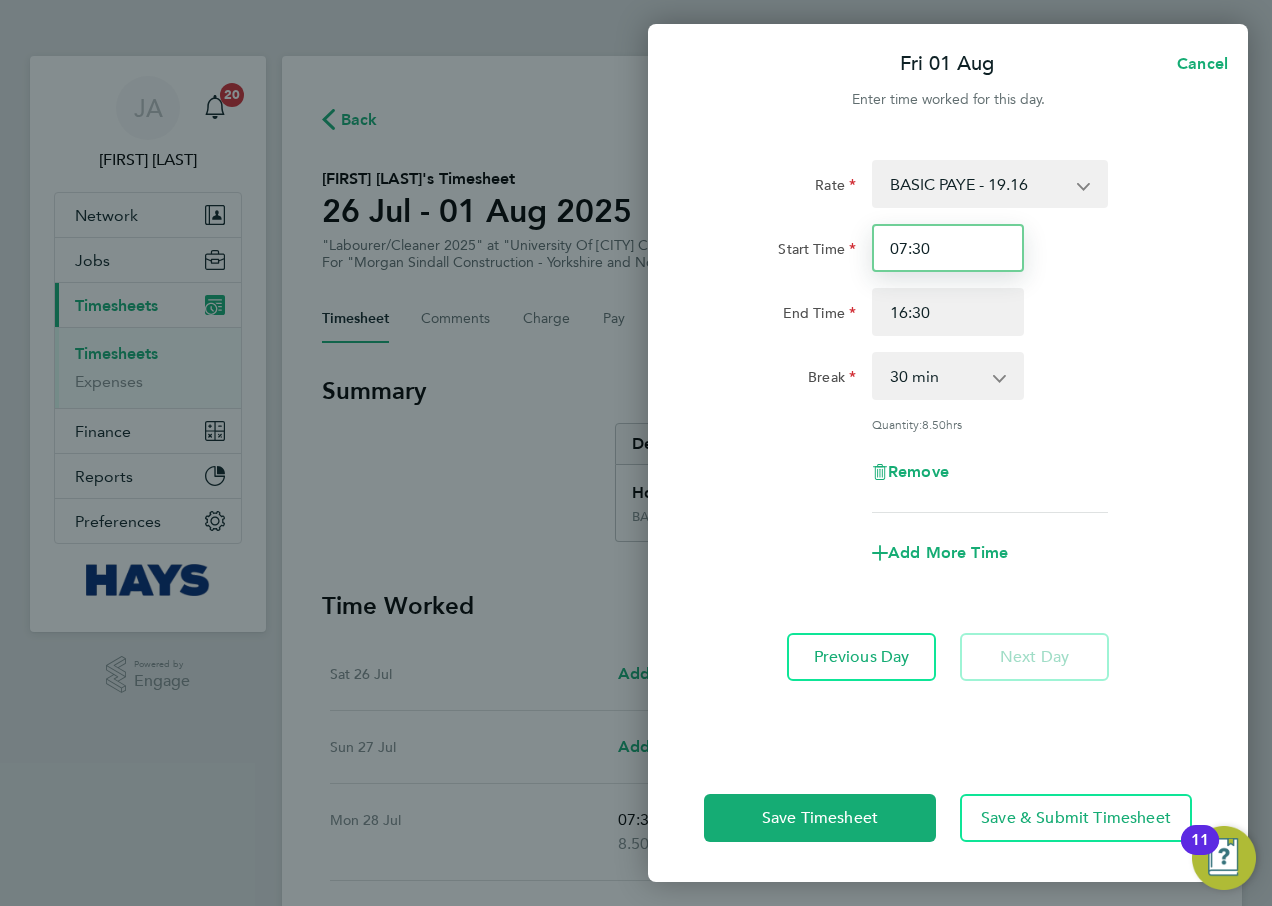 click on "07:30" at bounding box center [948, 248] 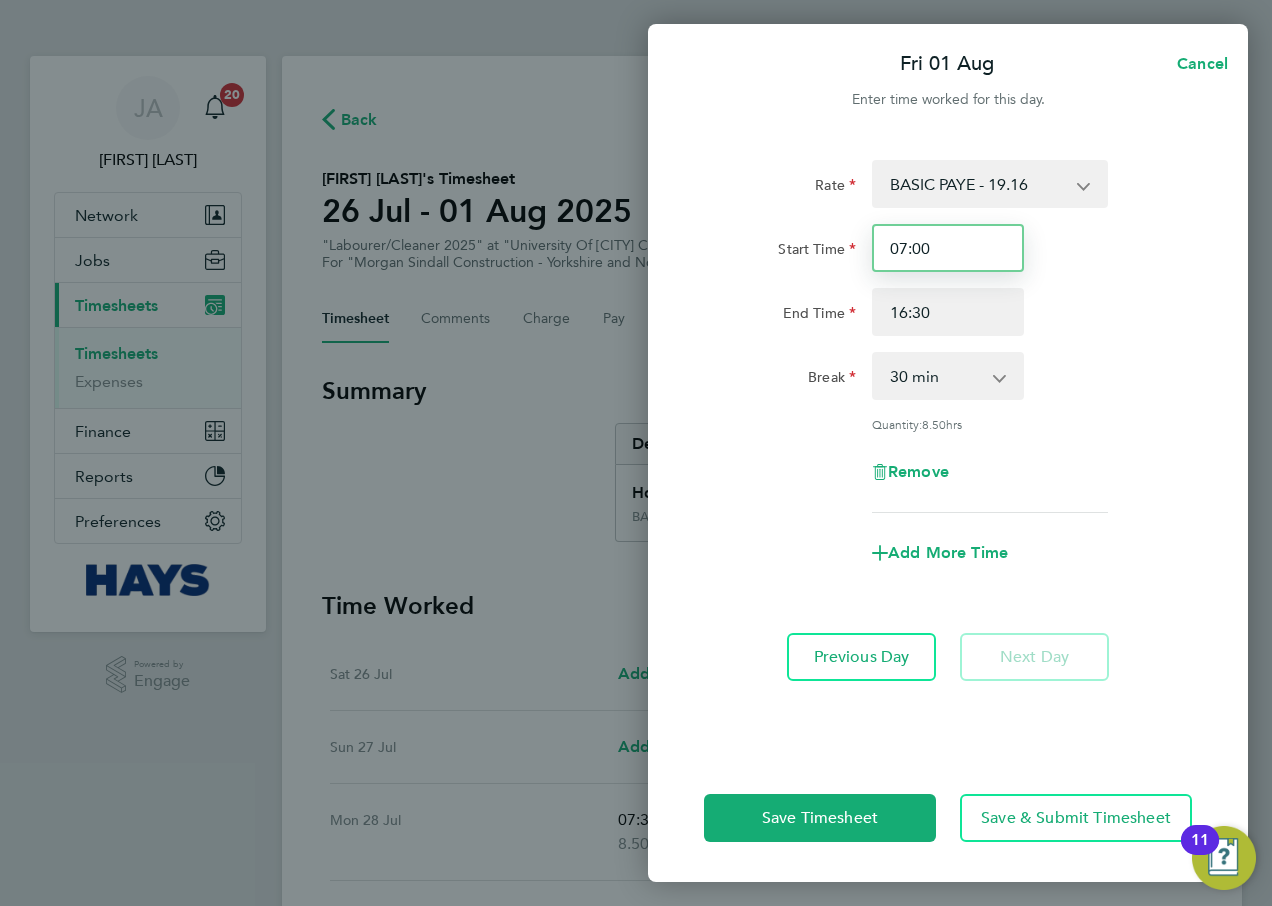 type on "07:00" 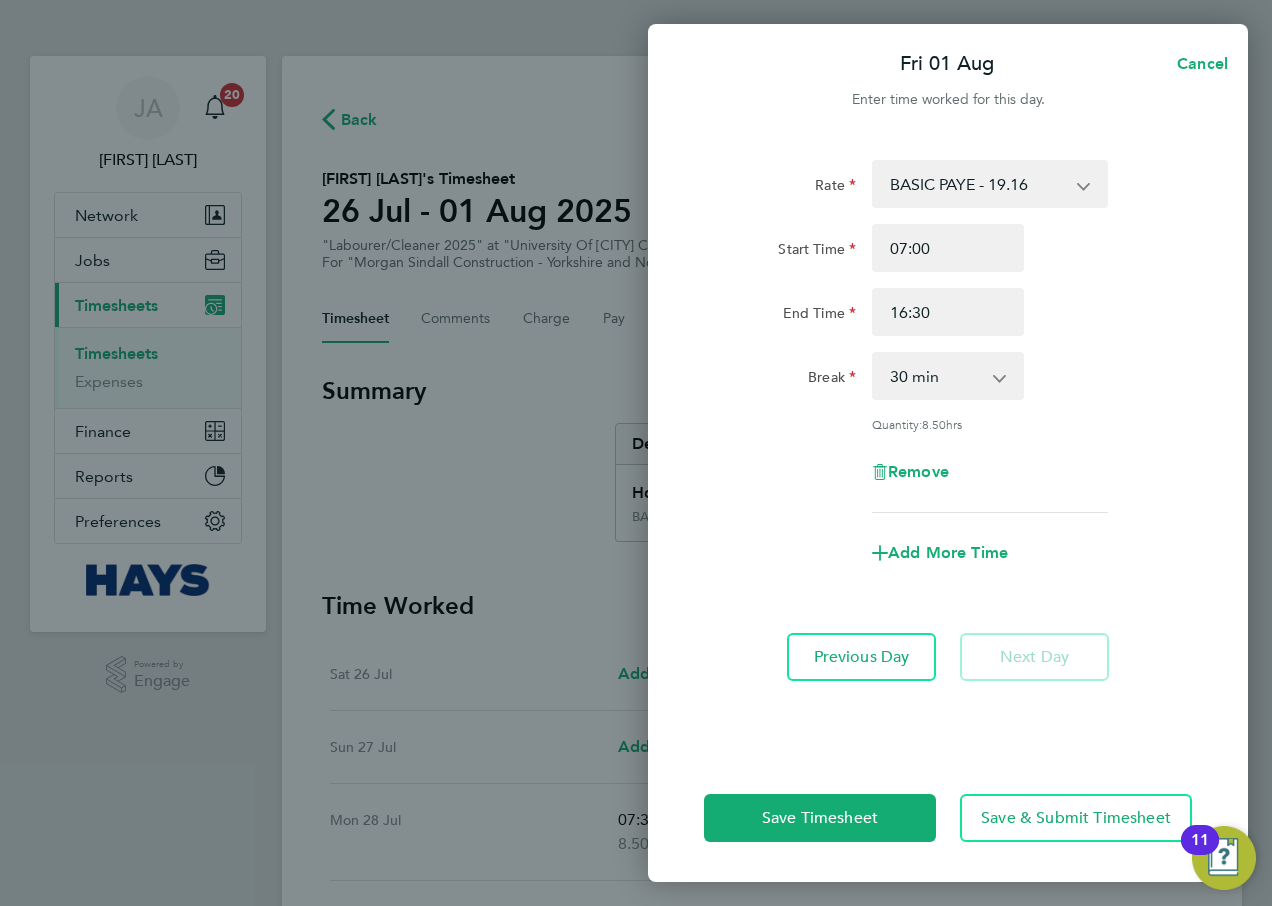 click on "End Time 16:30" 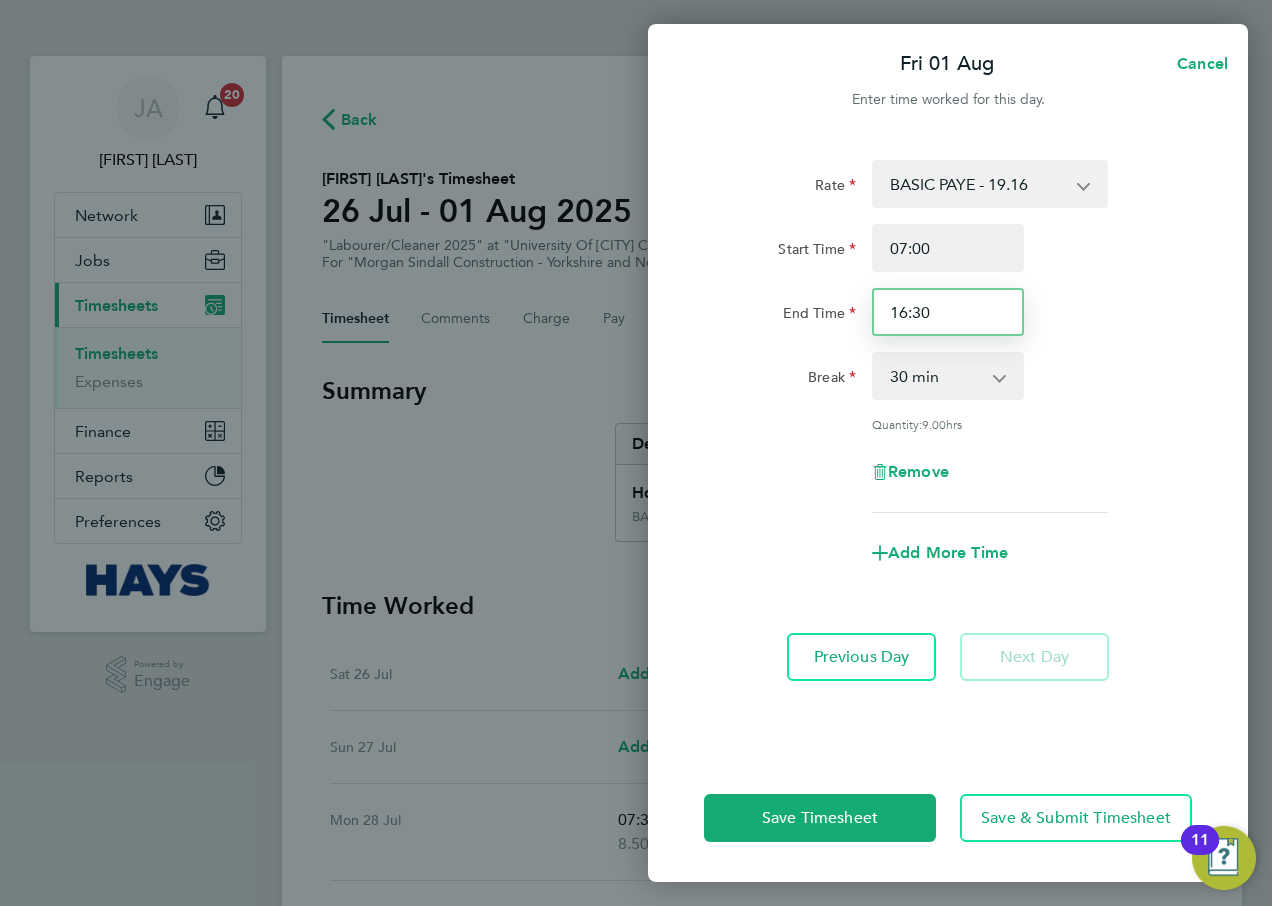 click on "16:30" at bounding box center [948, 312] 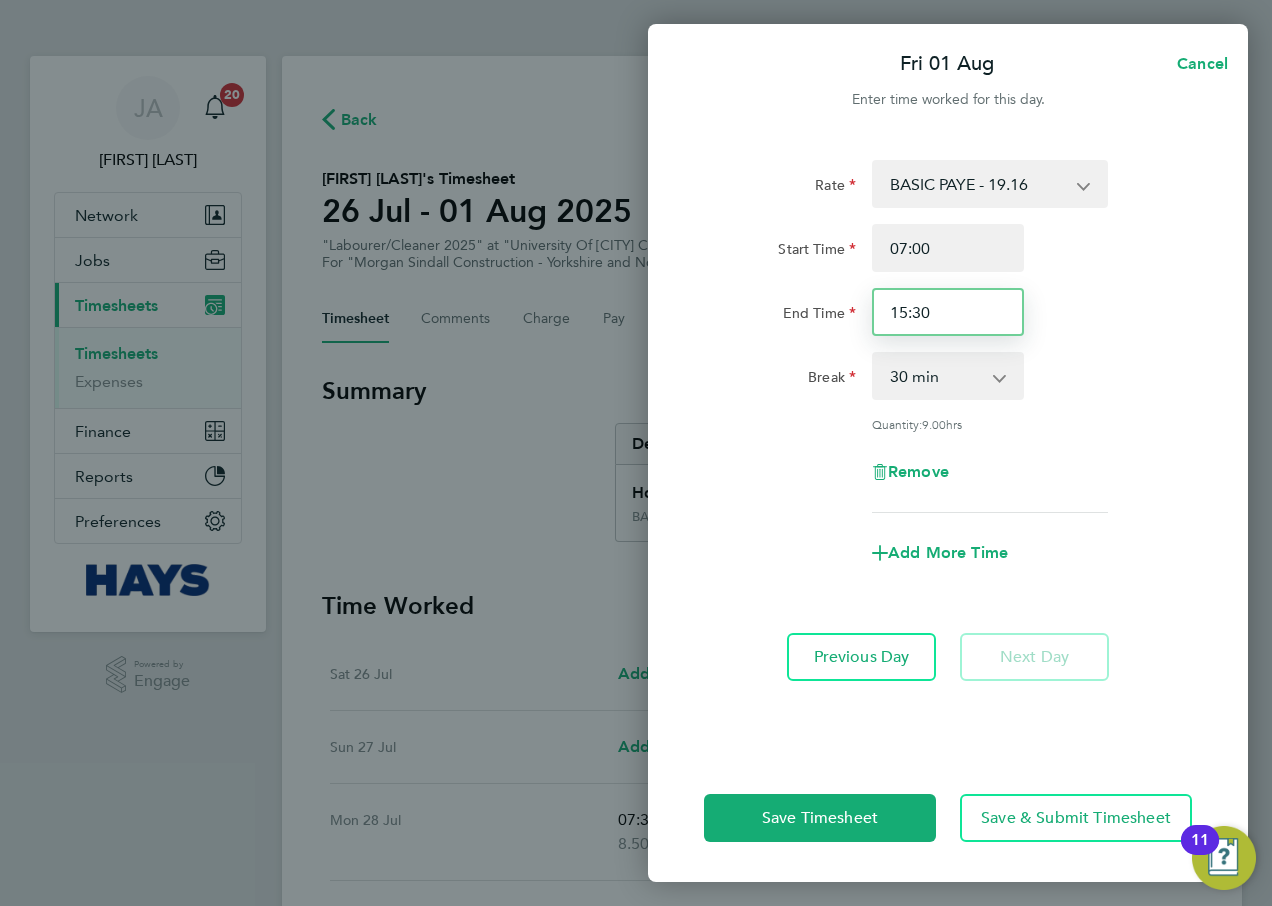 type on "15:30" 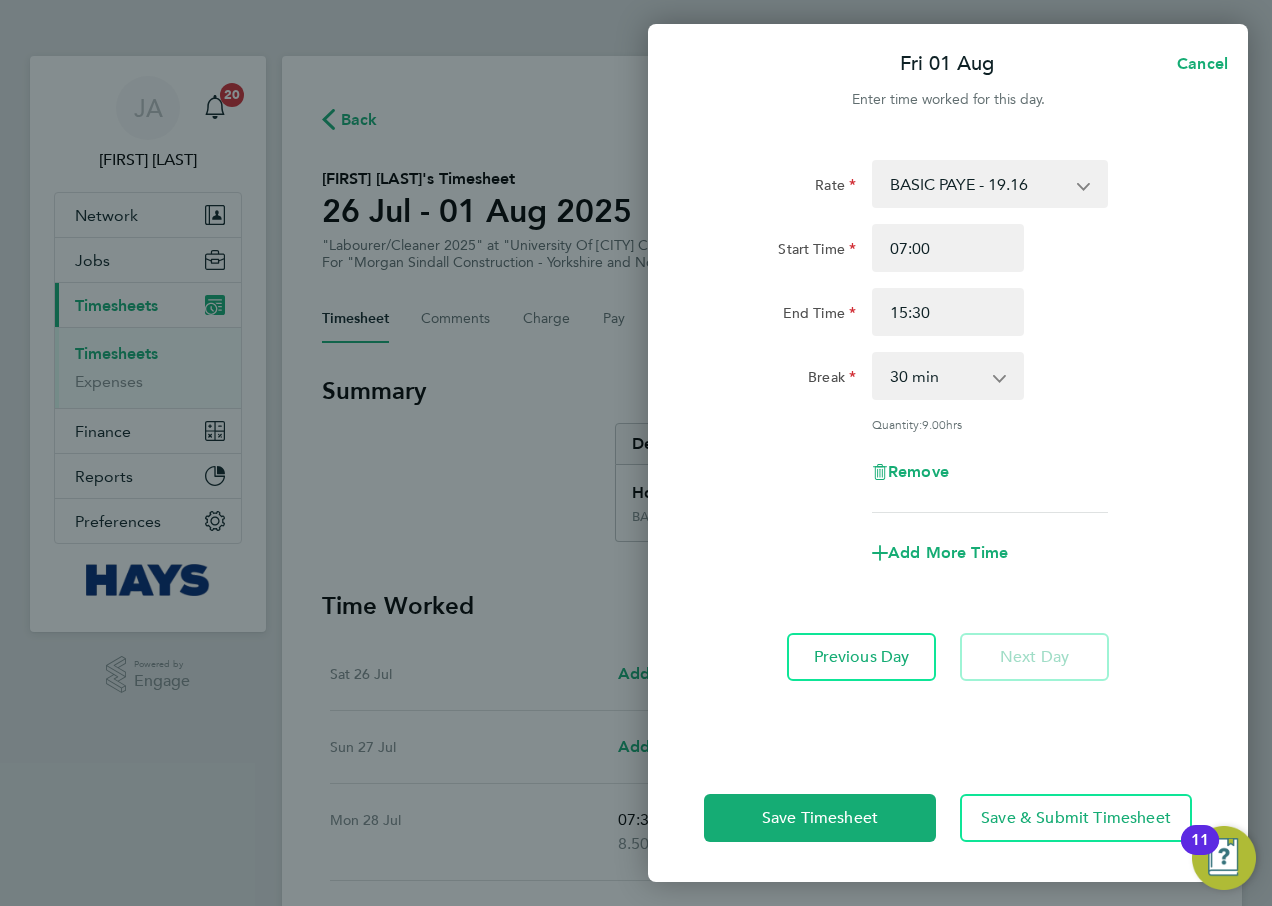 click on "Rate  BASIC PAYE - 19.16   PAYE OT - 27.44
Start Time 07:00 End Time 15:30 Break  0 min   15 min   30 min   45 min   60 min   75 min   90 min
Quantity:  9.00  hrs
Remove" 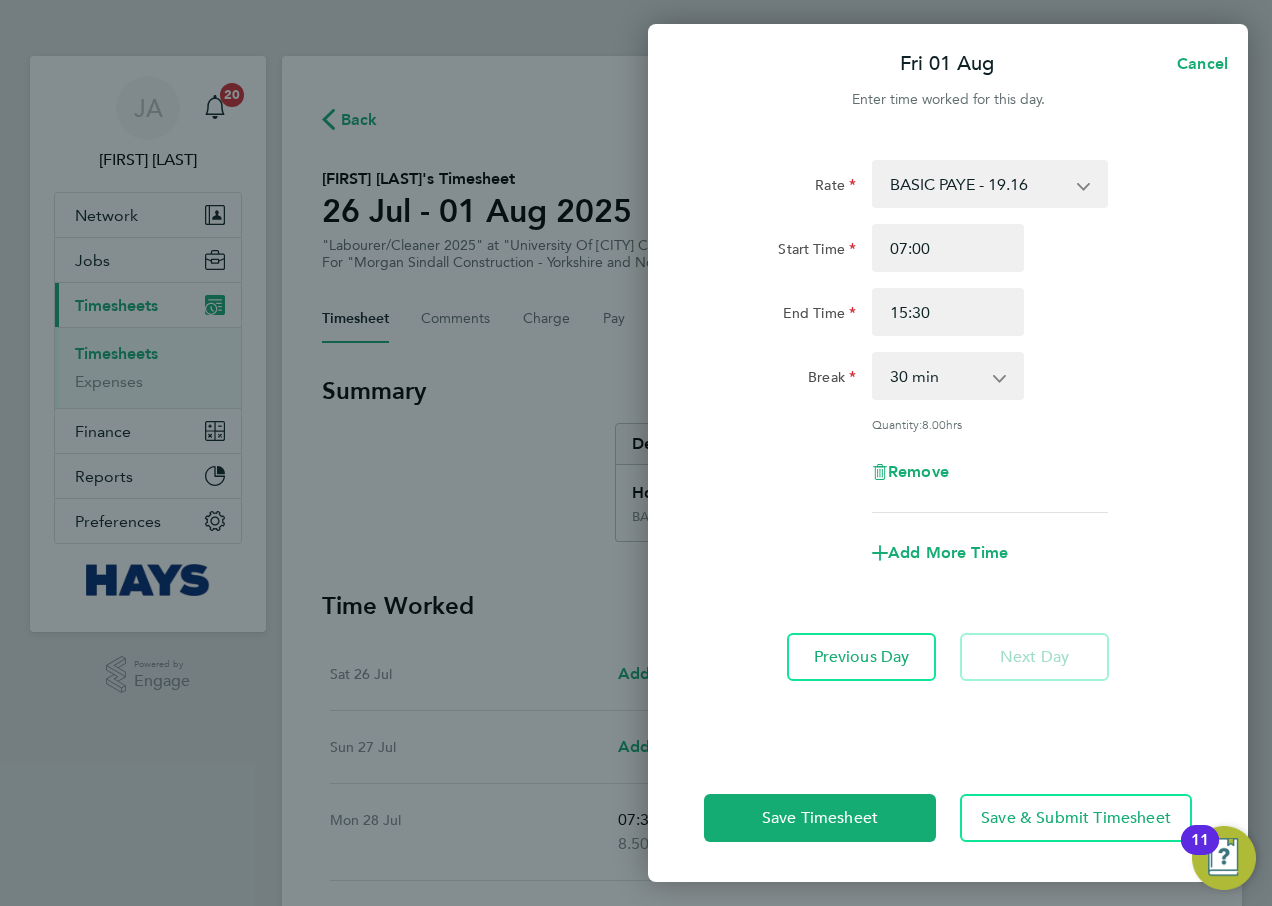 click on "Next Day" 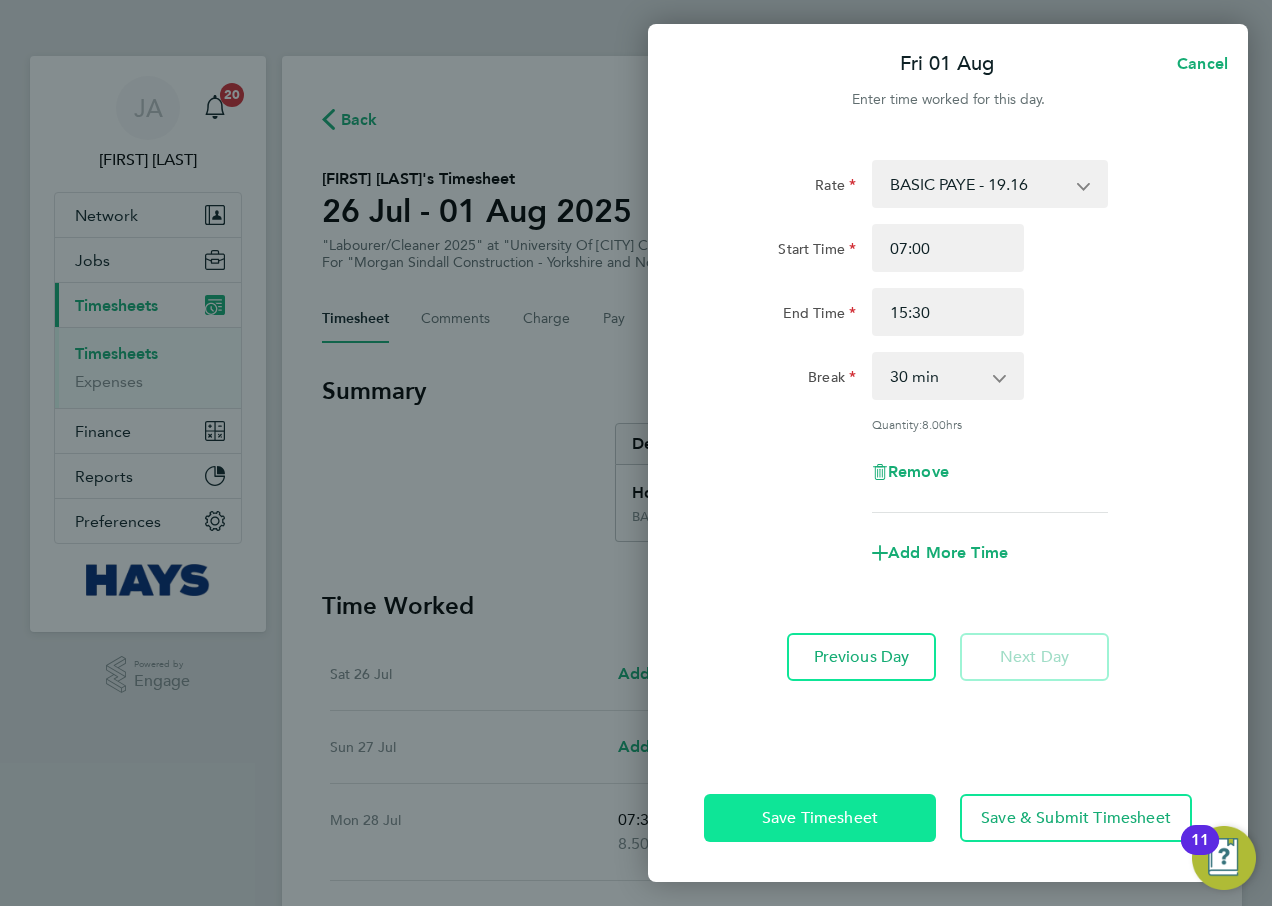 click on "Save Timesheet" 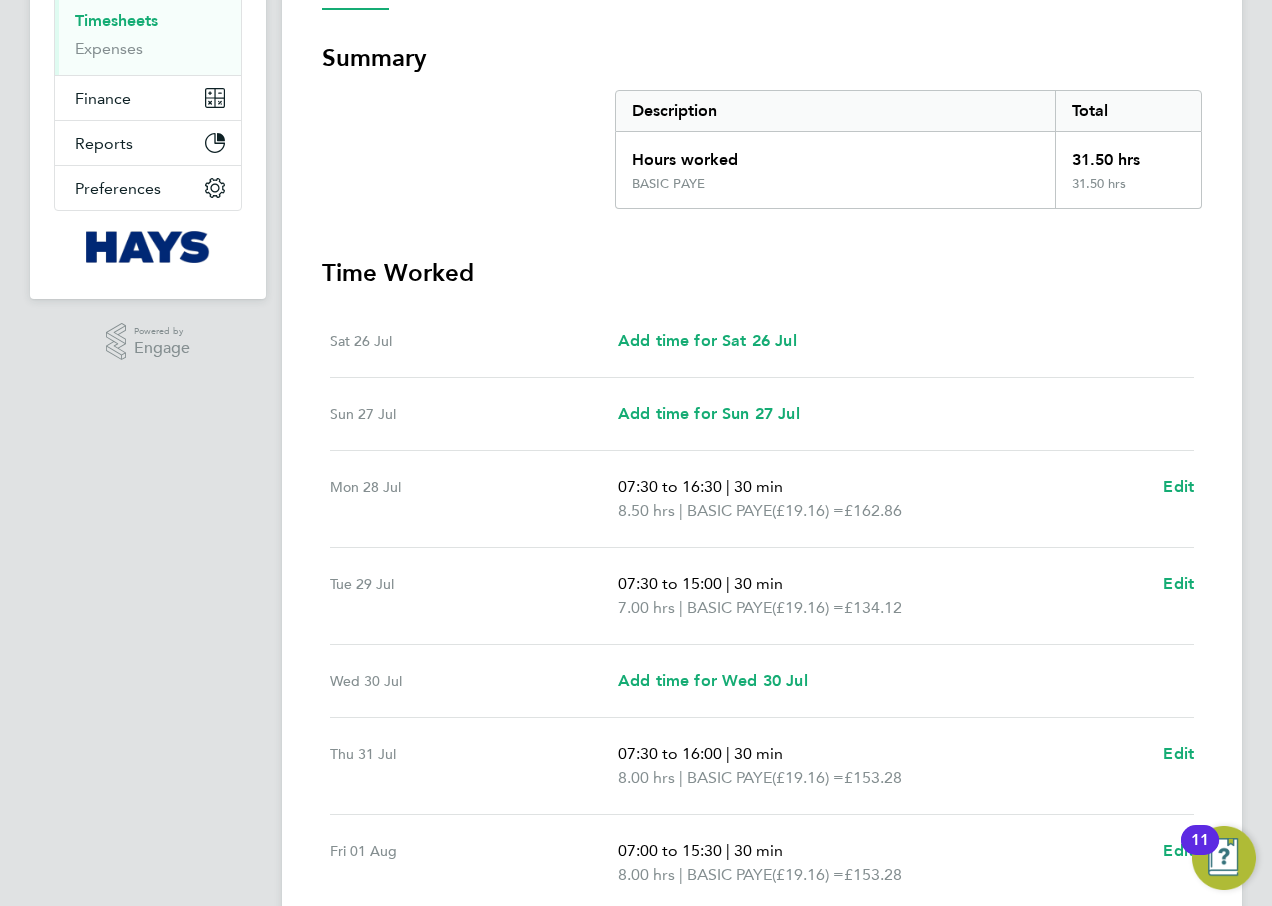 scroll, scrollTop: 515, scrollLeft: 0, axis: vertical 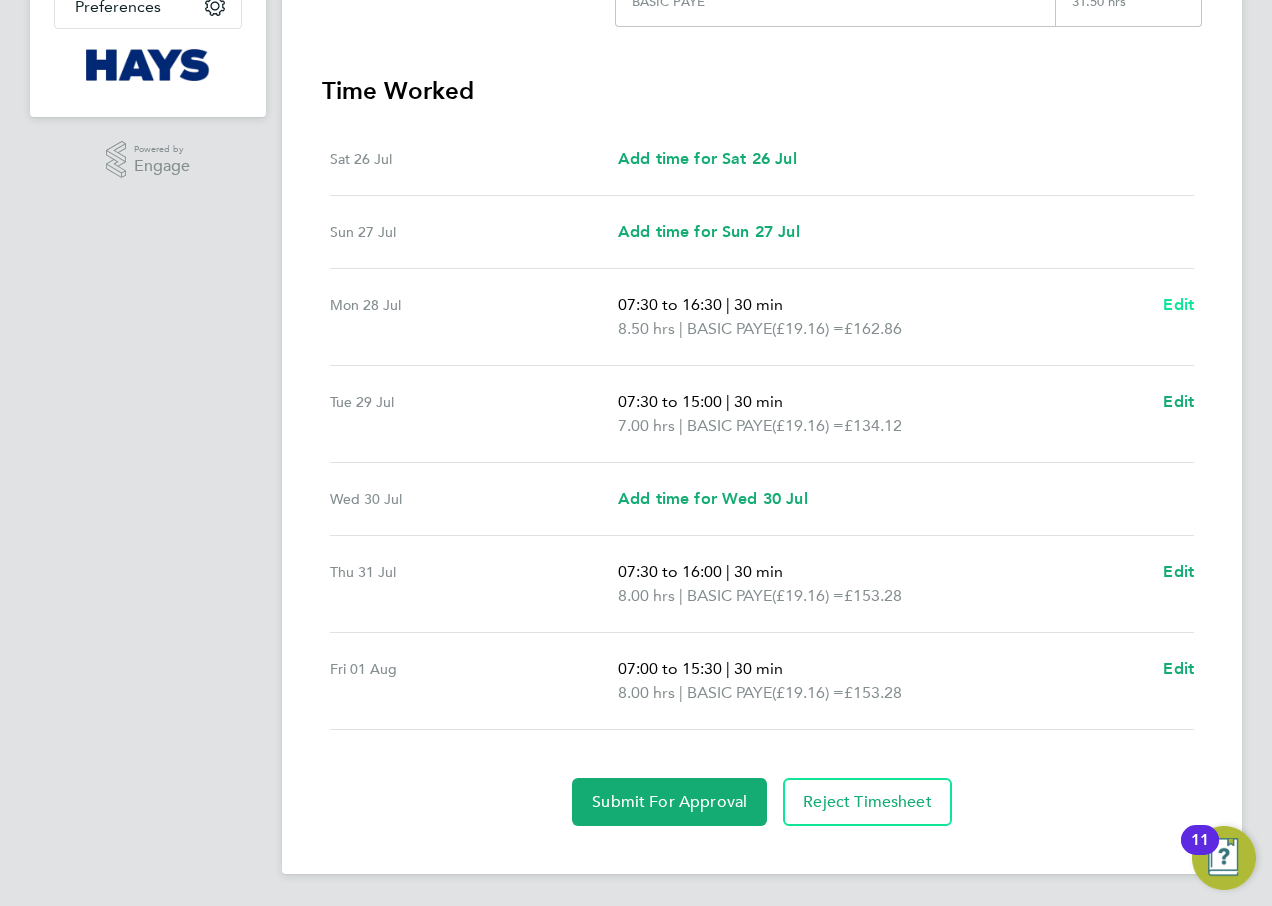 click on "Edit" at bounding box center (1178, 304) 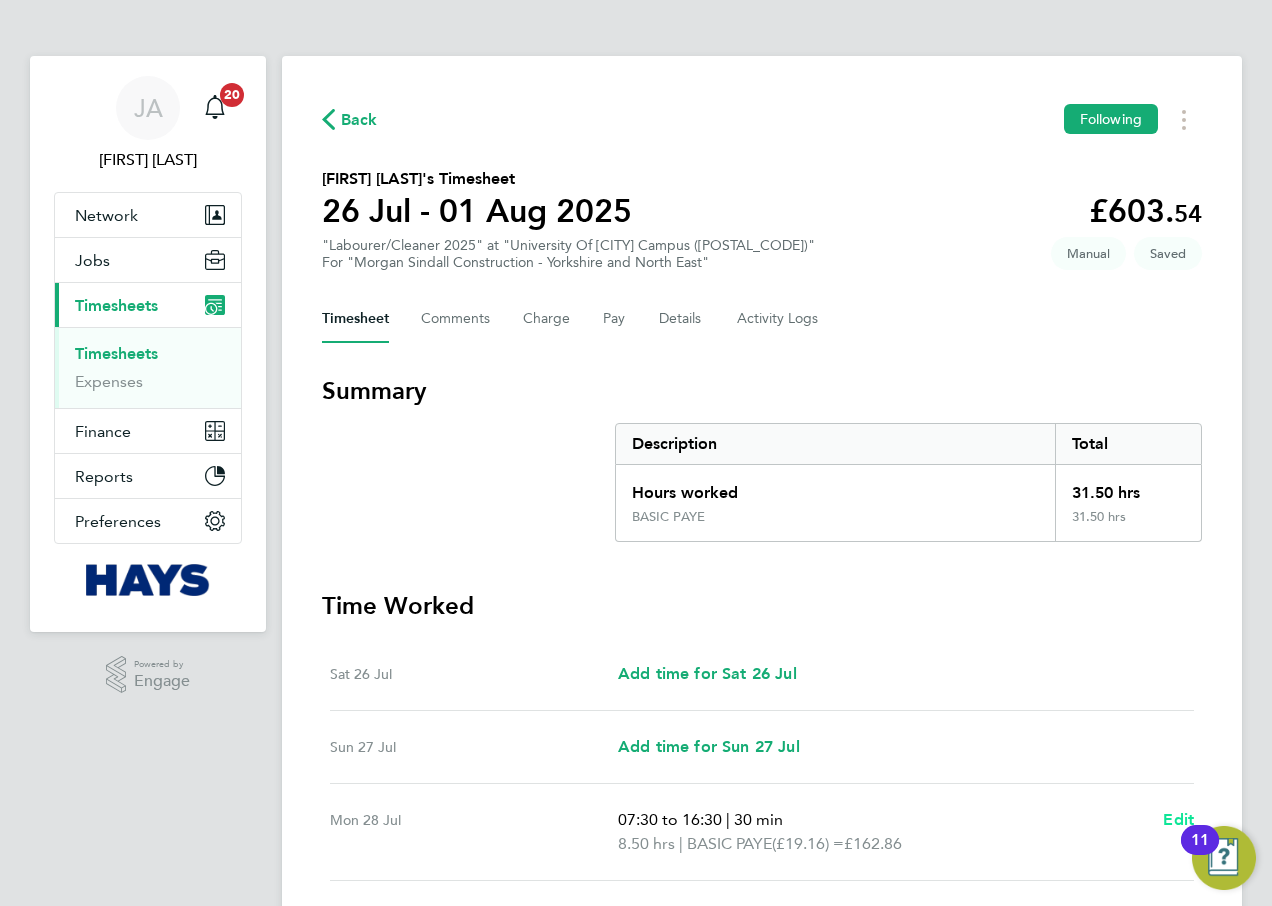 select on "30" 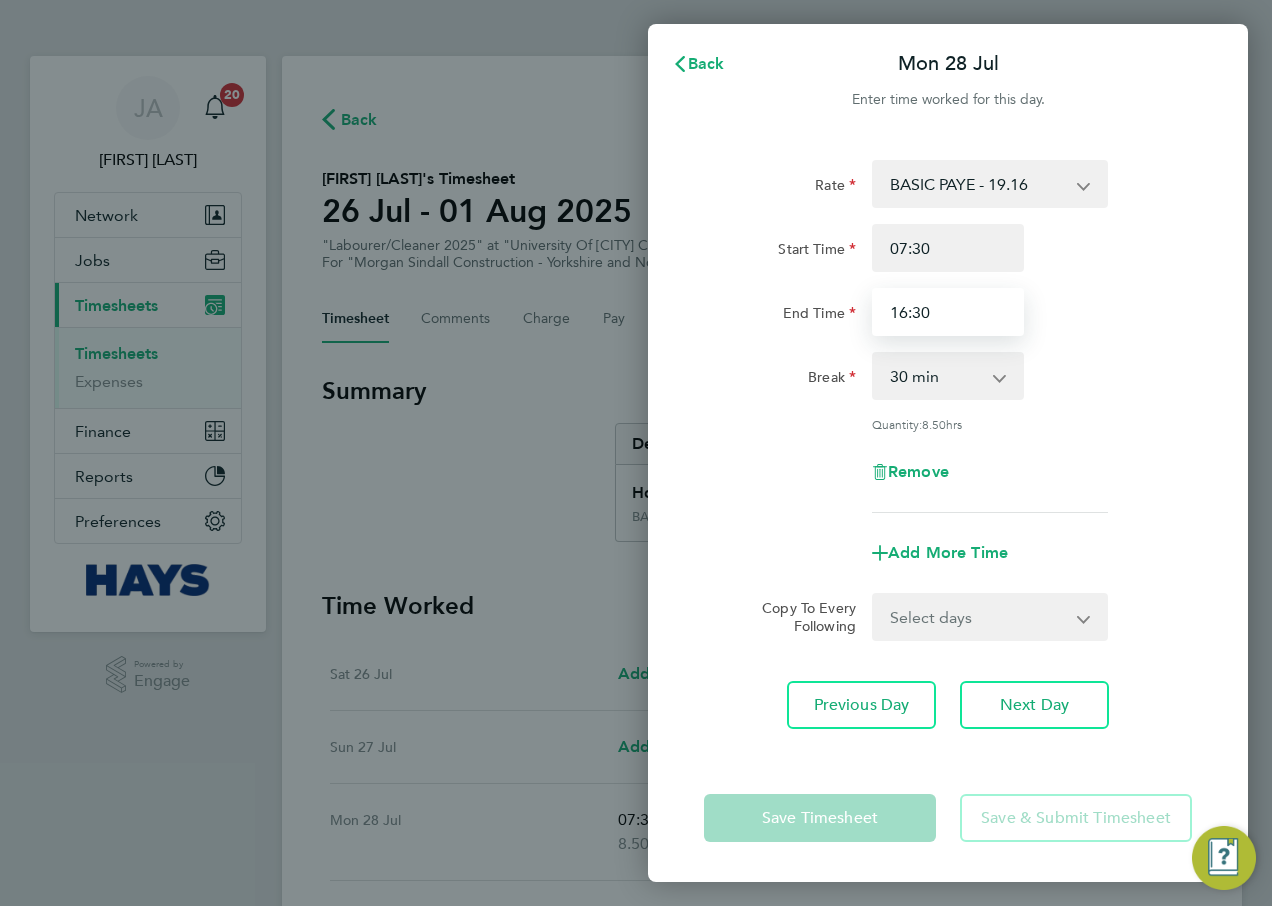 click on "16:30" at bounding box center [948, 312] 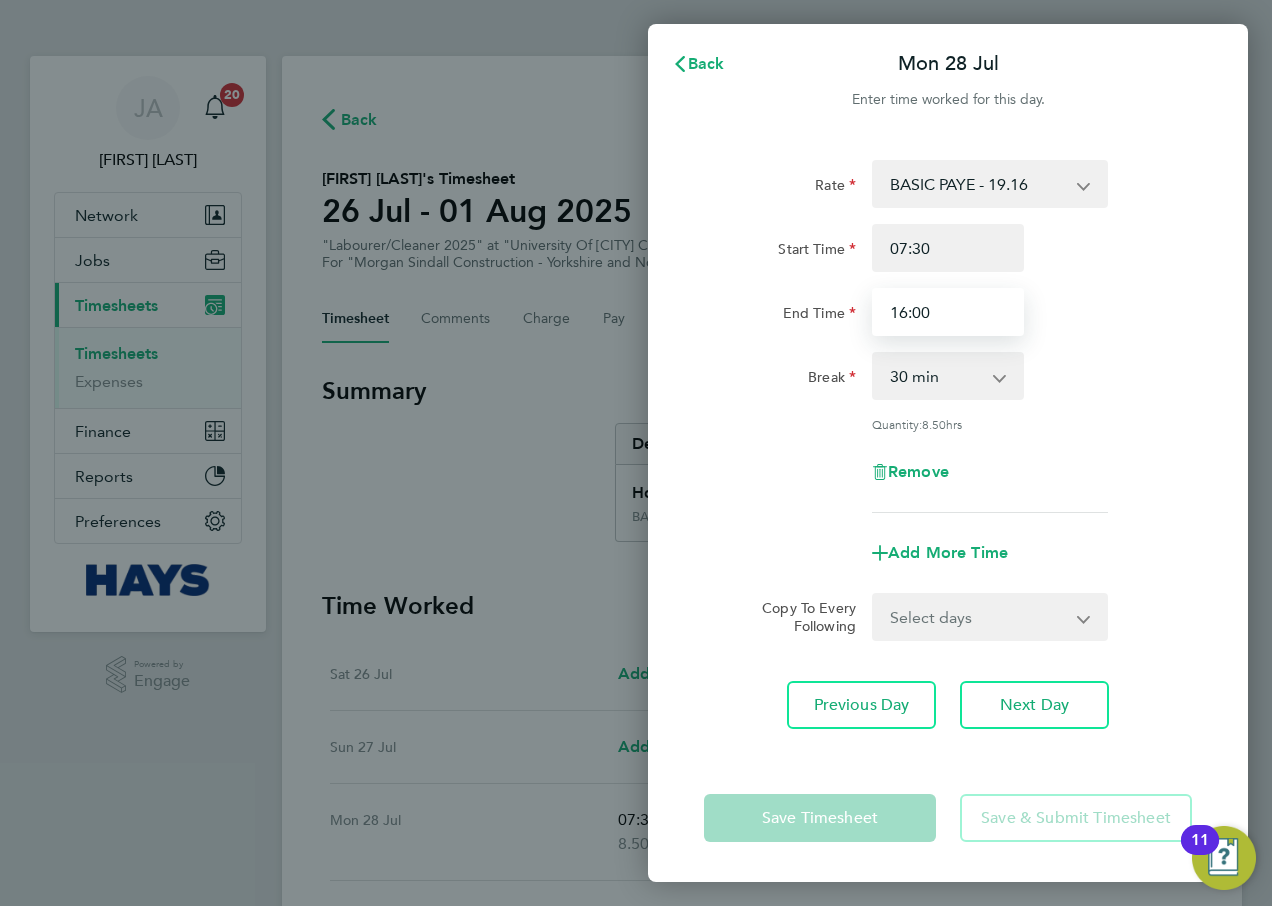 type on "16:00" 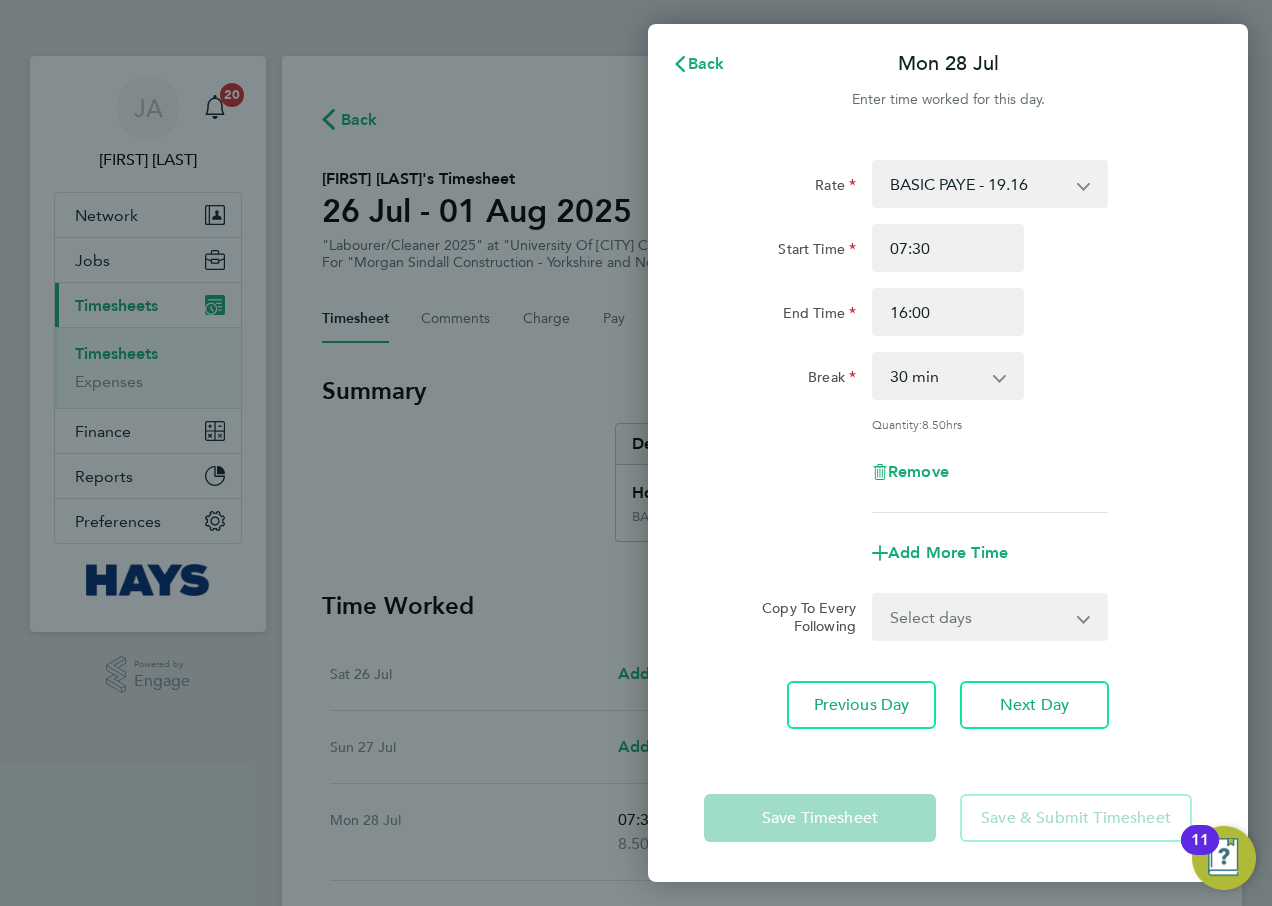 click on "Break  0 min   15 min   30 min   45 min   60 min   75 min   90 min" 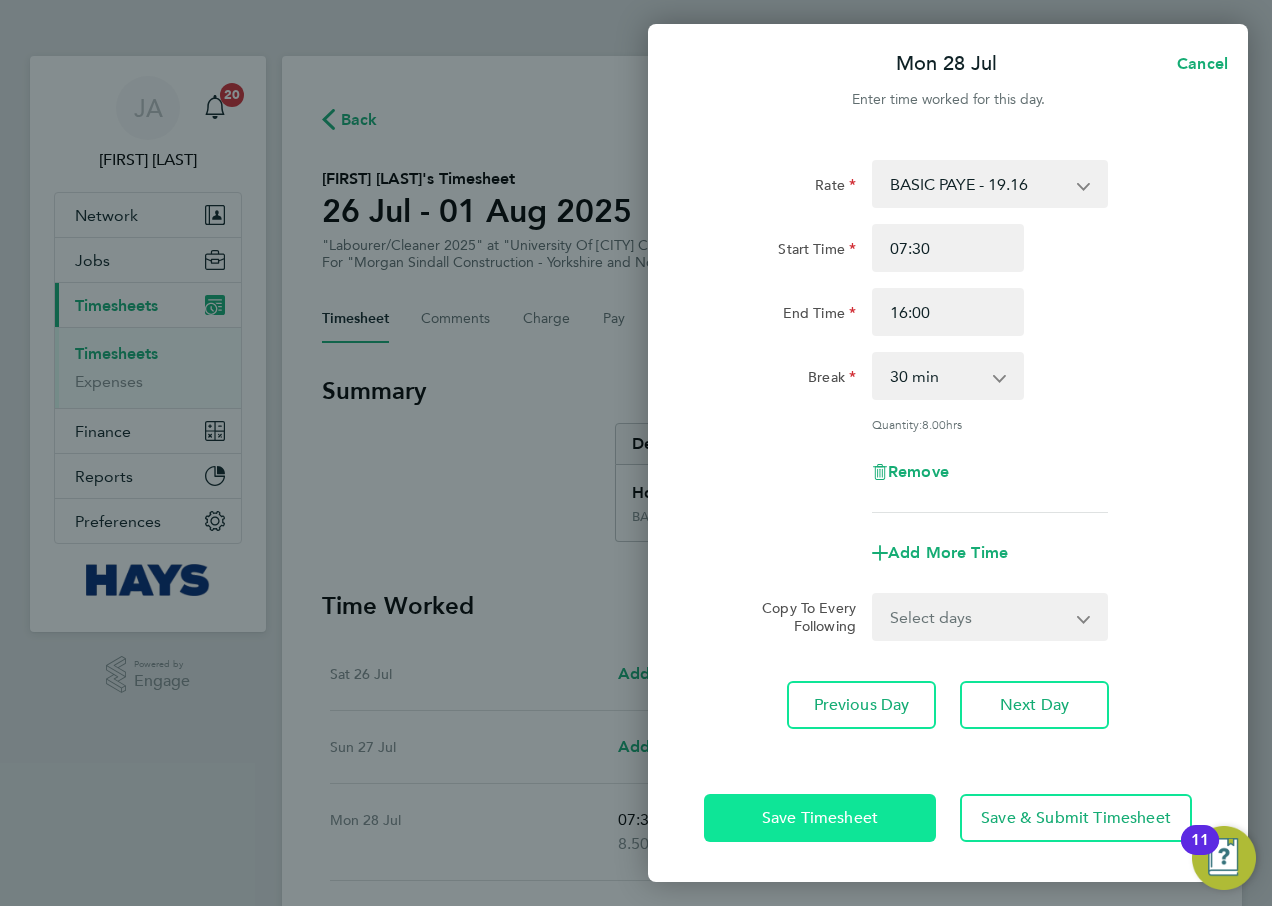 click on "Save Timesheet" 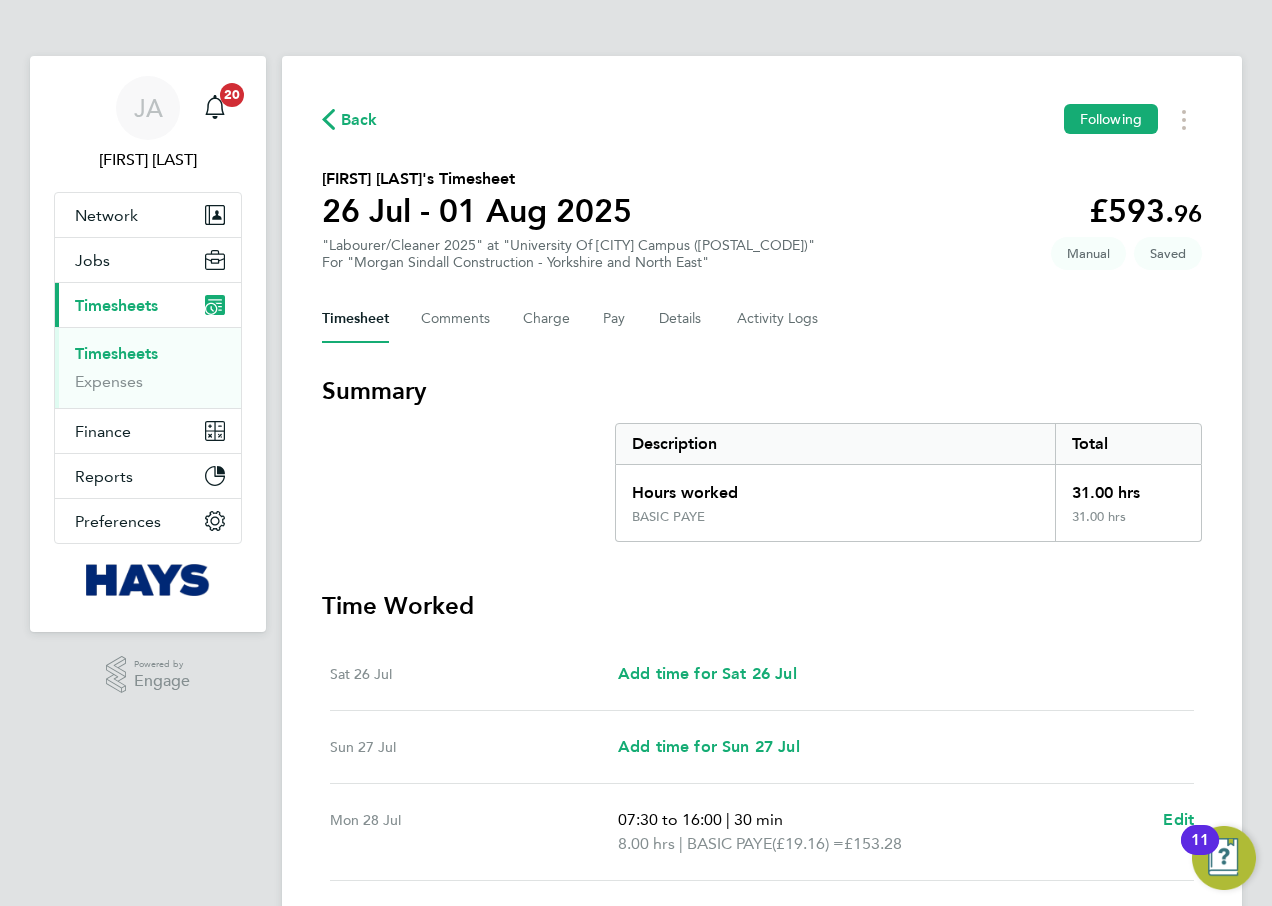 scroll, scrollTop: 515, scrollLeft: 0, axis: vertical 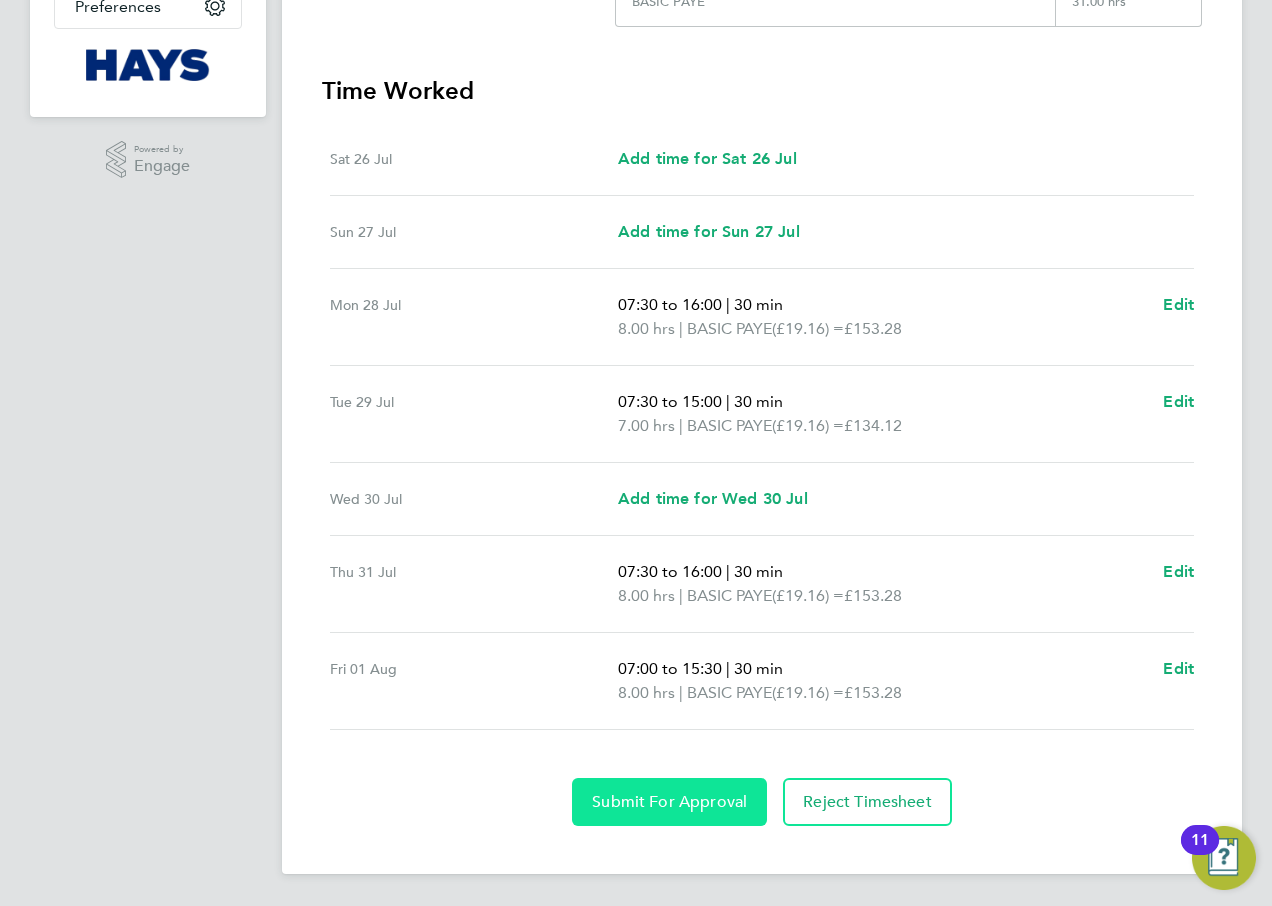 click on "Submit For Approval" 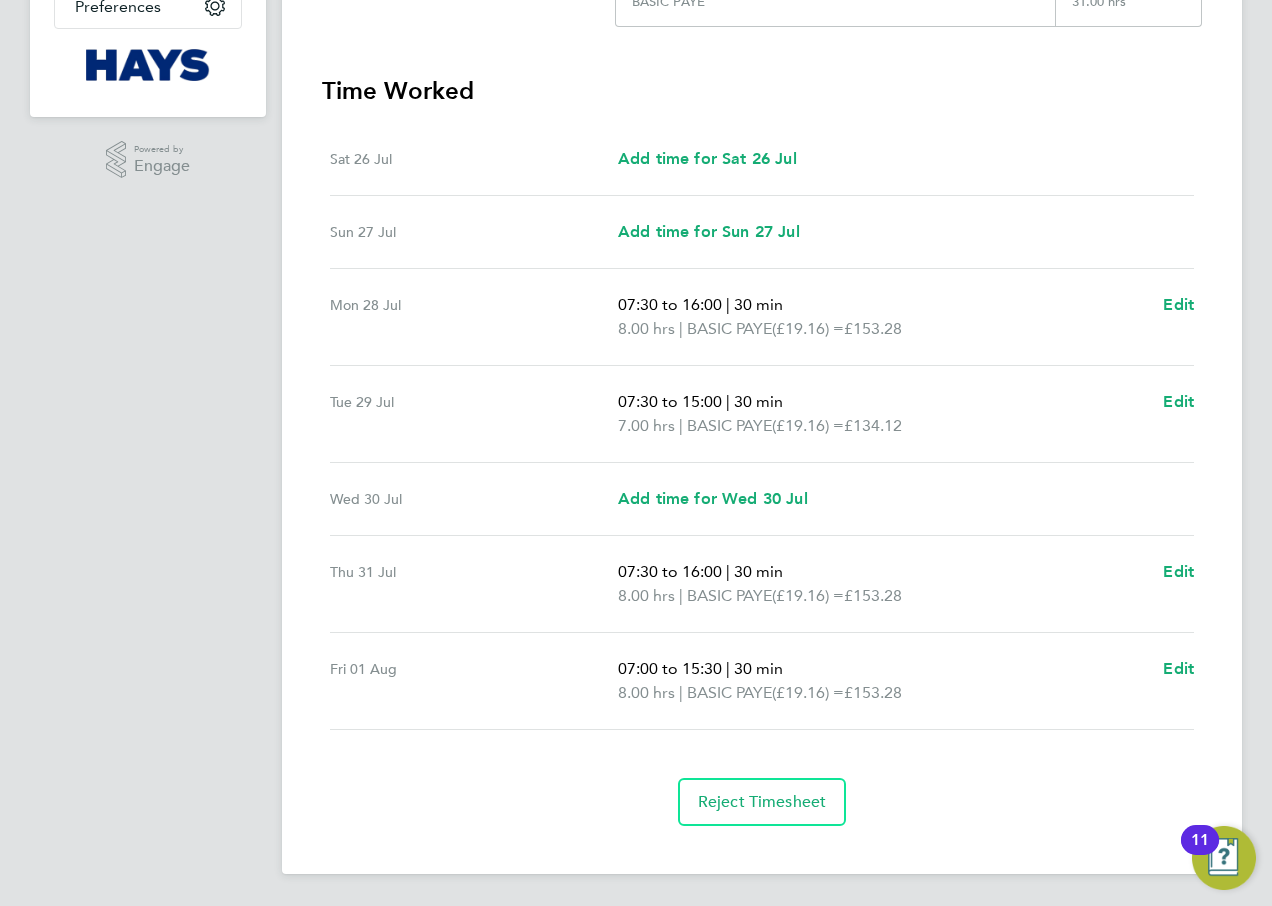 scroll, scrollTop: 0, scrollLeft: 0, axis: both 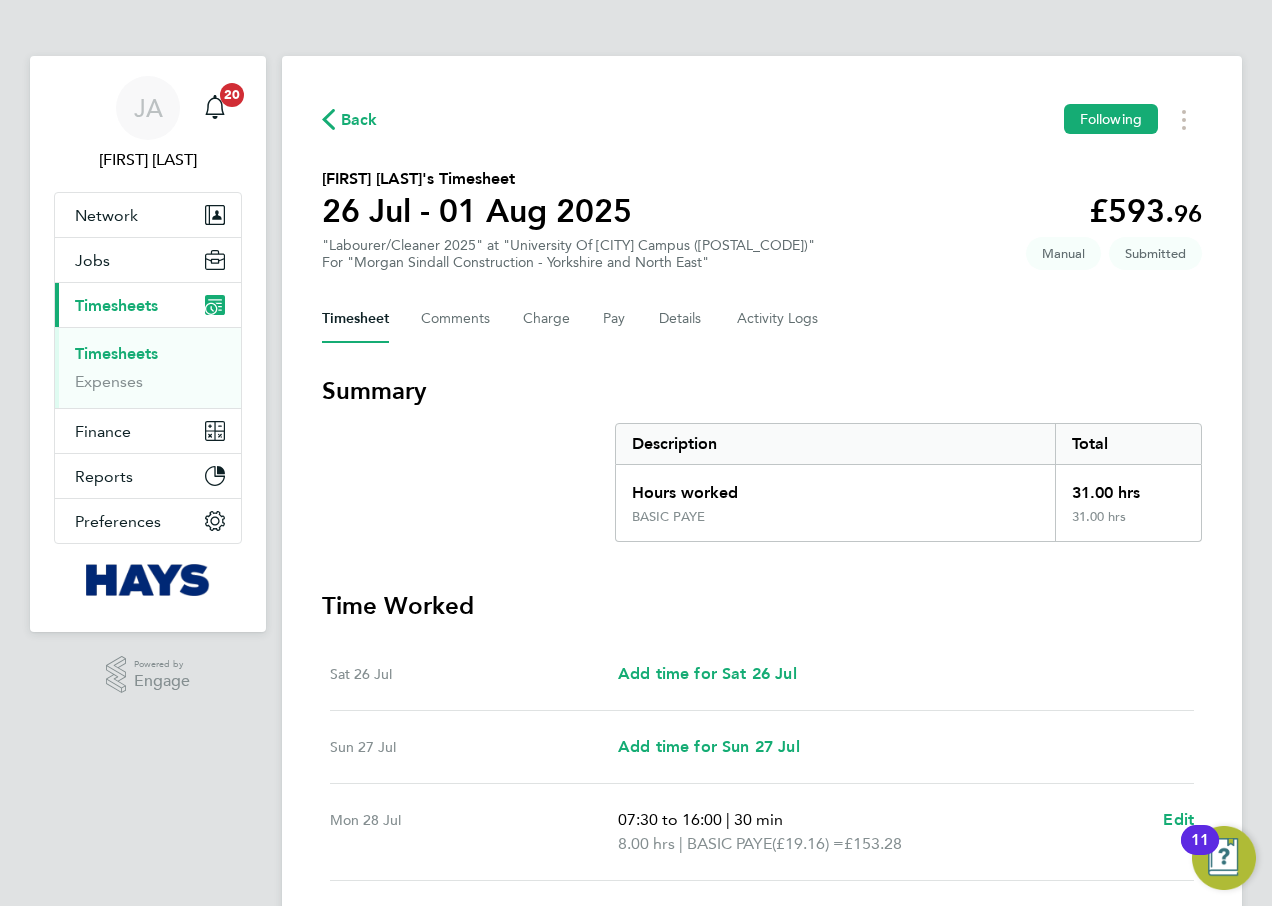 click on "Back" 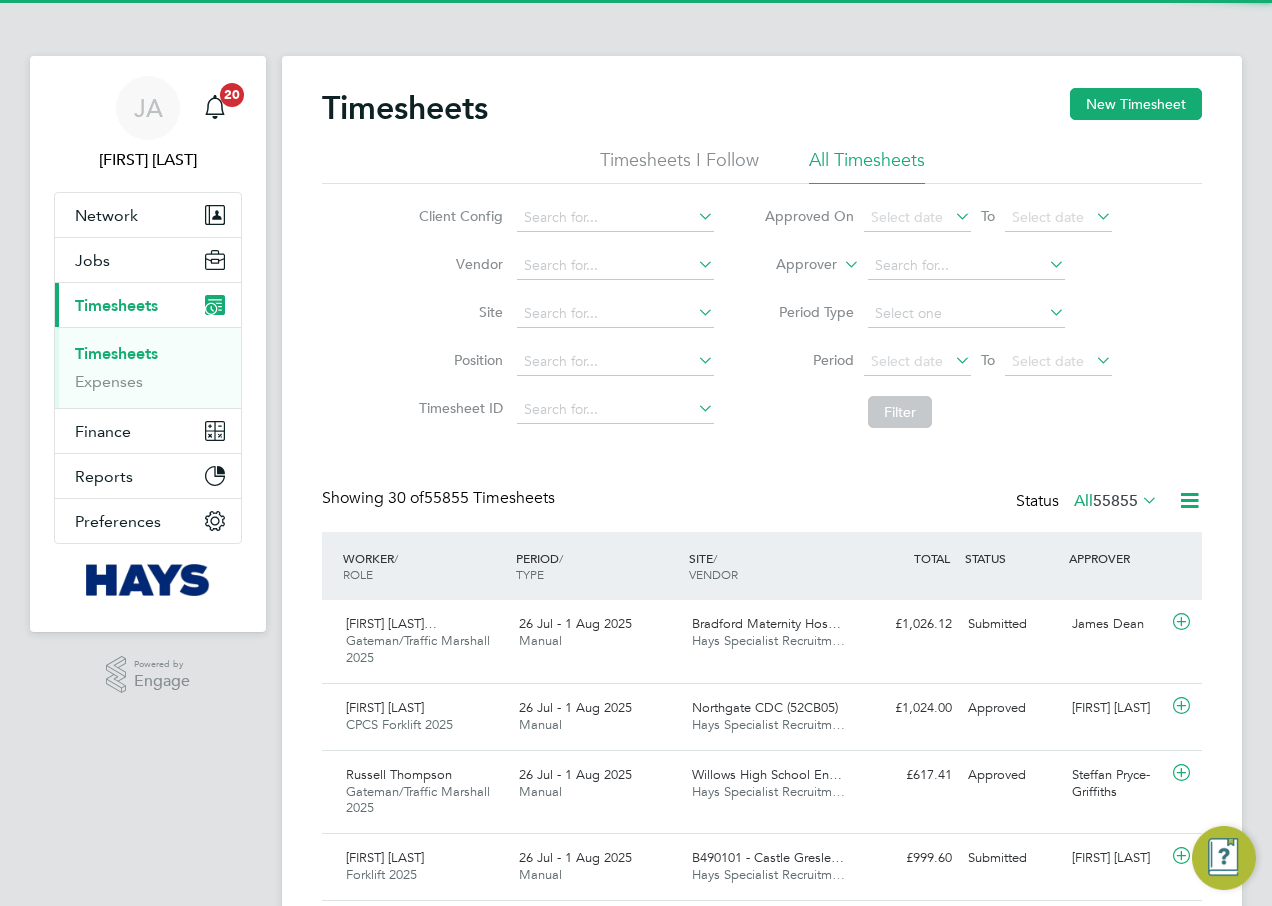 scroll, scrollTop: 10, scrollLeft: 10, axis: both 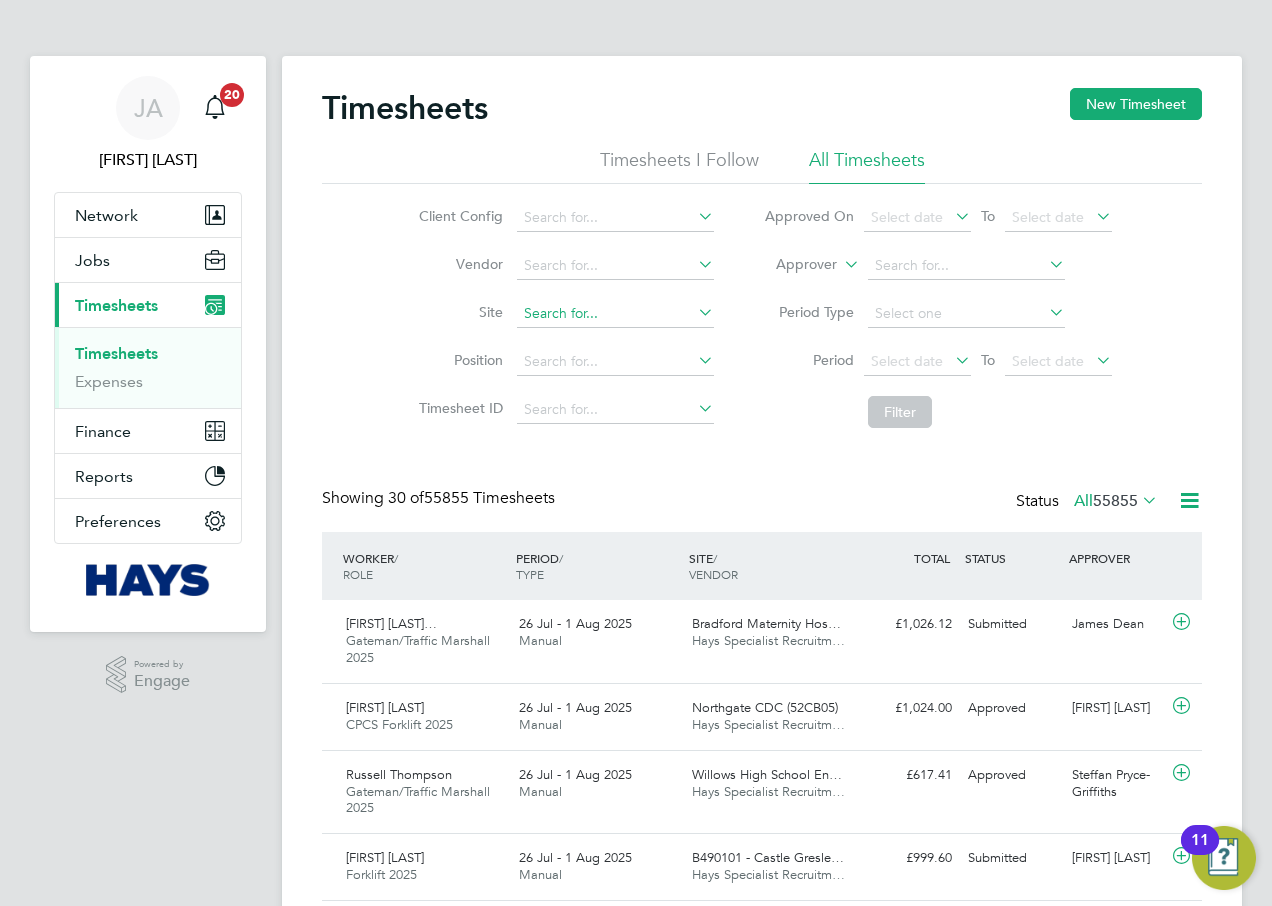 click 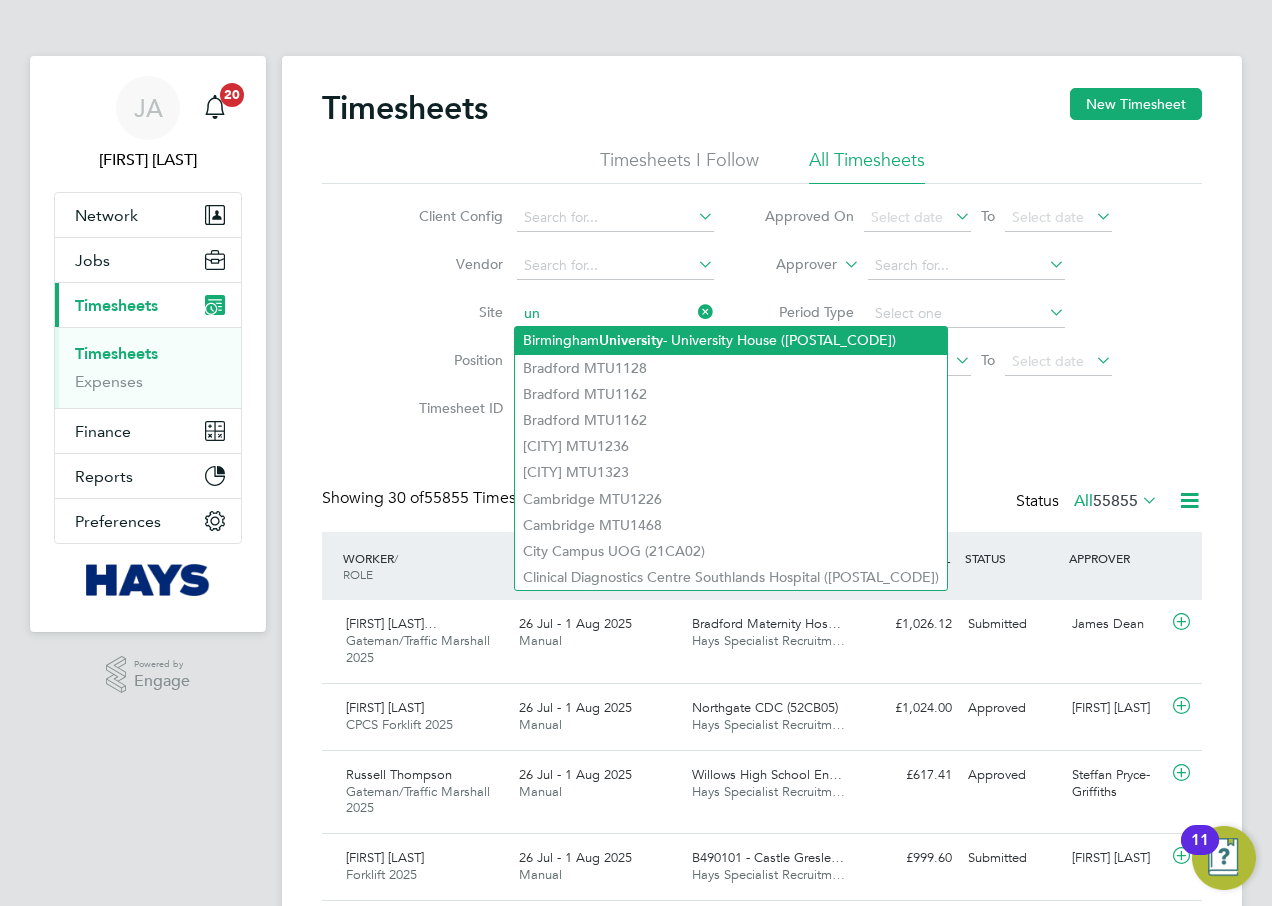 type on "u" 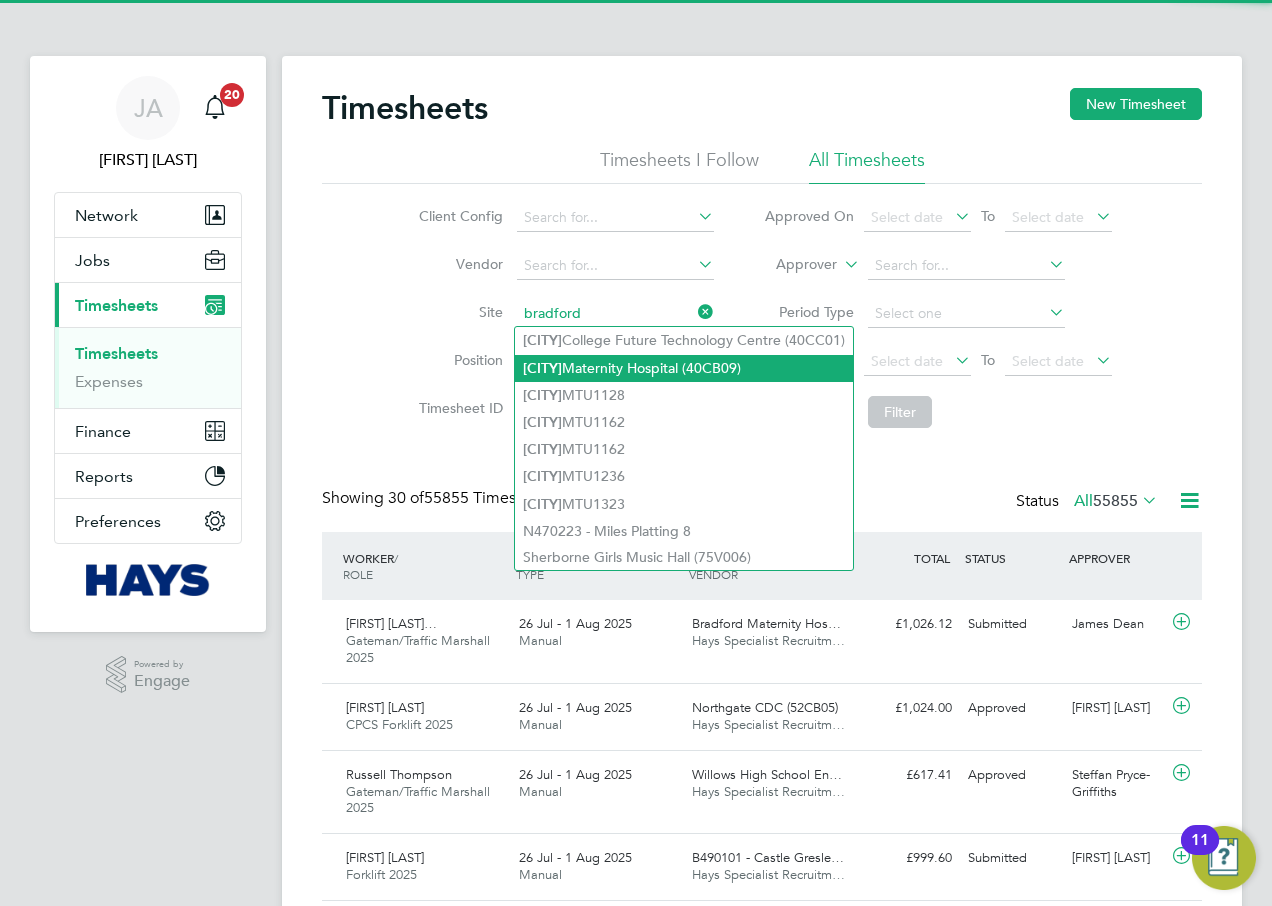 click on "Bradford  Maternity Hospital (40CB09)" 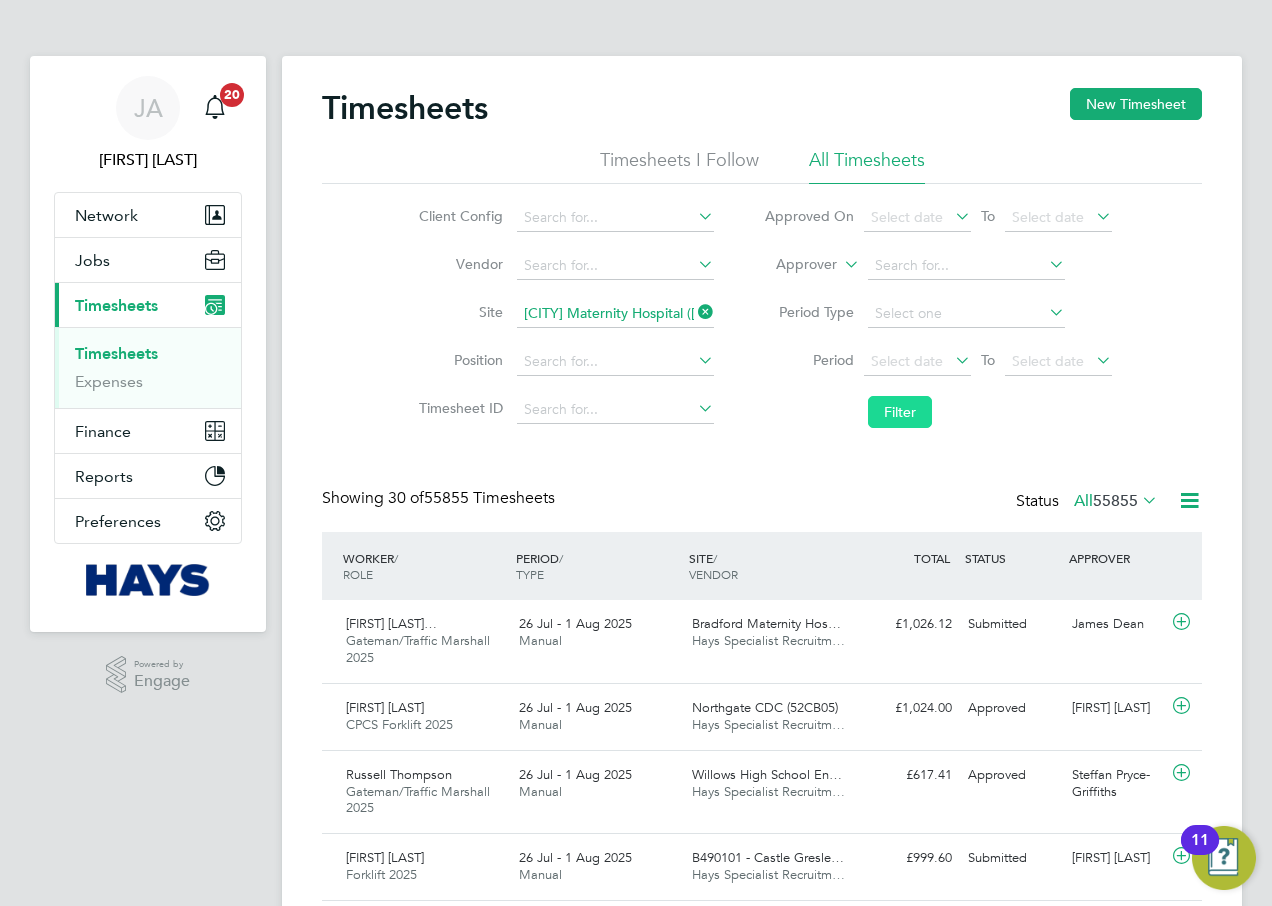 click on "Filter" 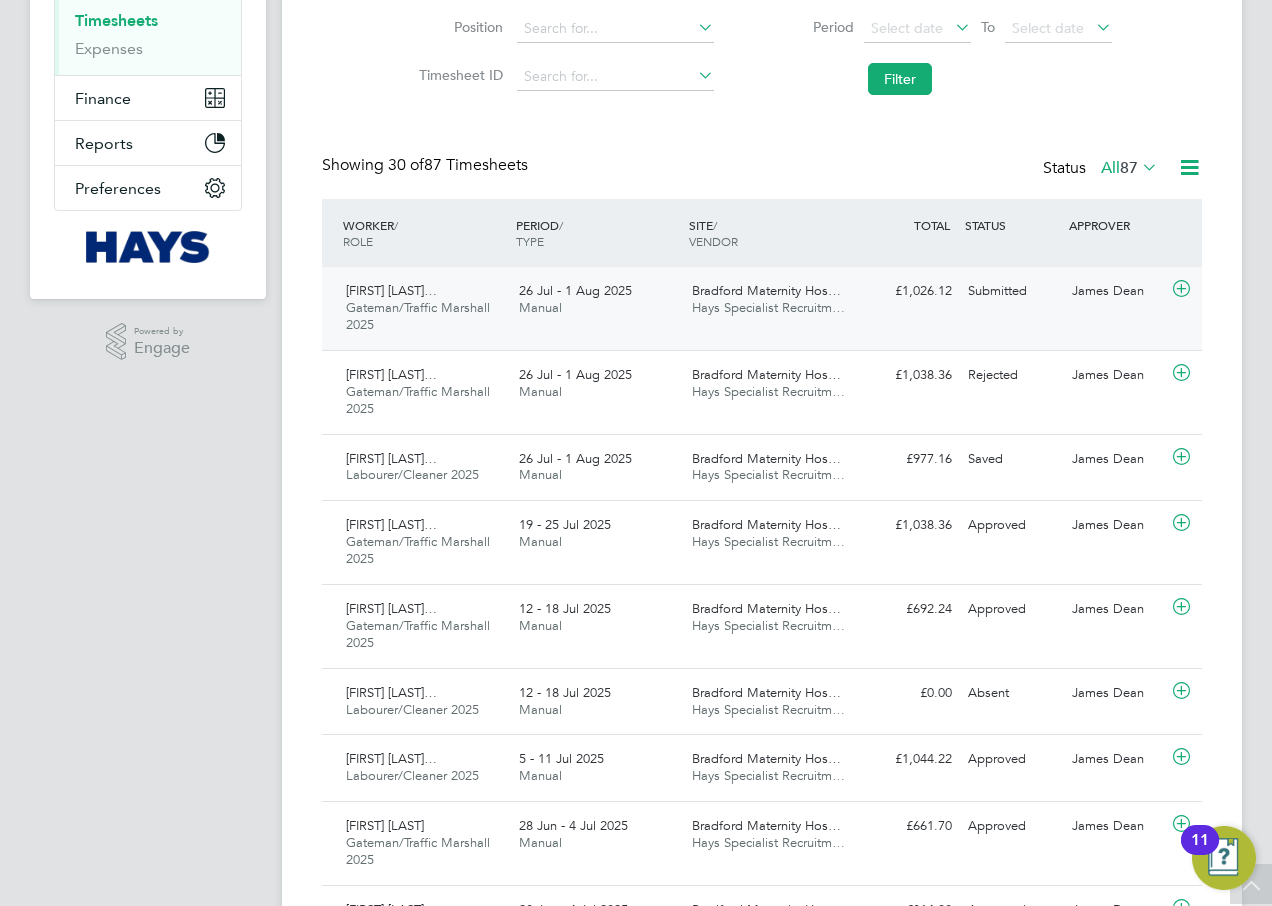 click on "26 Jul - 1 Aug 2025 Manual" 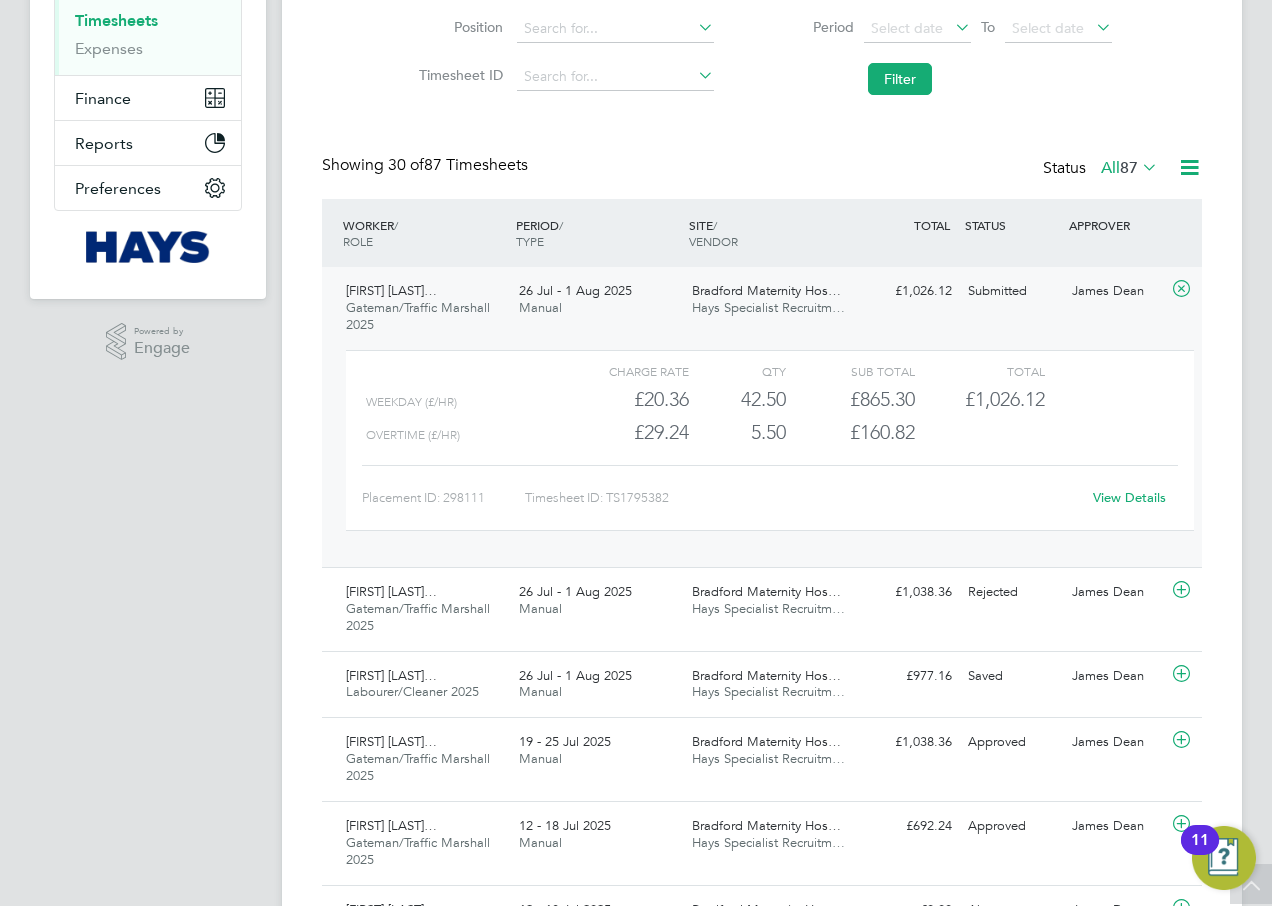 click on "View Details" 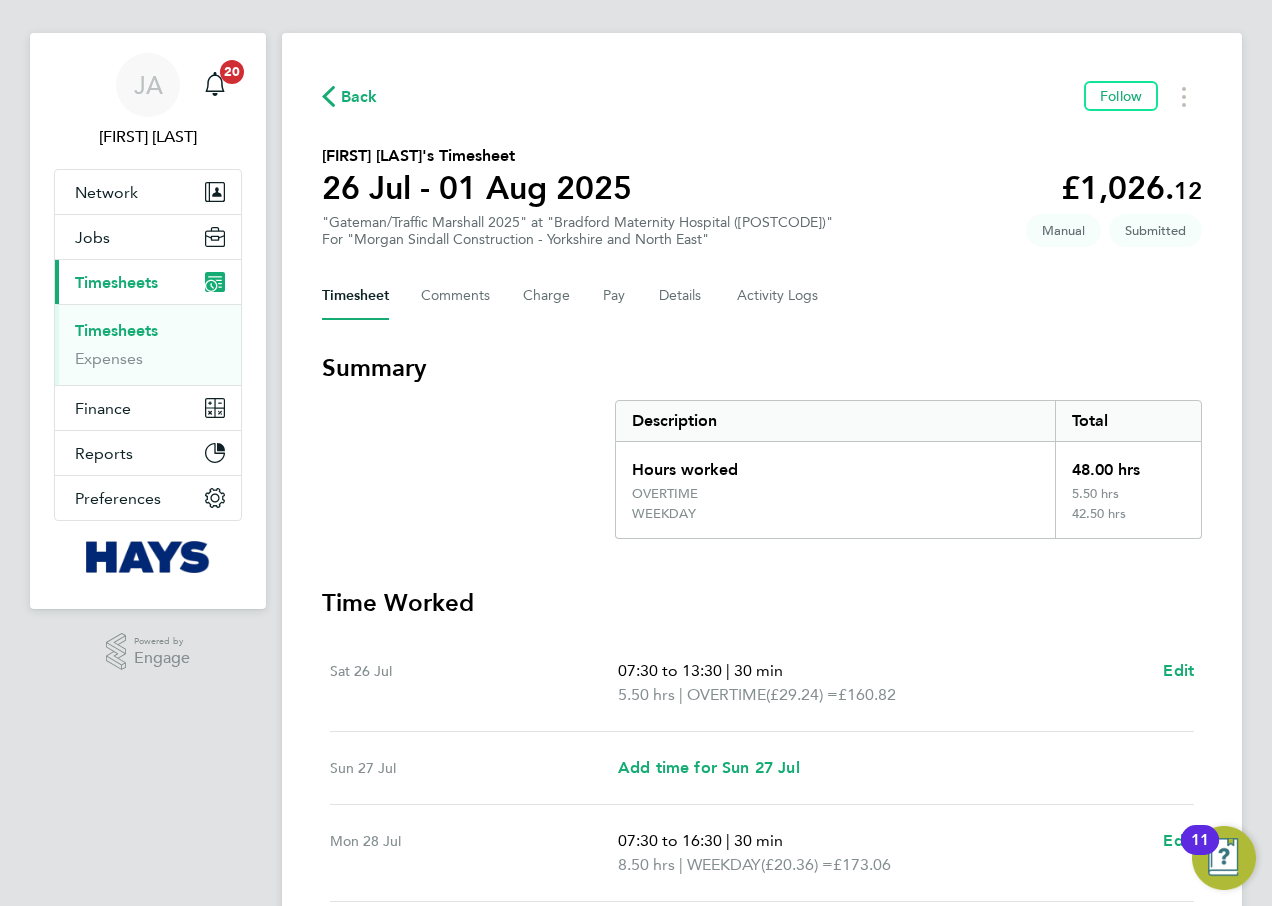 scroll, scrollTop: 0, scrollLeft: 0, axis: both 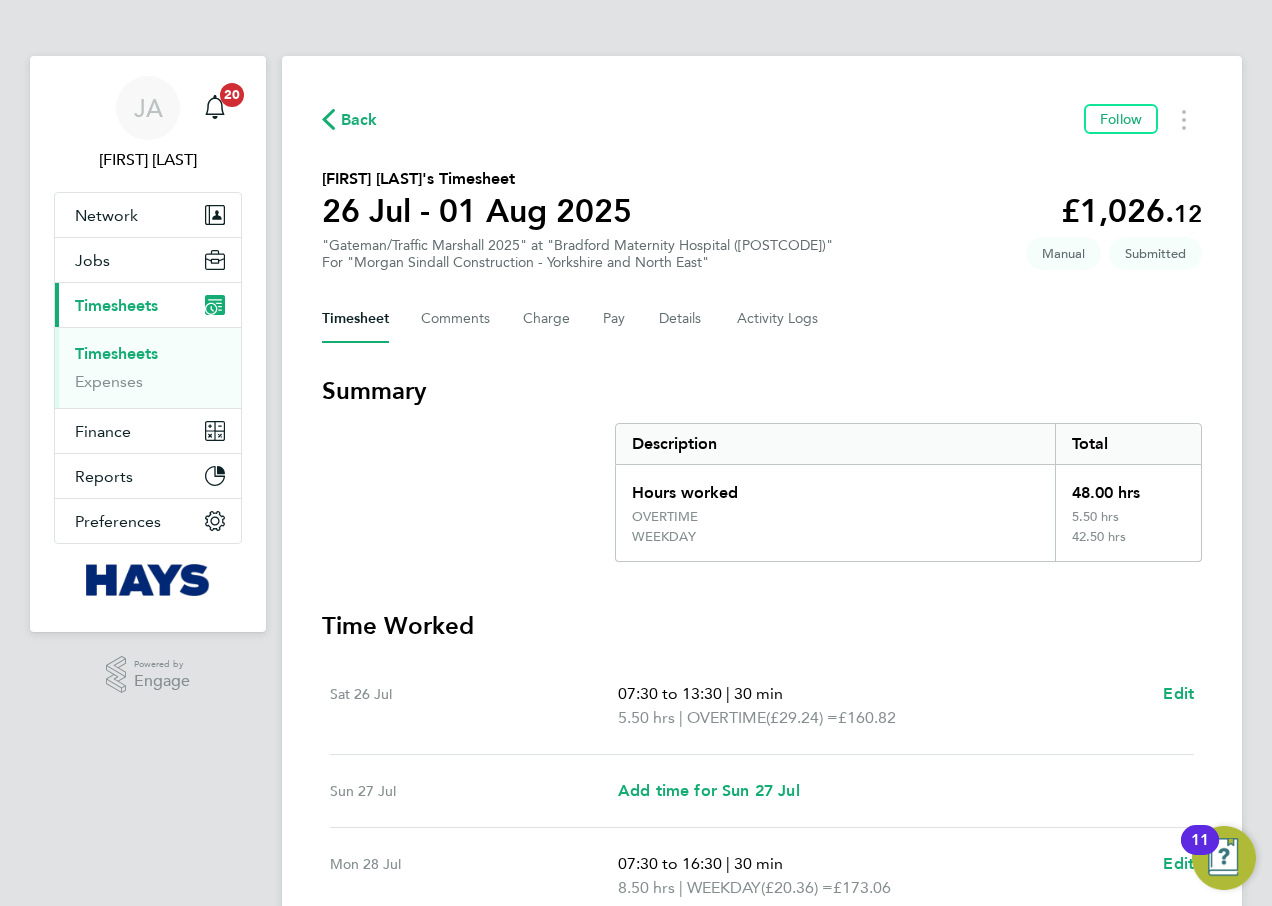 click on "Summary   Description   Total   Hours worked   48.00 hrs   OVERTIME   5.50 hrs   WEEKDAY   42.50 hrs   Time Worked   Sat [DATE]   07:30 to 13:30   |   30 min   5.50 hrs   |   OVERTIME   (£29.24) =   £160.82   Edit   Sun [DATE]   Add time for Sun [DATE]   Add time for Sun [DATE]   Mon [DATE]   07:30 to 16:30   |   30 min   8.50 hrs   |   WEEKDAY   (£20.36) =   £173.06   Edit   Tue [DATE]   07:30 to 16:30   |   30 min   8.50 hrs   |   WEEKDAY   (£20.36) =   £173.06   Edit   Wed [DATE]   07:30 to 16:30   |   30 min   8.50 hrs   |   WEEKDAY   (£20.36) =   £173.06   Edit   Thu [DATE]   07:30 to 16:30   |   30 min   8.50 hrs   |   WEEKDAY   (£20.36) =   £173.06   Edit   Fri [DATE]   07:30 to 16:30   |   30 min   8.50 hrs   |   WEEKDAY   (£20.36) =   £173.06   Edit   Reject Timesheet" at bounding box center (762, 892) 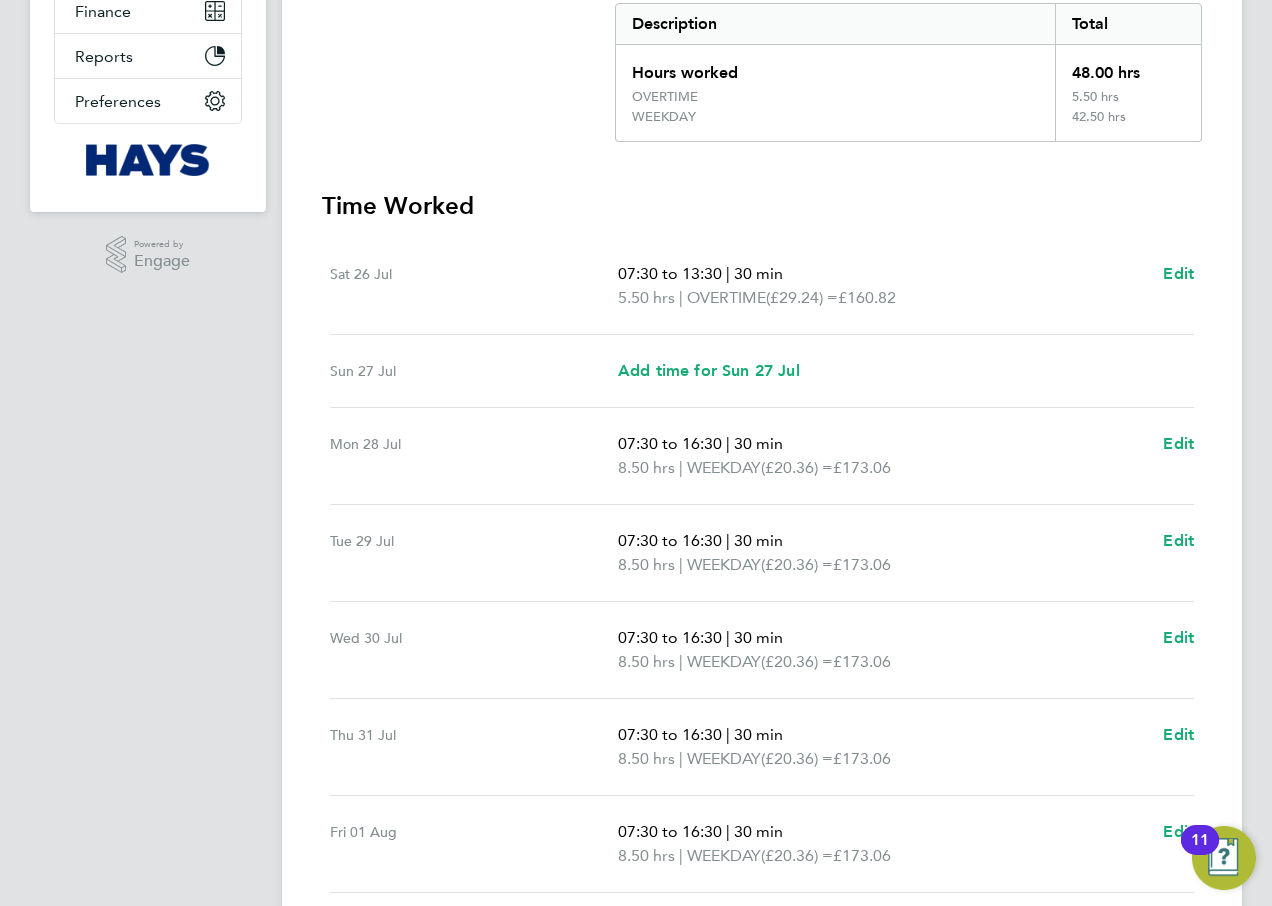 scroll, scrollTop: 583, scrollLeft: 0, axis: vertical 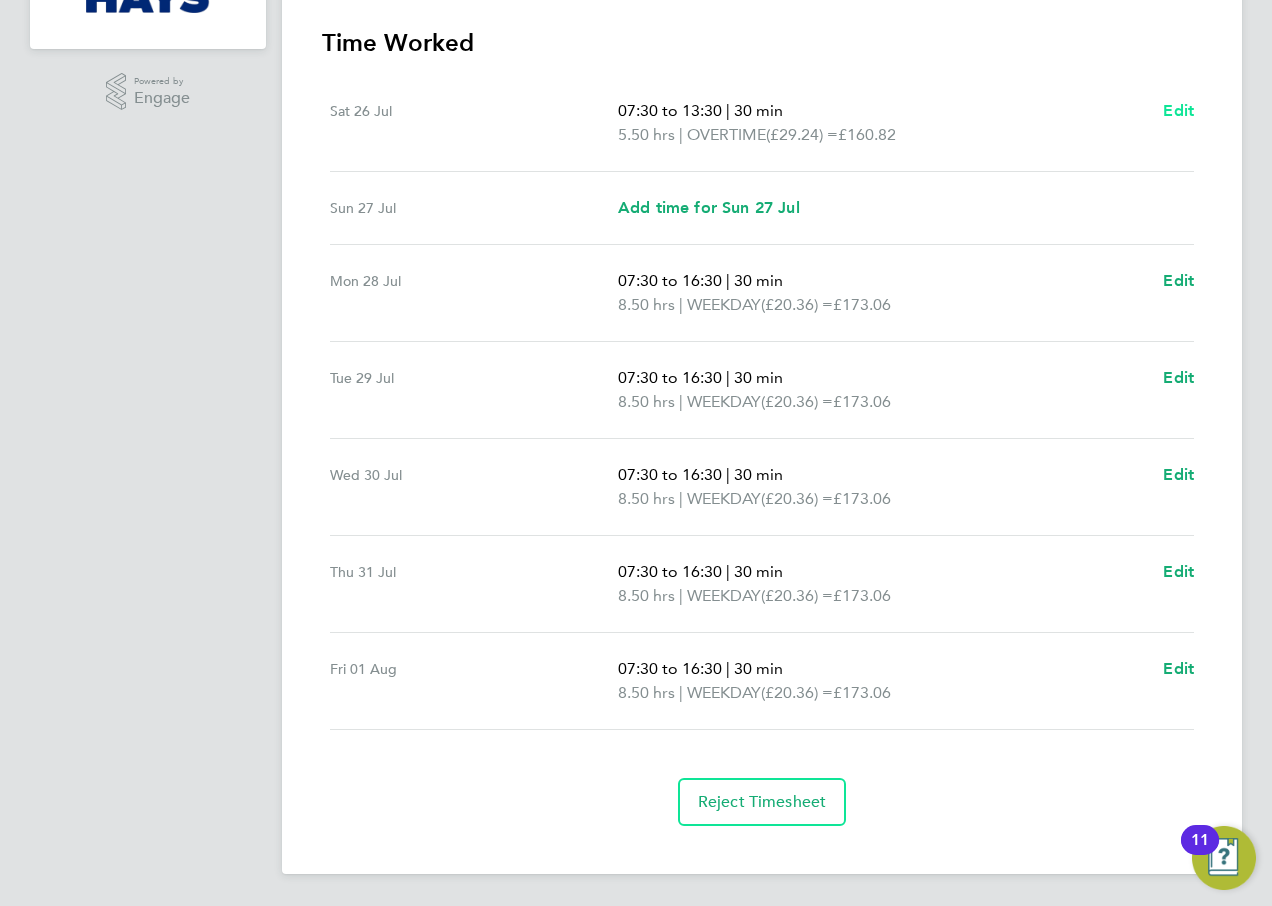 click on "Edit" at bounding box center (1178, 110) 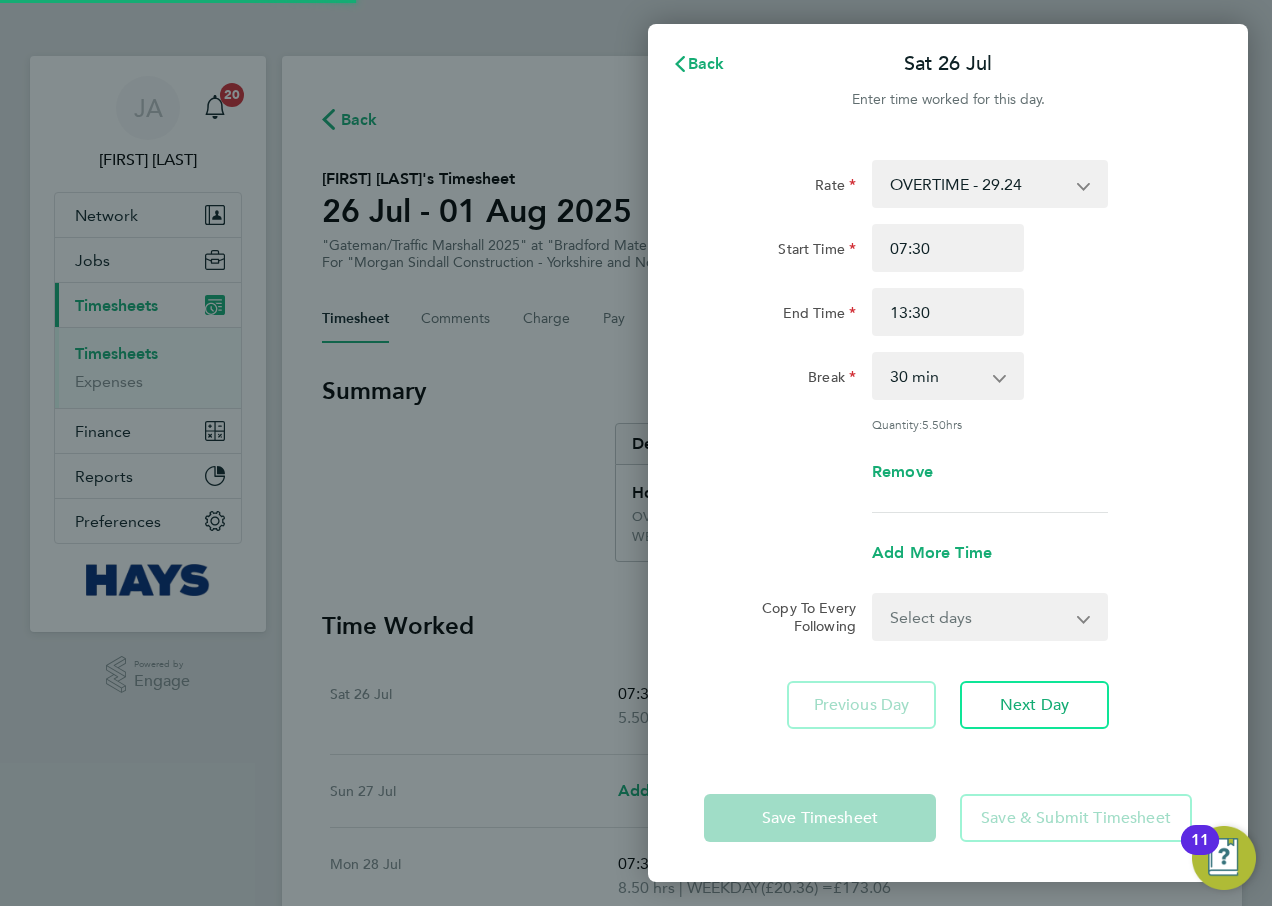 scroll, scrollTop: 0, scrollLeft: 0, axis: both 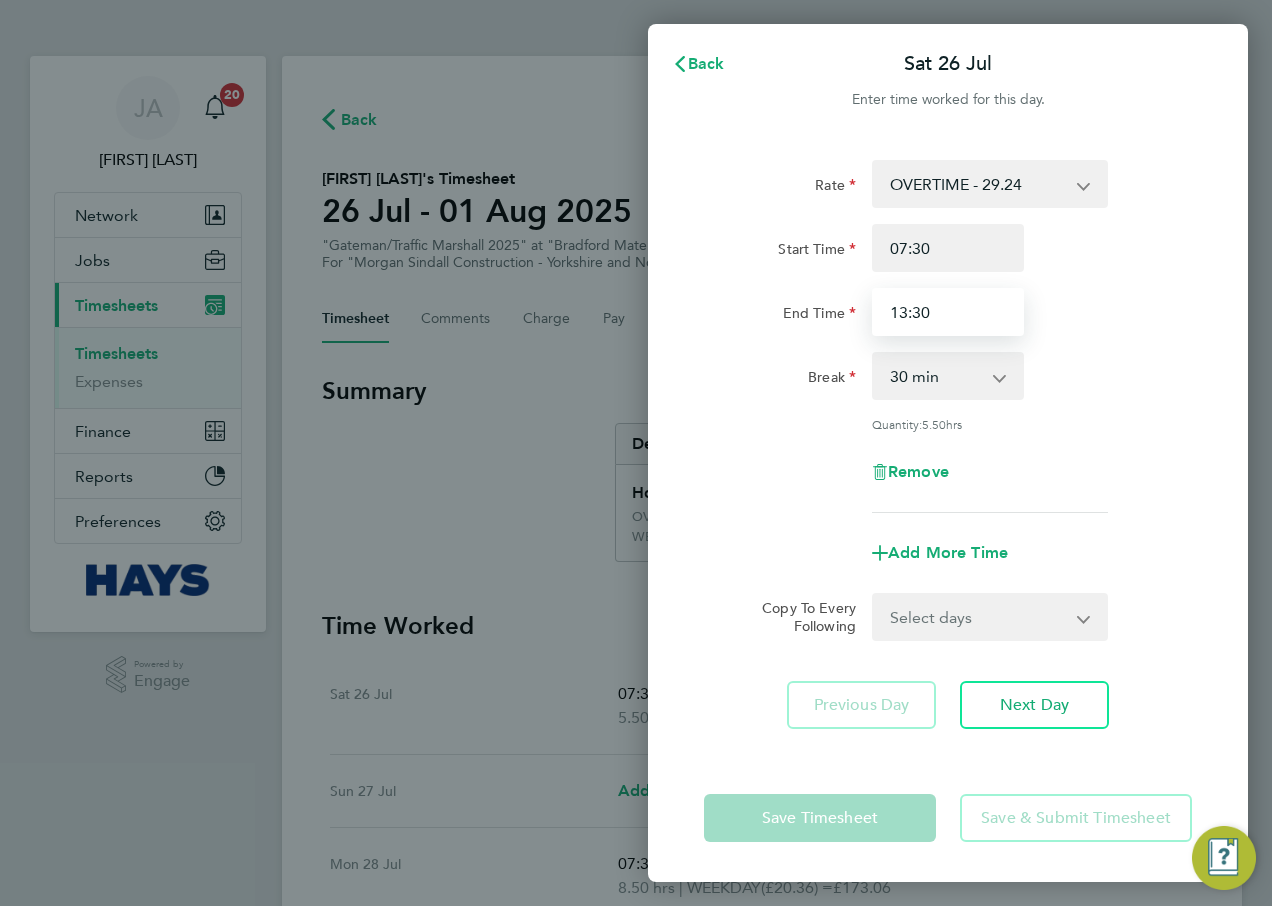 click on "13:30" at bounding box center [948, 312] 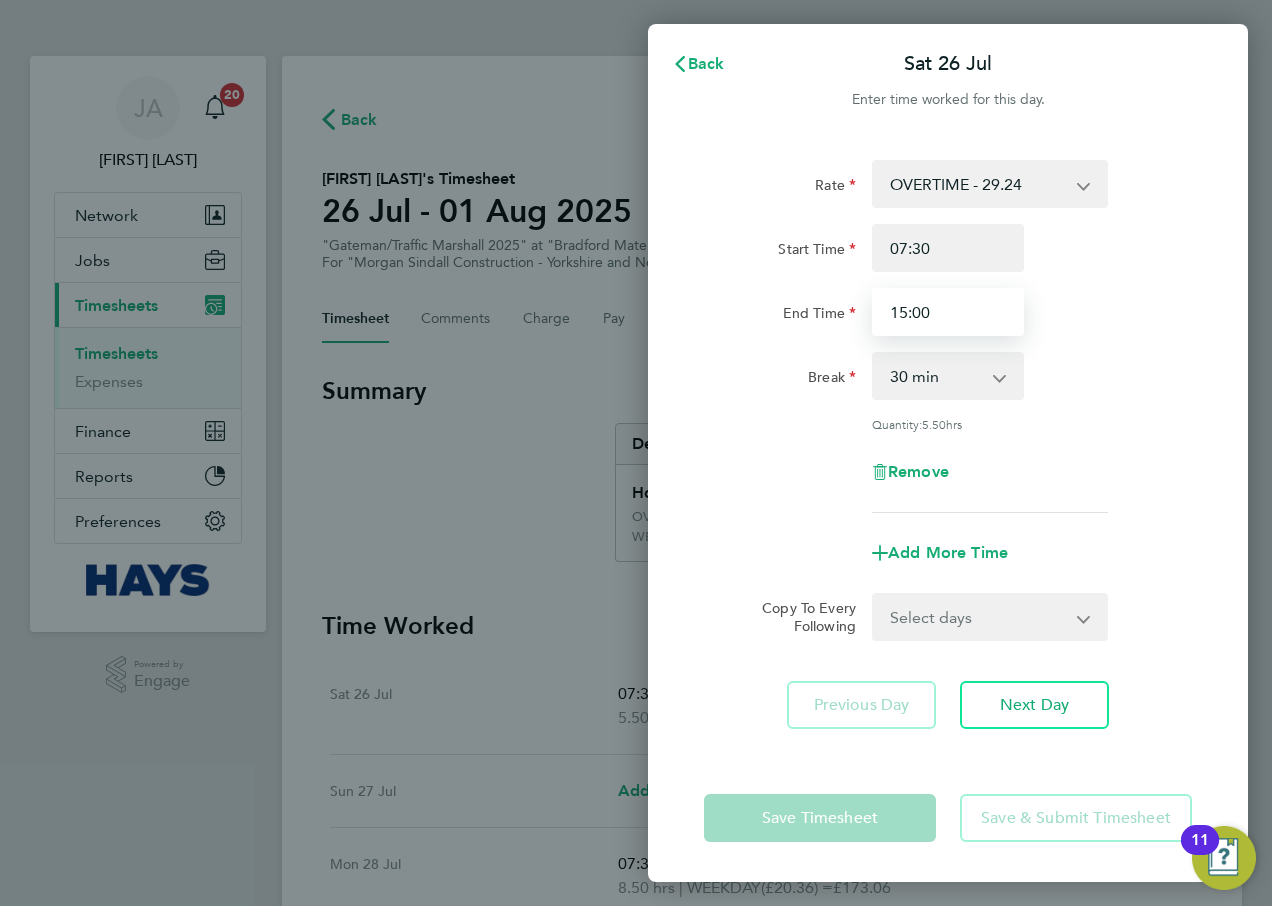 type on "15:00" 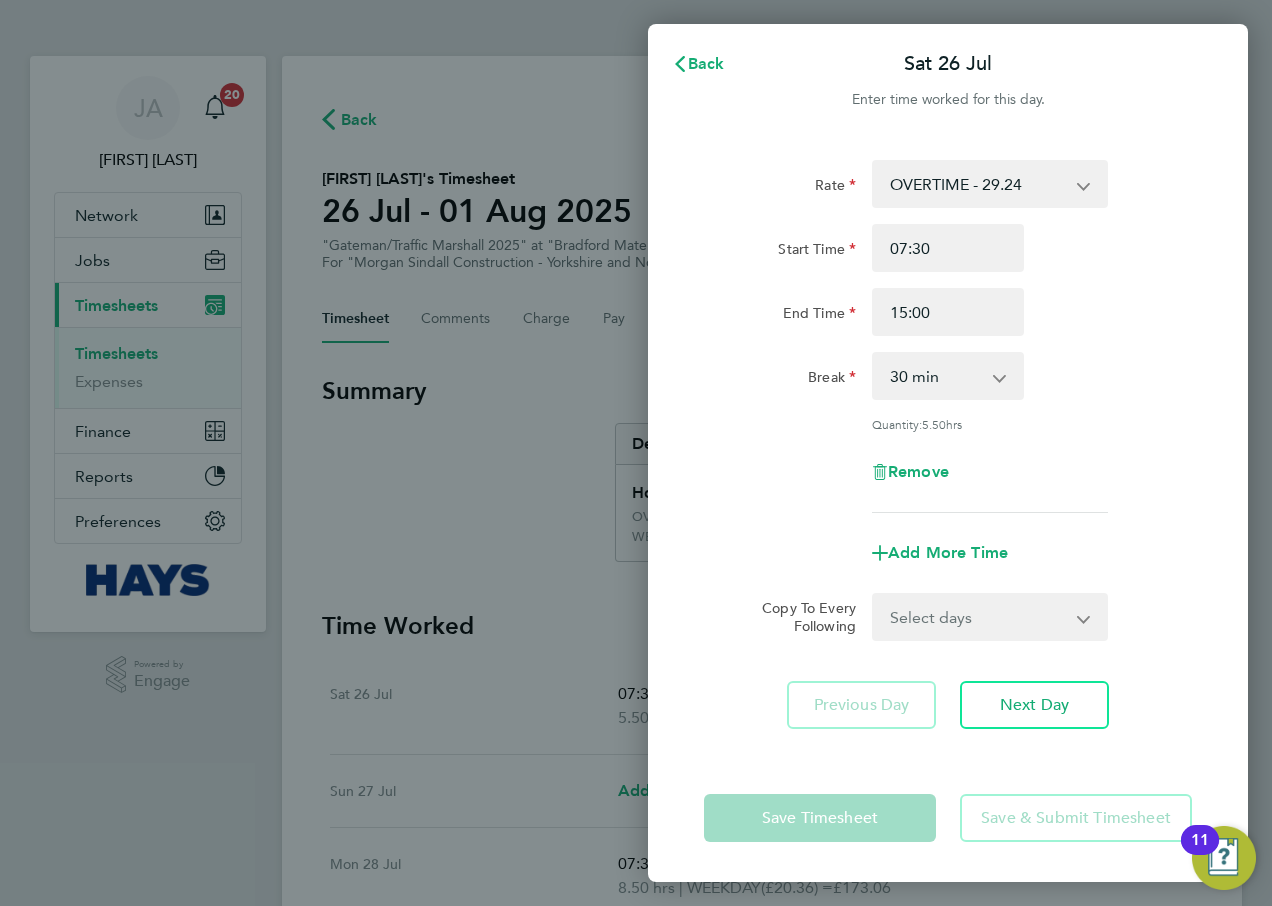 click on "End Time 15:00" 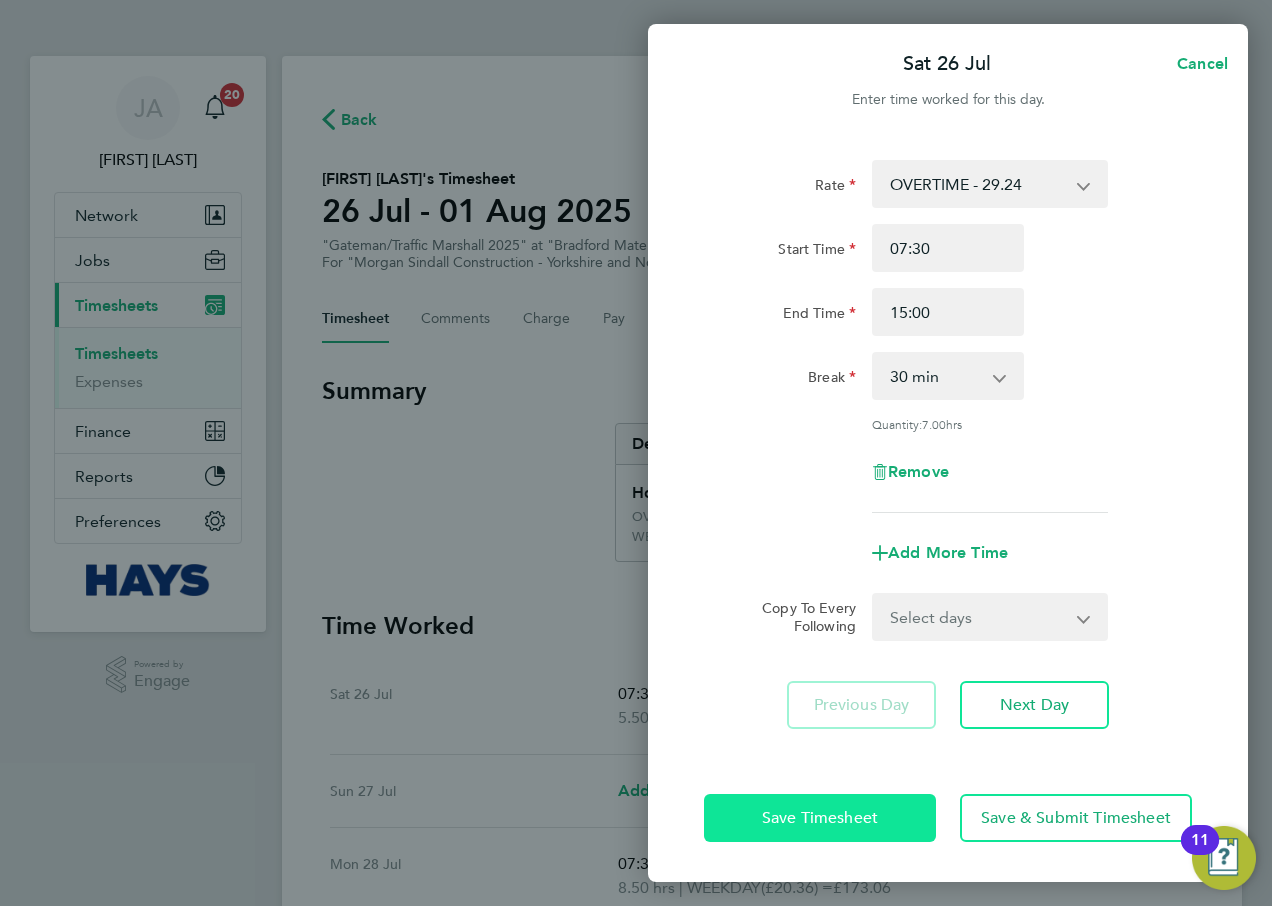 click on "Save Timesheet" 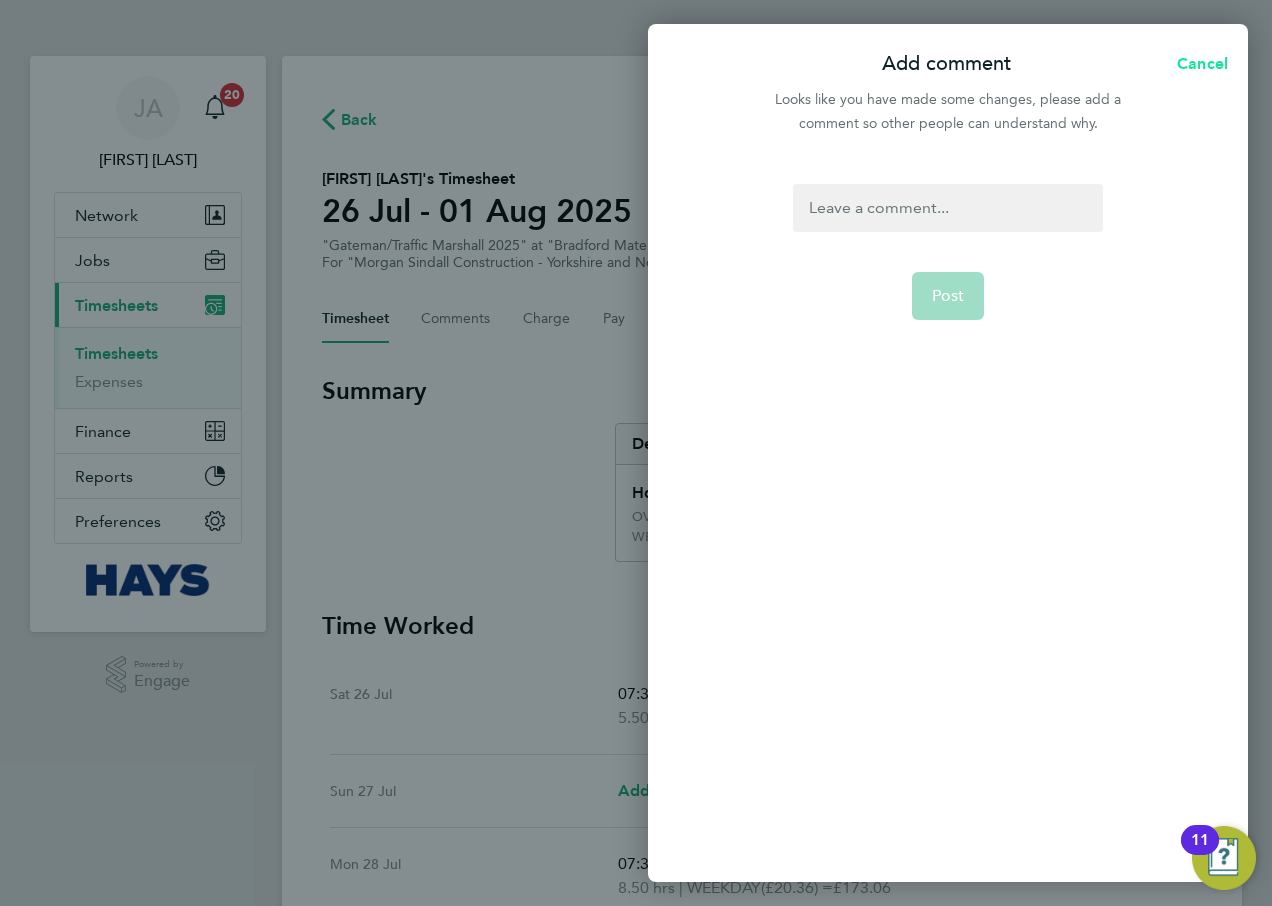 click on "Cancel" 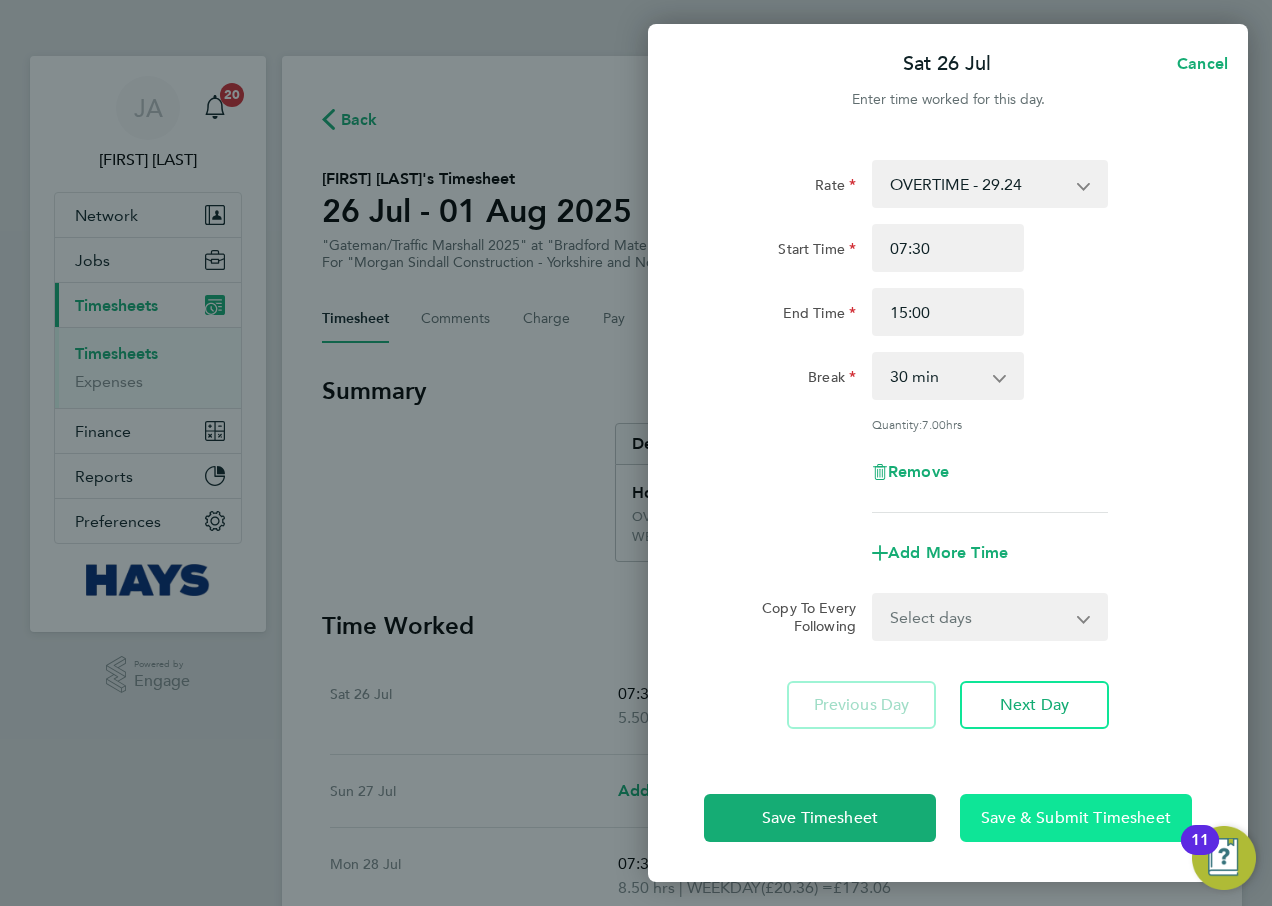 click on "Save & Submit Timesheet" 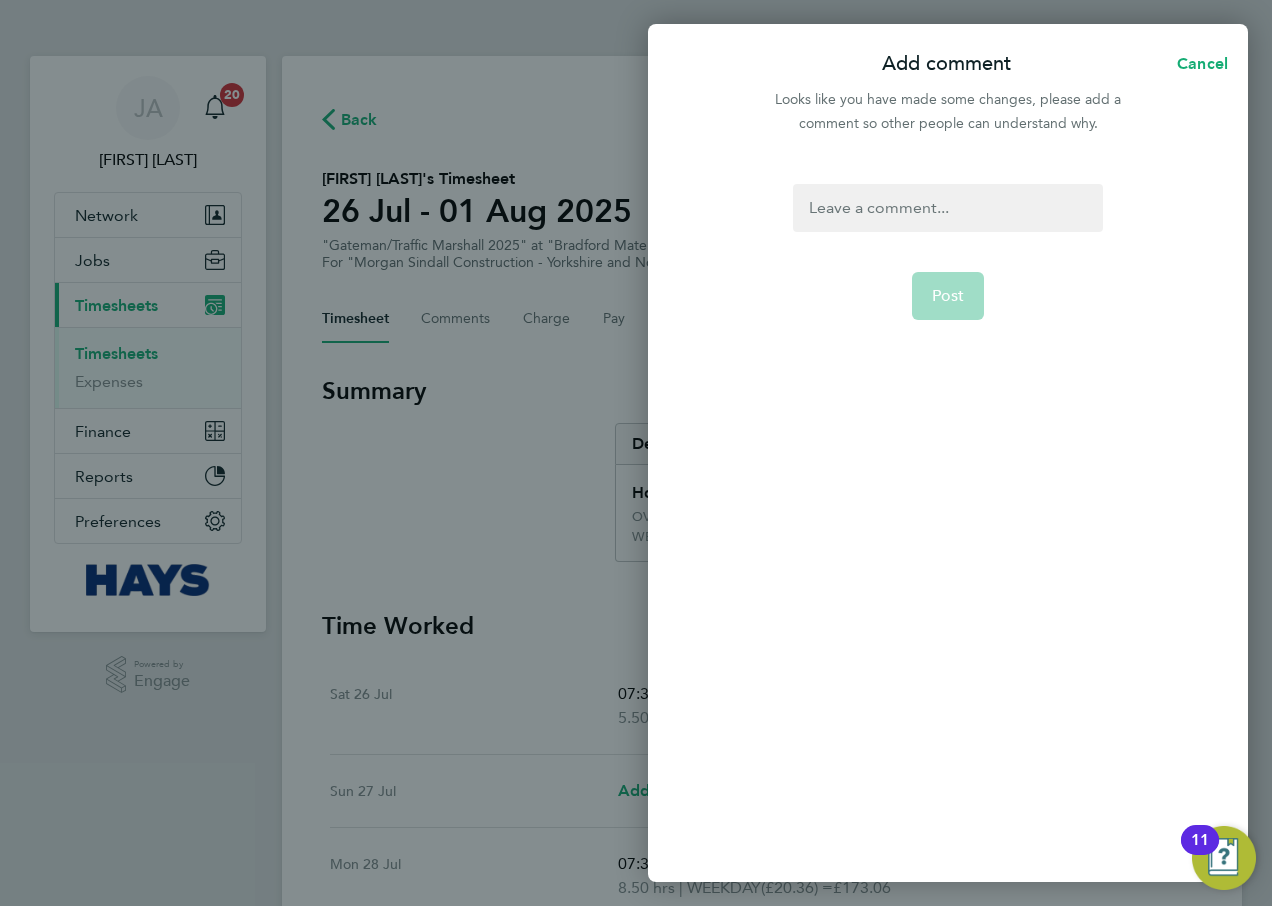 drag, startPoint x: 969, startPoint y: 243, endPoint x: 953, endPoint y: 217, distance: 30.528675 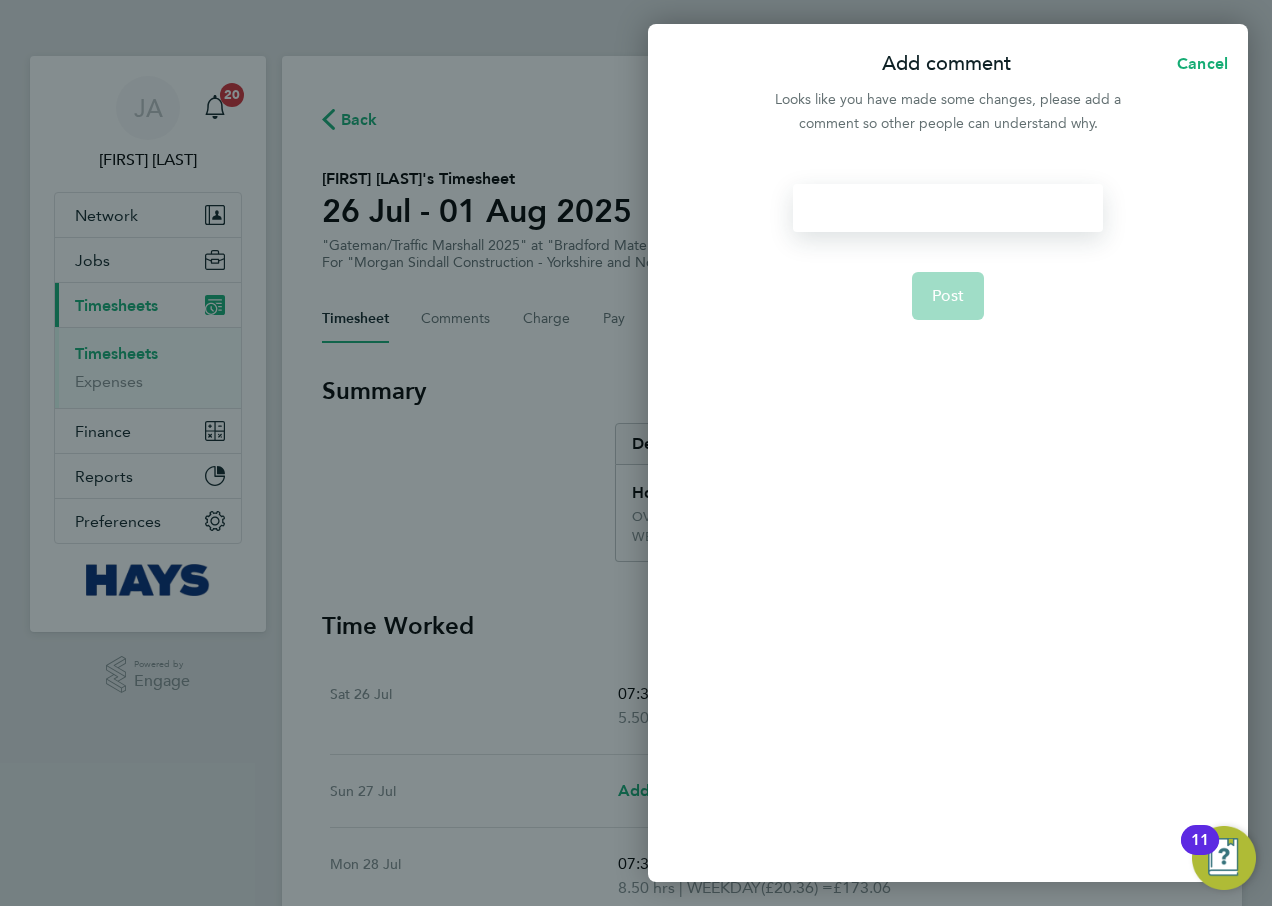 click at bounding box center [947, 208] 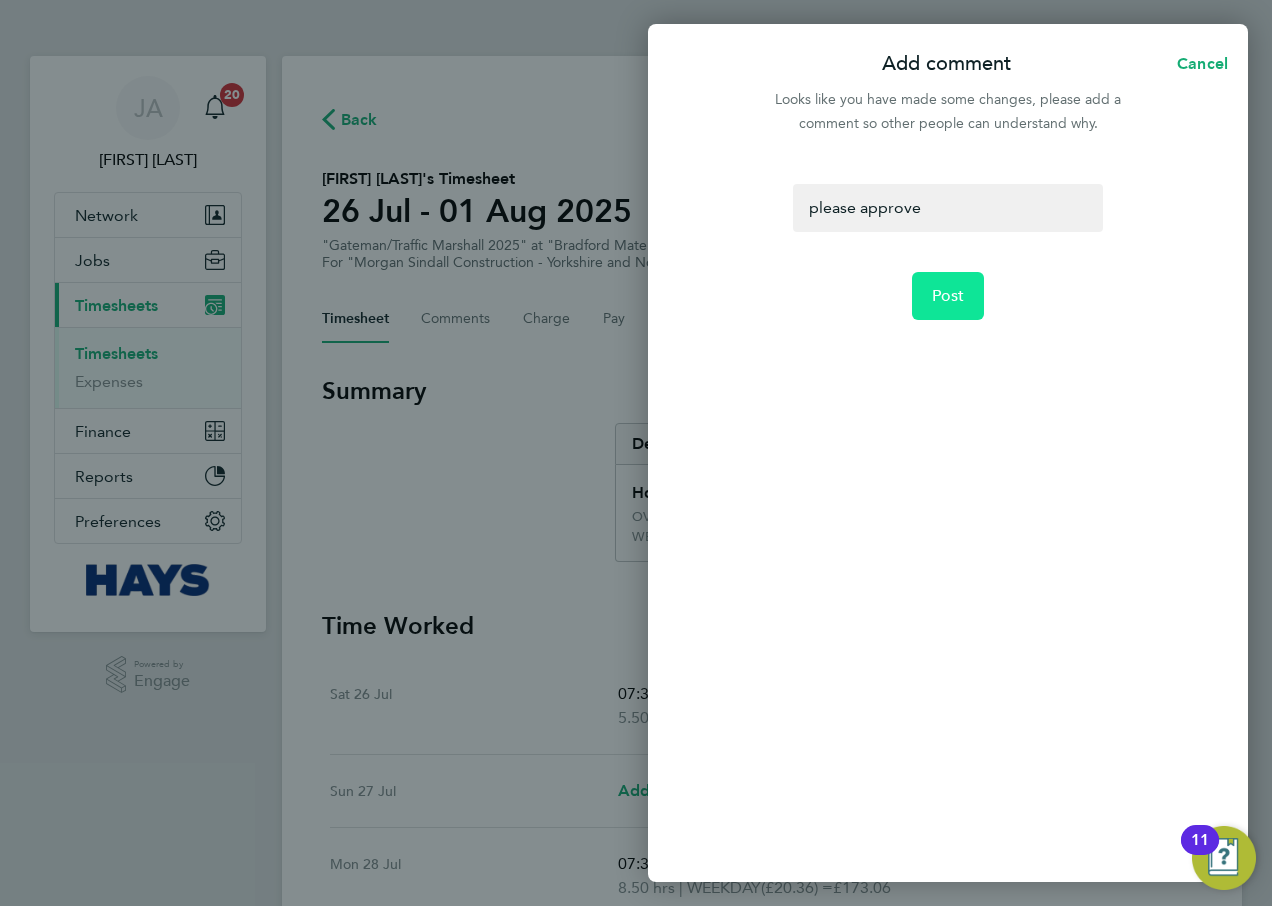 click on "Post" 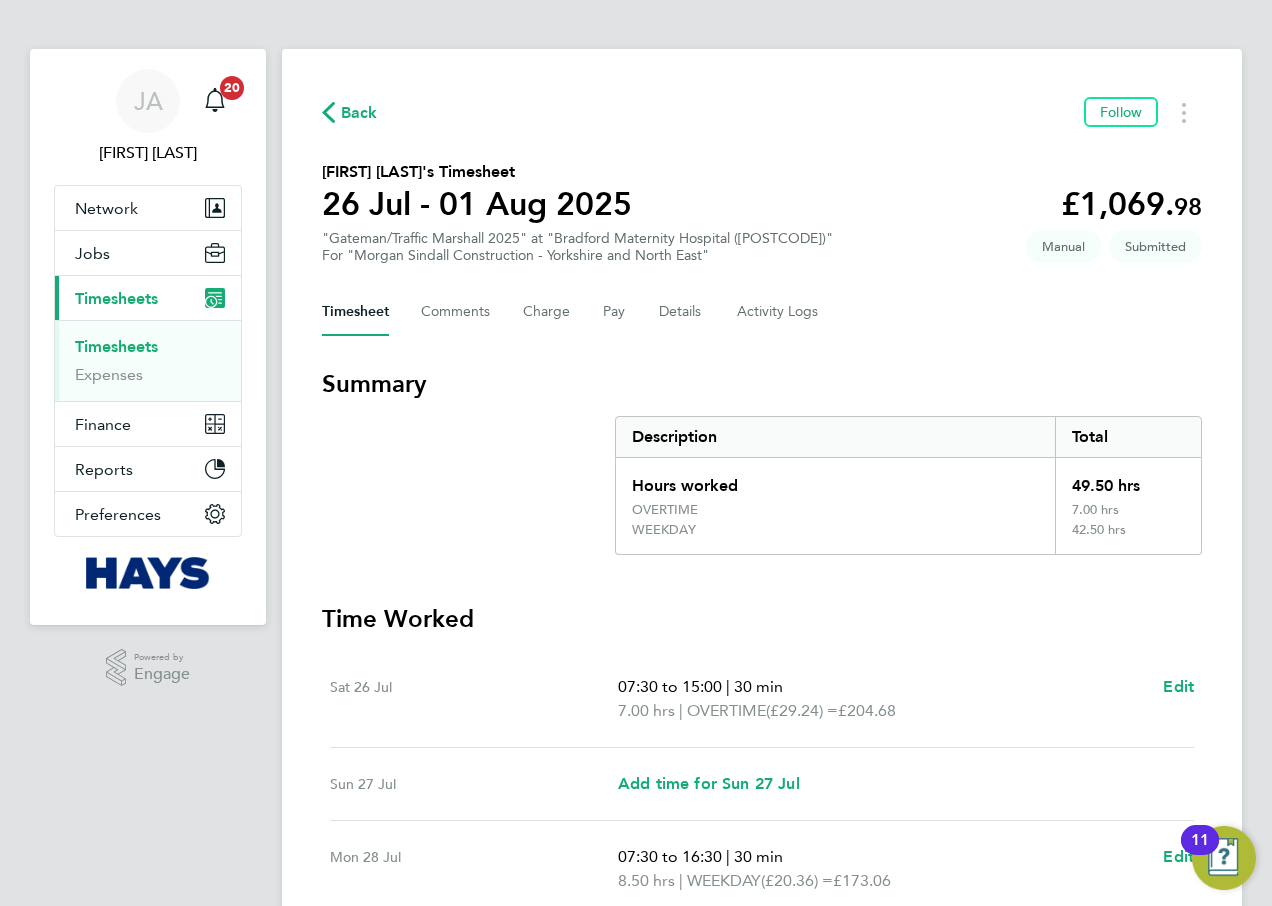 scroll, scrollTop: 0, scrollLeft: 0, axis: both 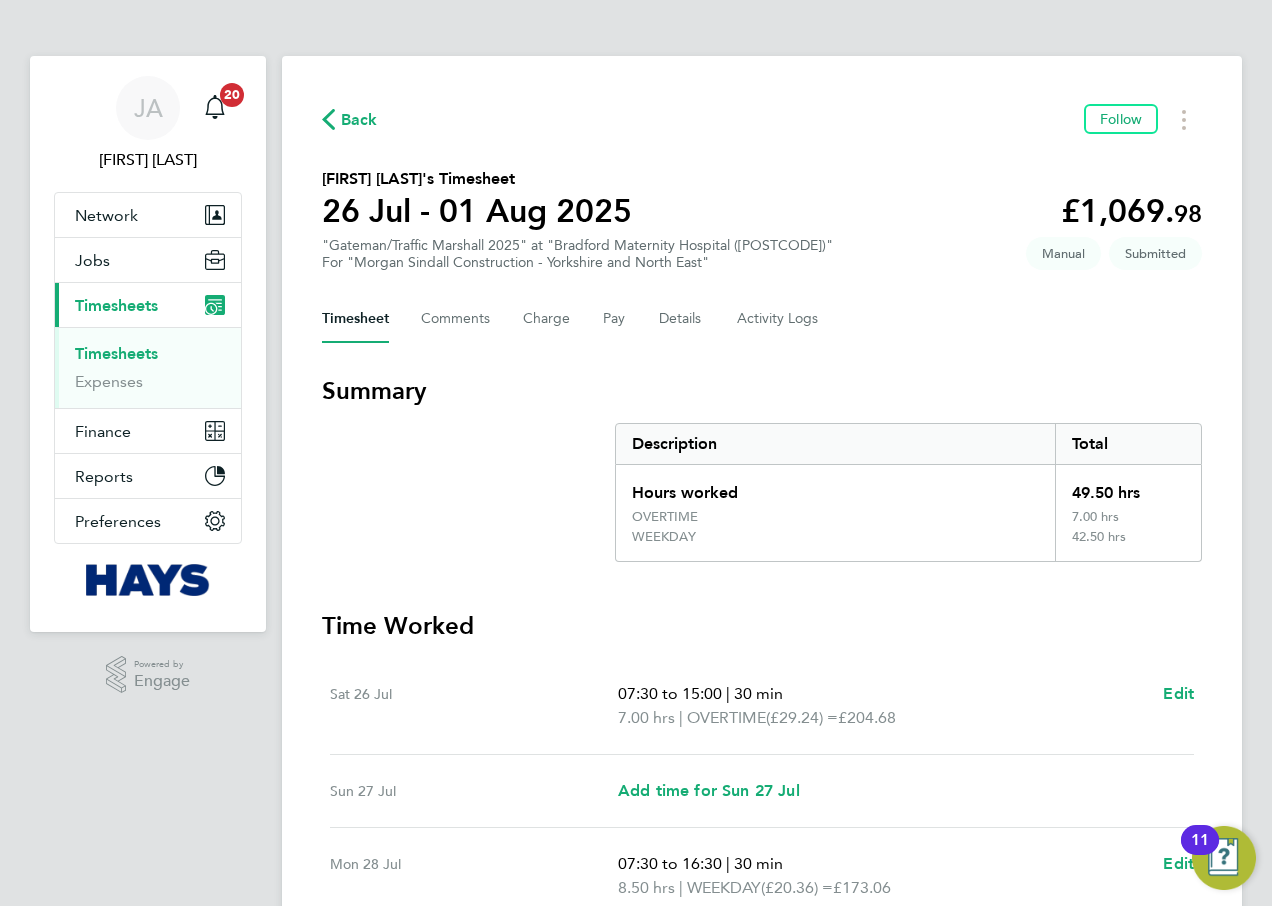 click on "Timesheet   Comments   Charge   Pay   Details   Activity Logs" 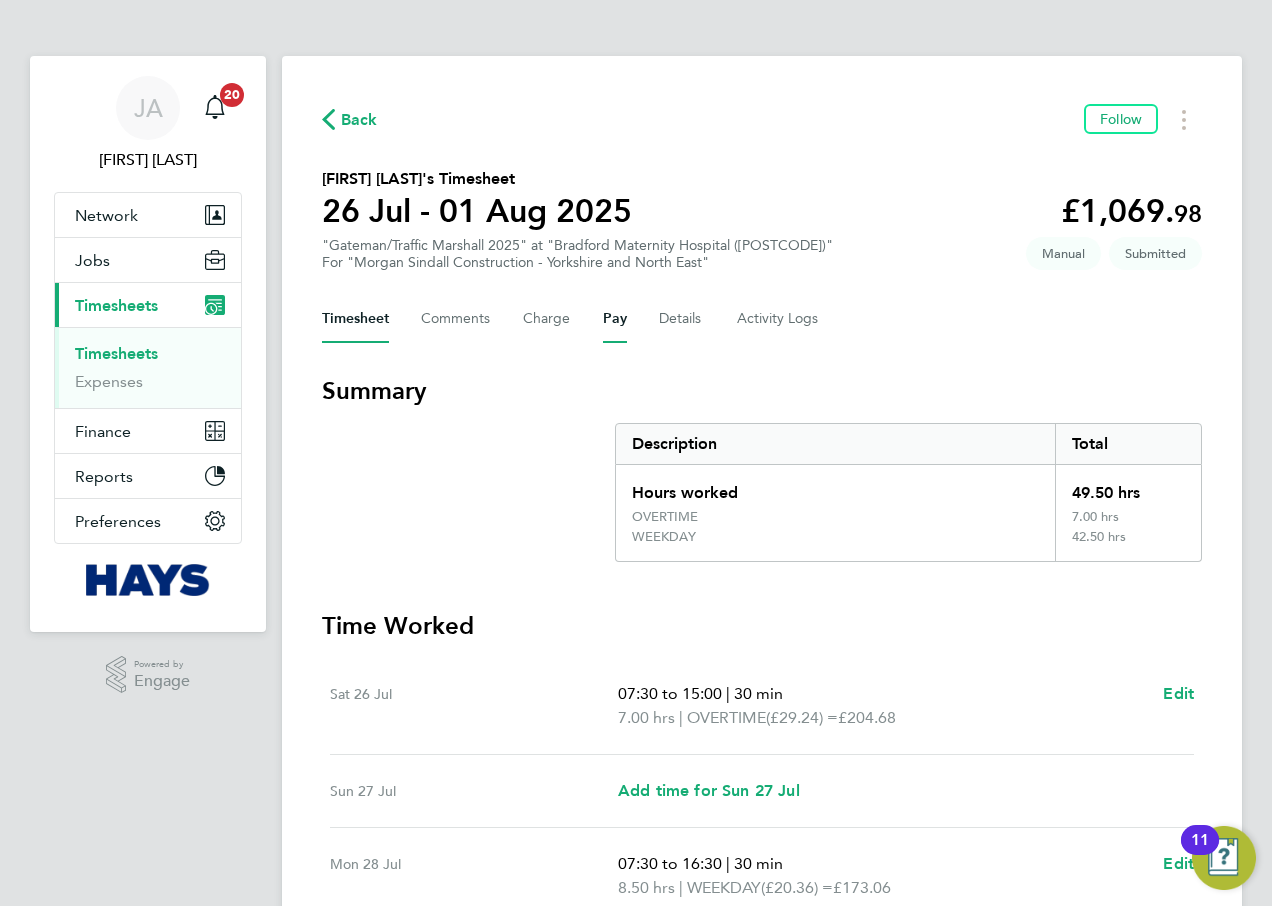 click on "Pay" at bounding box center [615, 319] 